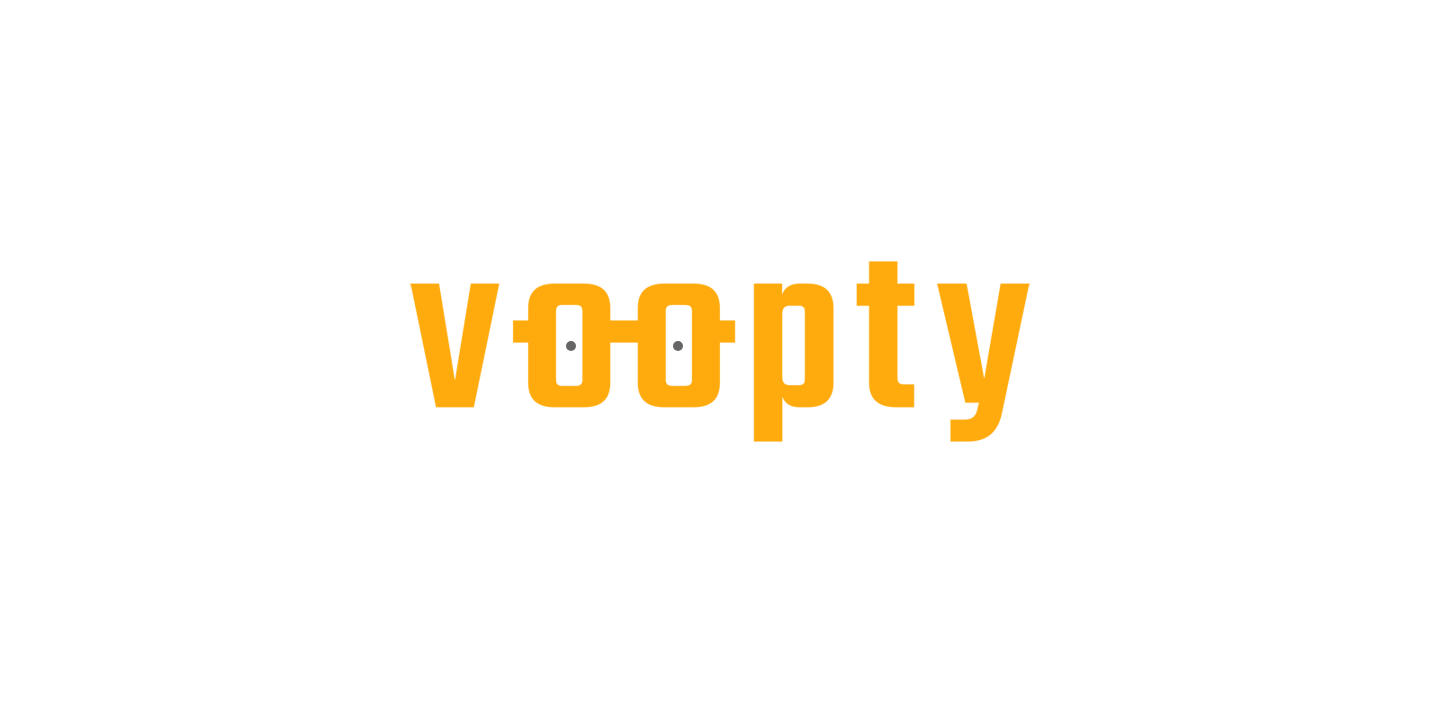 scroll, scrollTop: 0, scrollLeft: 0, axis: both 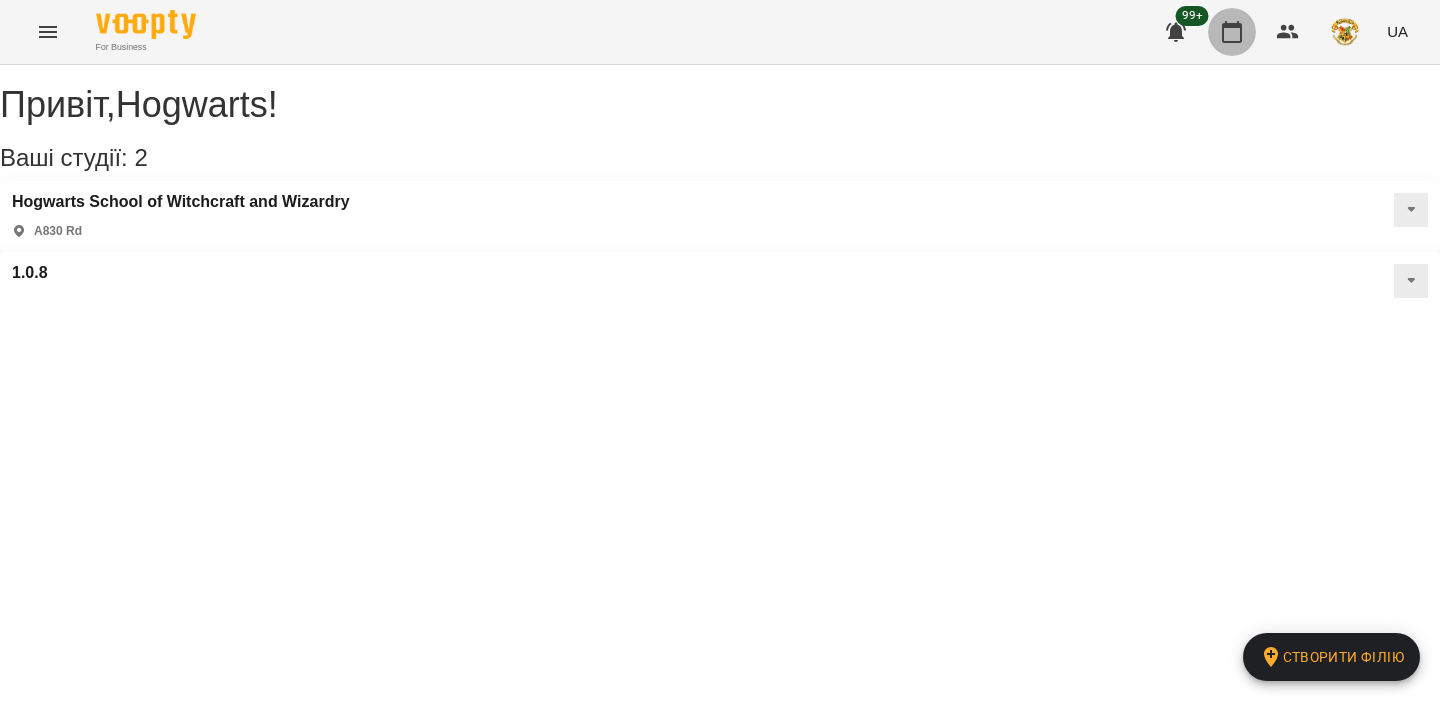 click at bounding box center (1232, 32) 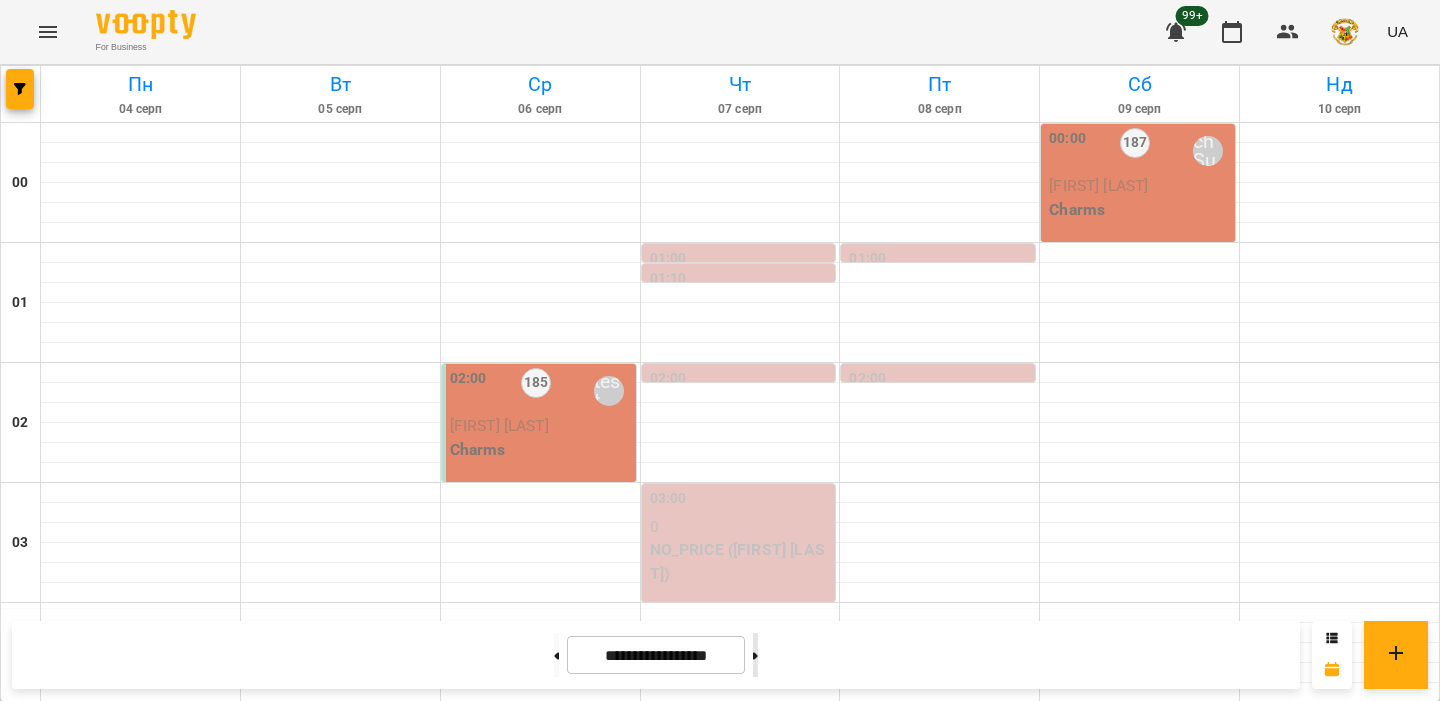 click at bounding box center (755, 655) 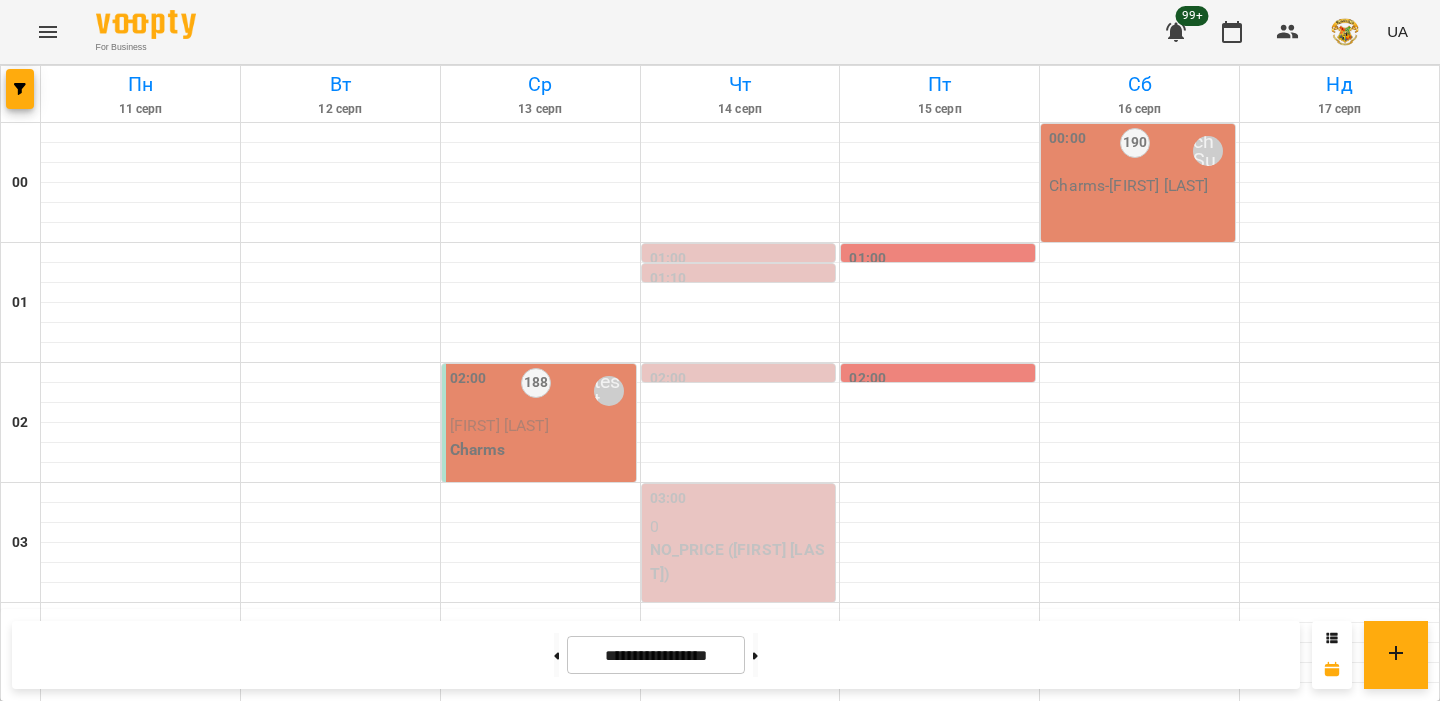click 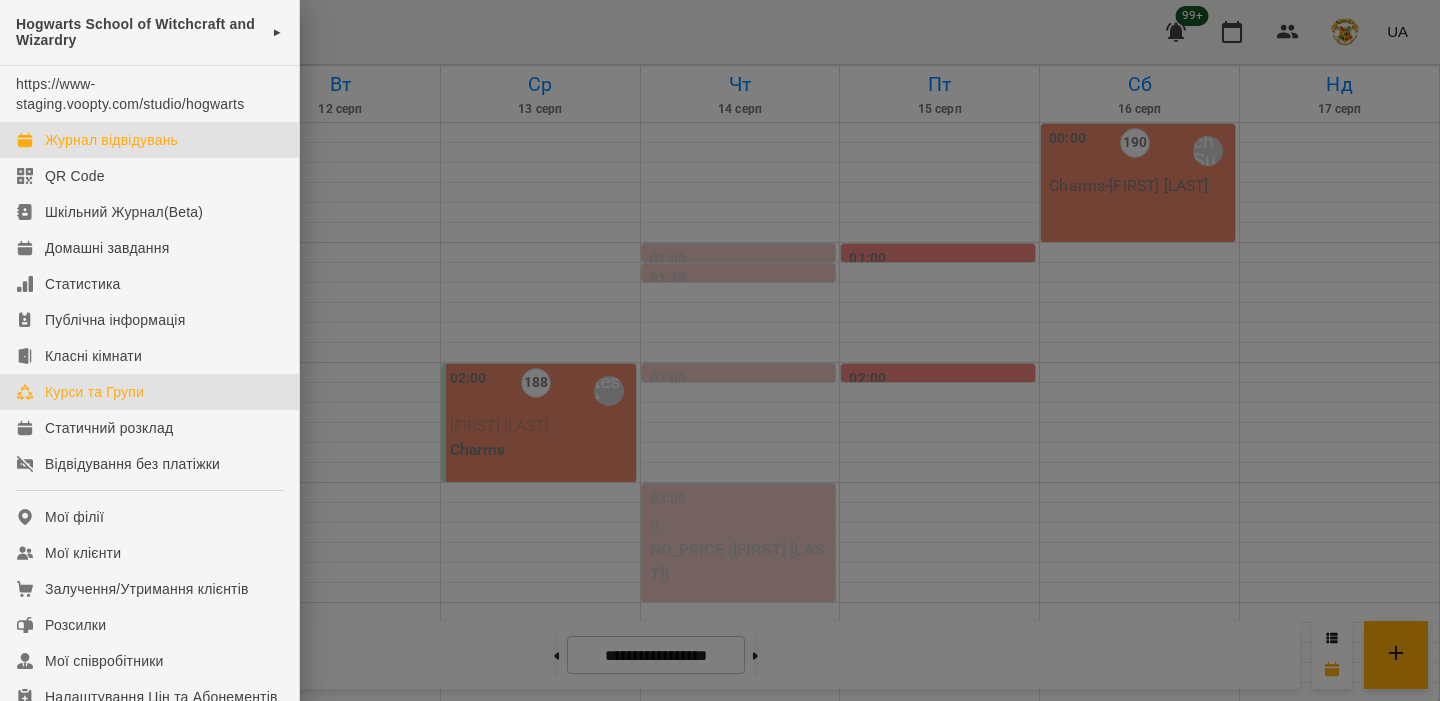 click on "Курси та Групи" at bounding box center [149, 392] 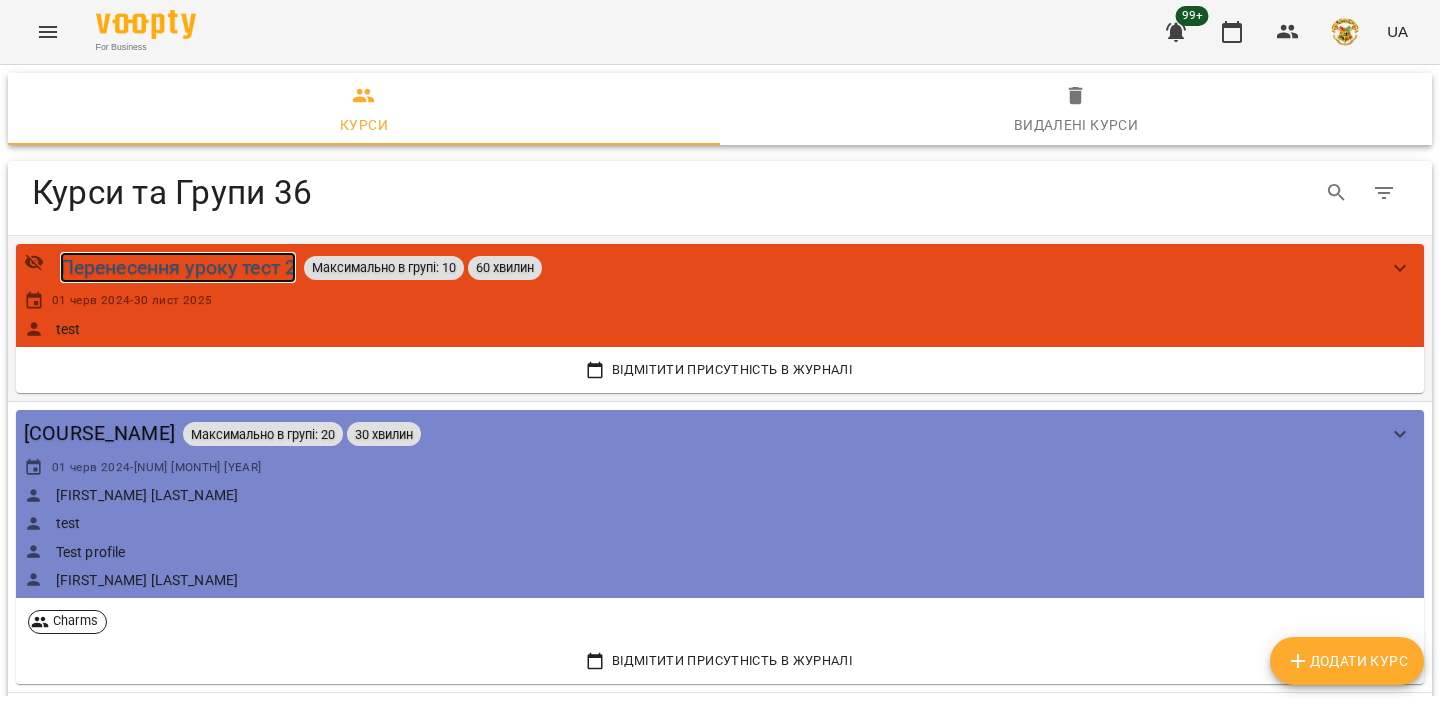 click on "Перенесення уроку тест 2" at bounding box center (178, 267) 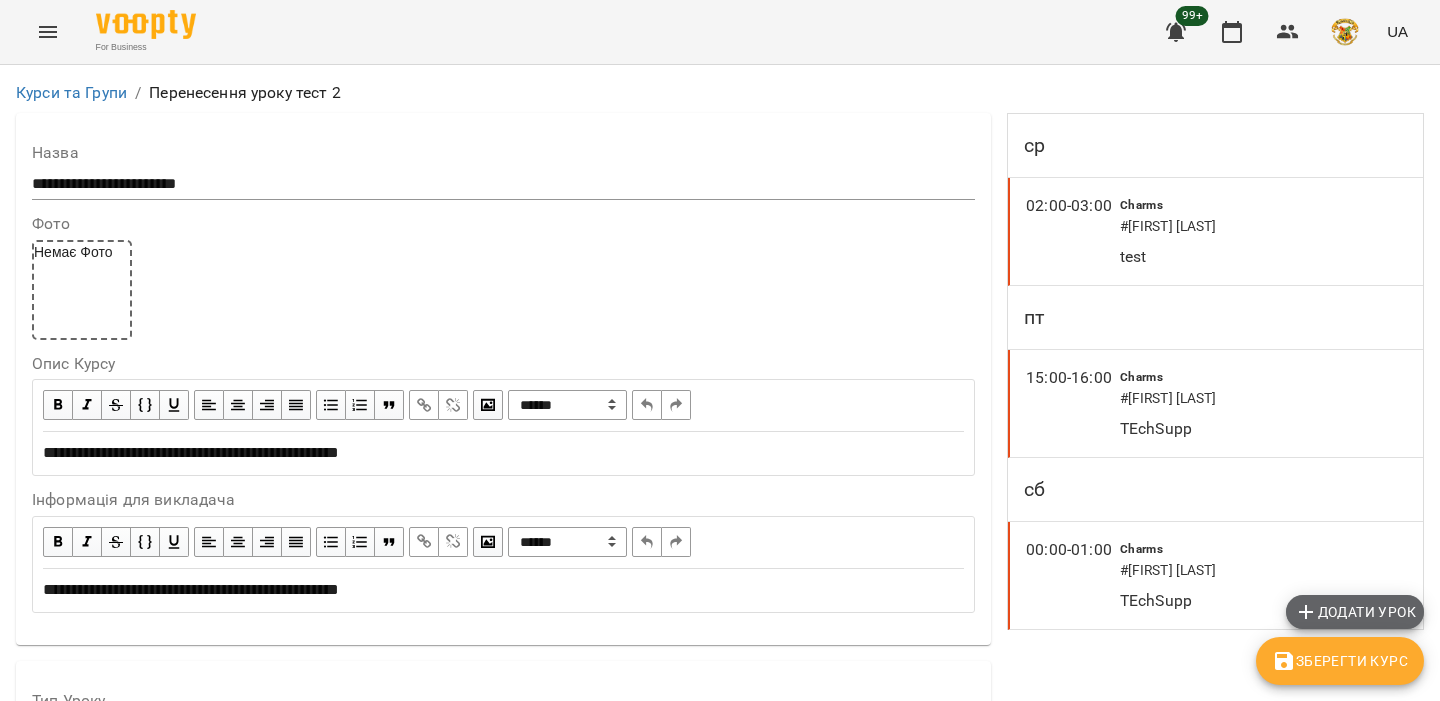 click on "Додати урок" at bounding box center [1355, 612] 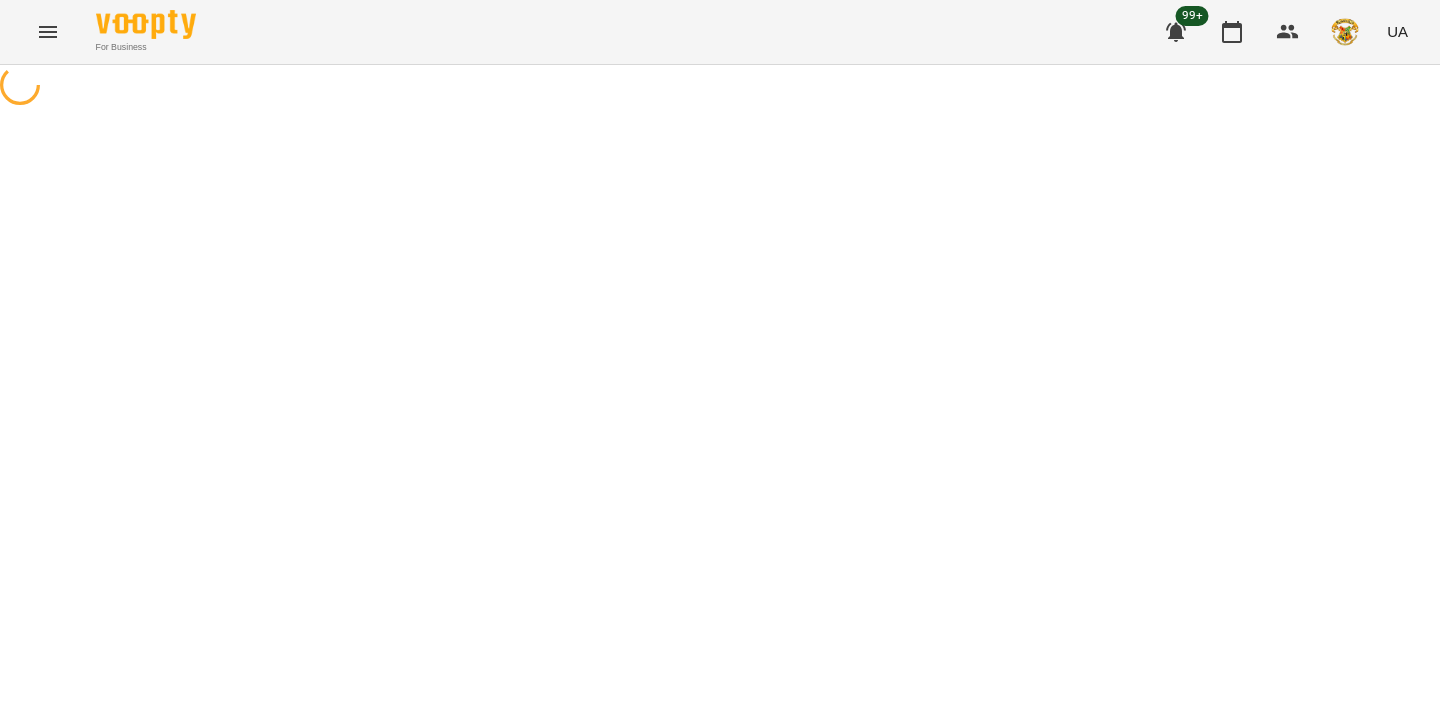 select on "******" 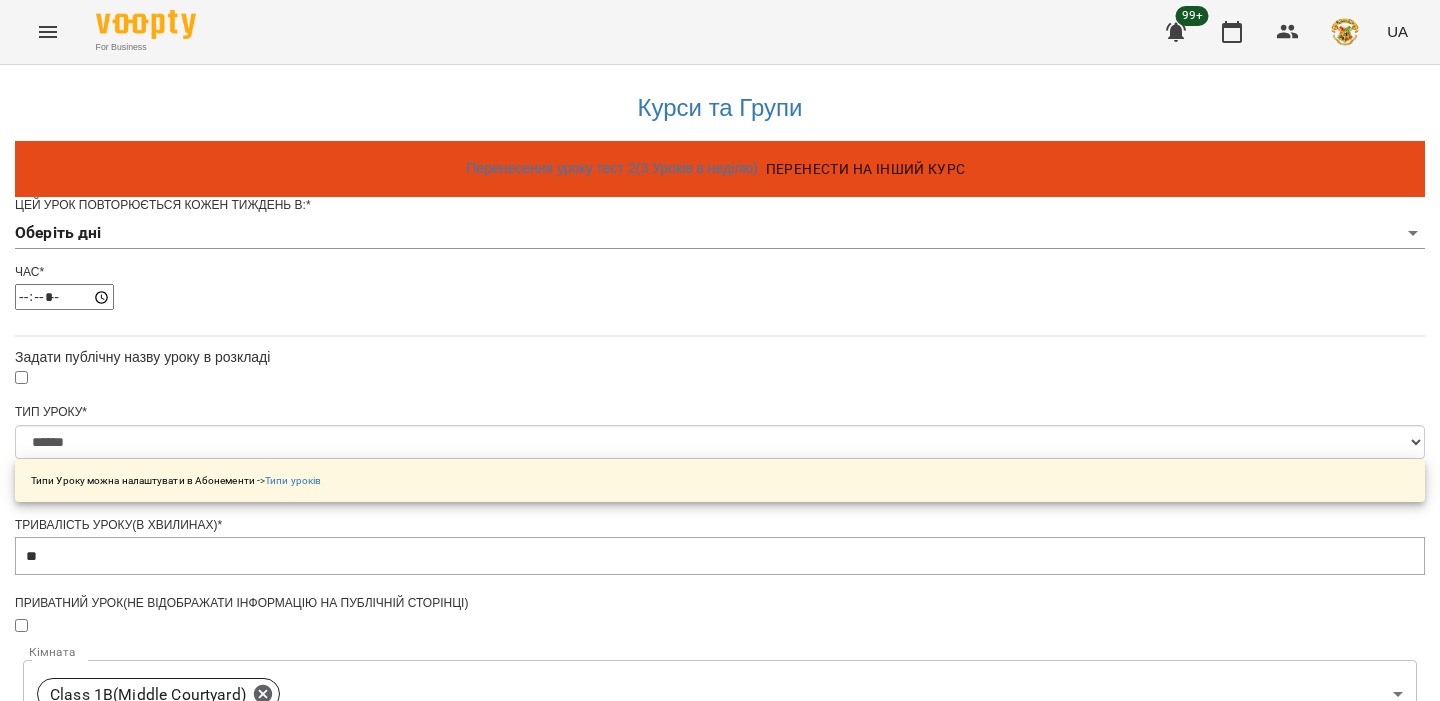 click on "**********" at bounding box center [720, 642] 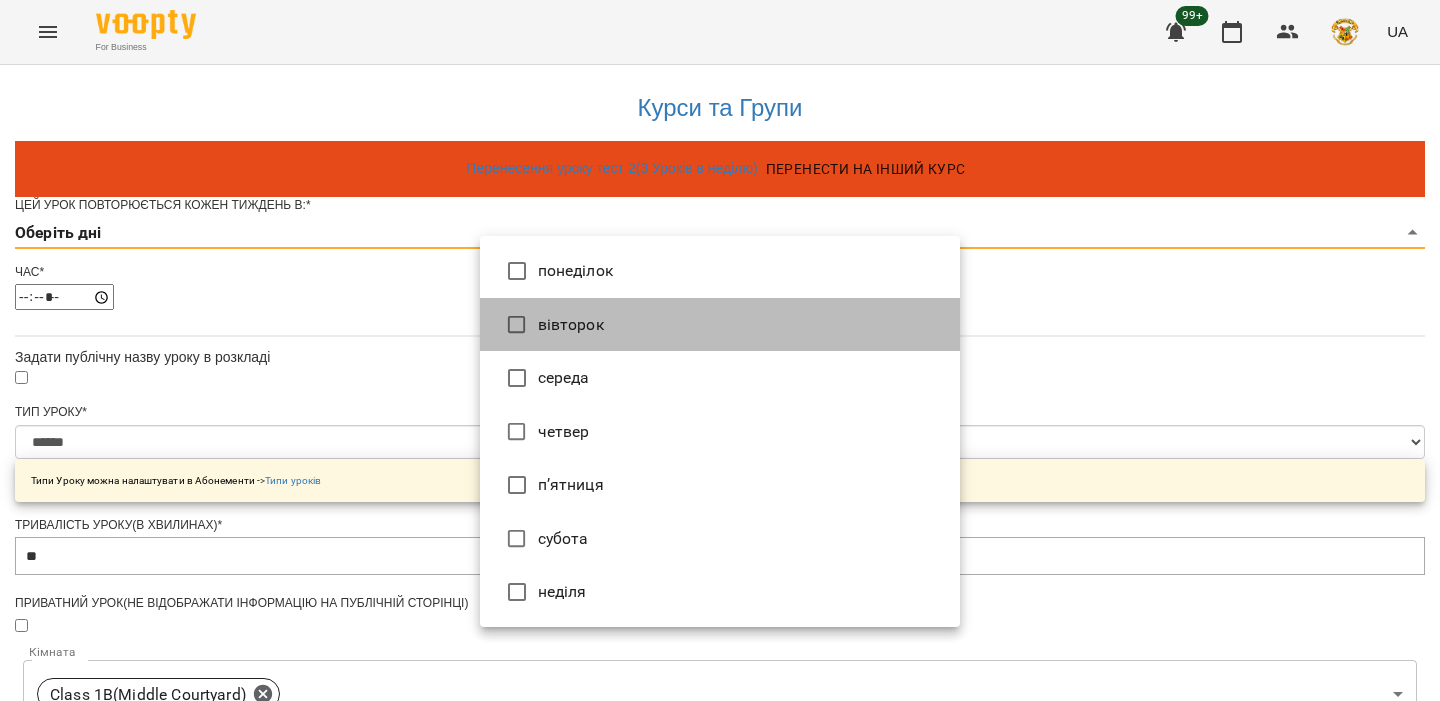 click on "вівторок" at bounding box center [720, 325] 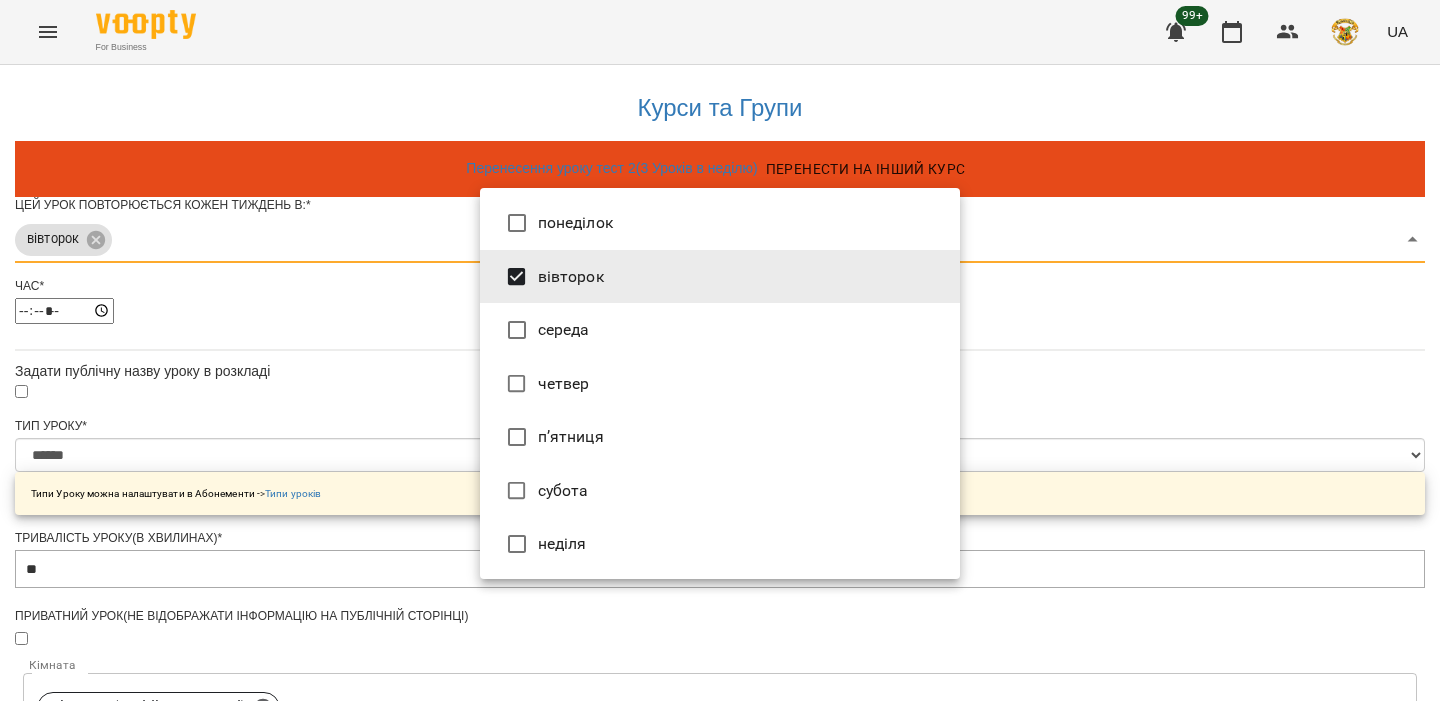 click at bounding box center (720, 350) 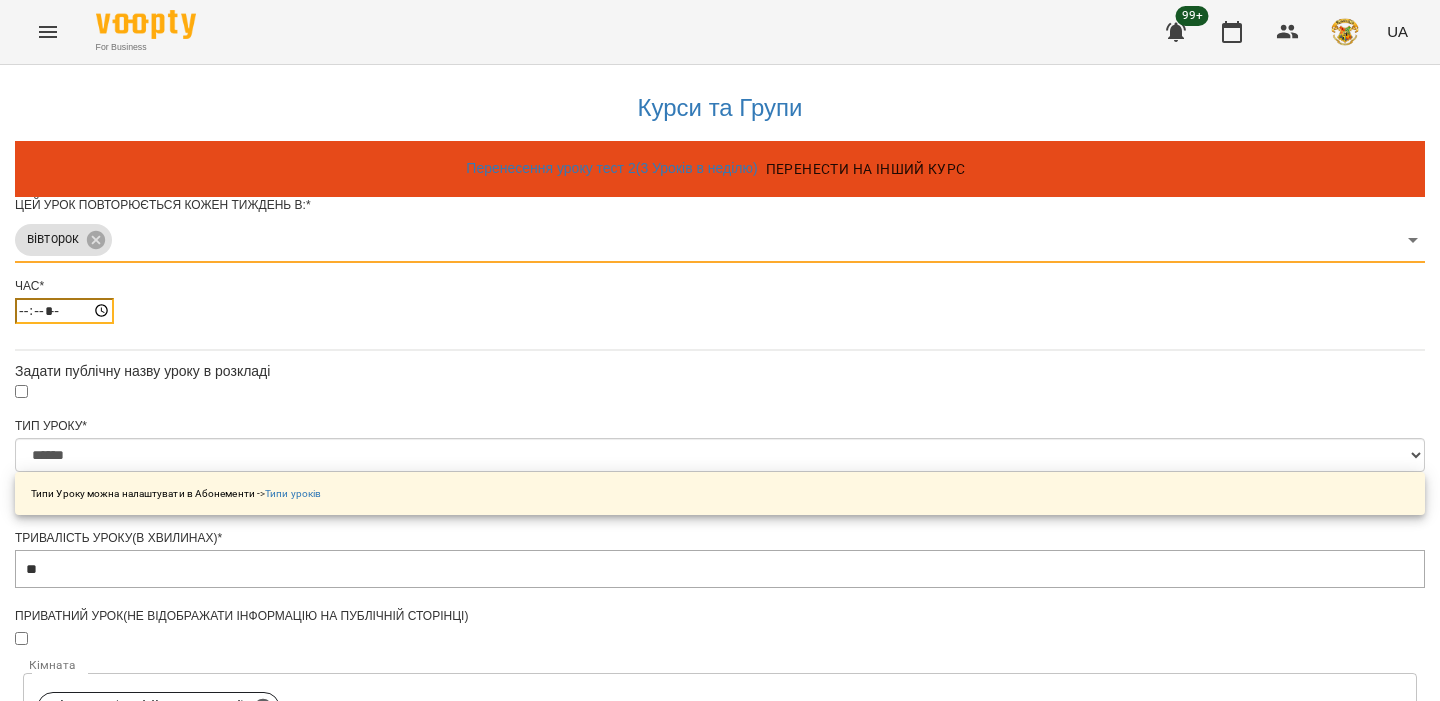 click on "*****" at bounding box center [64, 311] 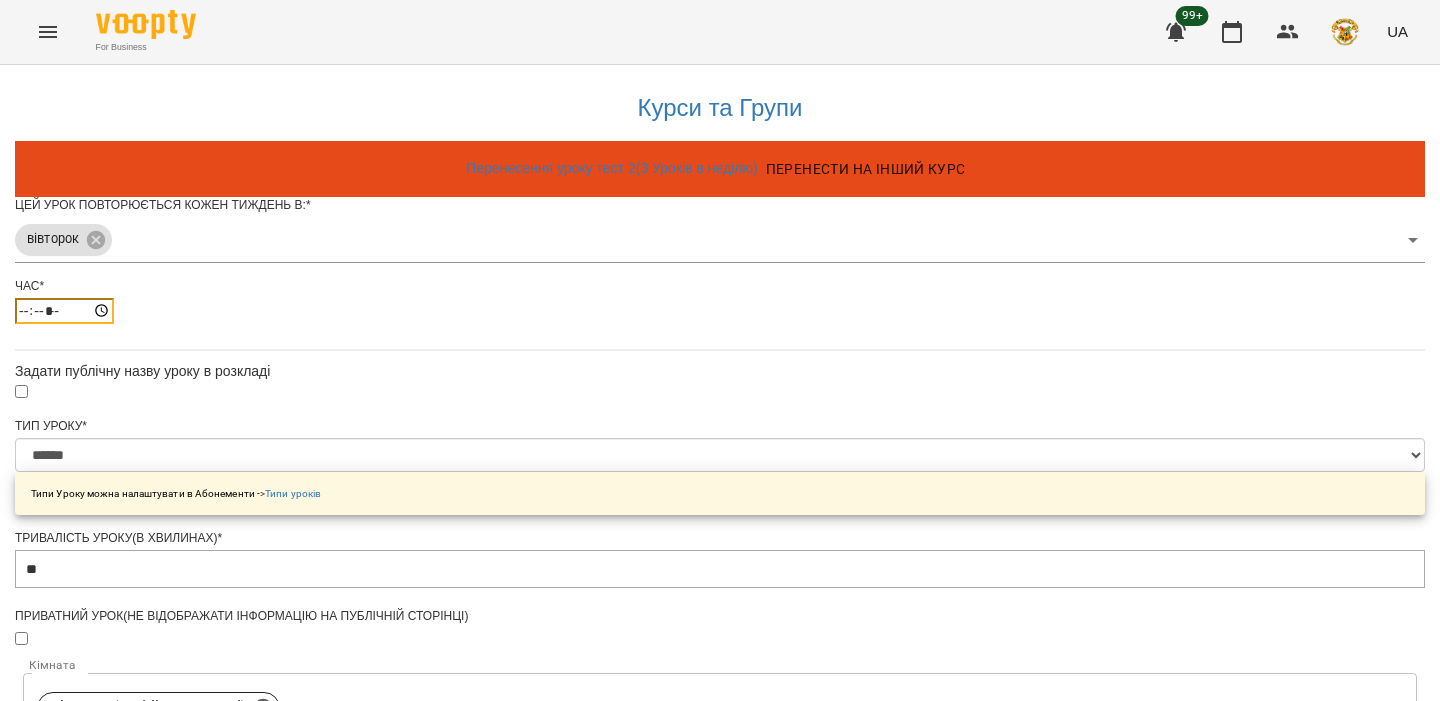 type on "*****" 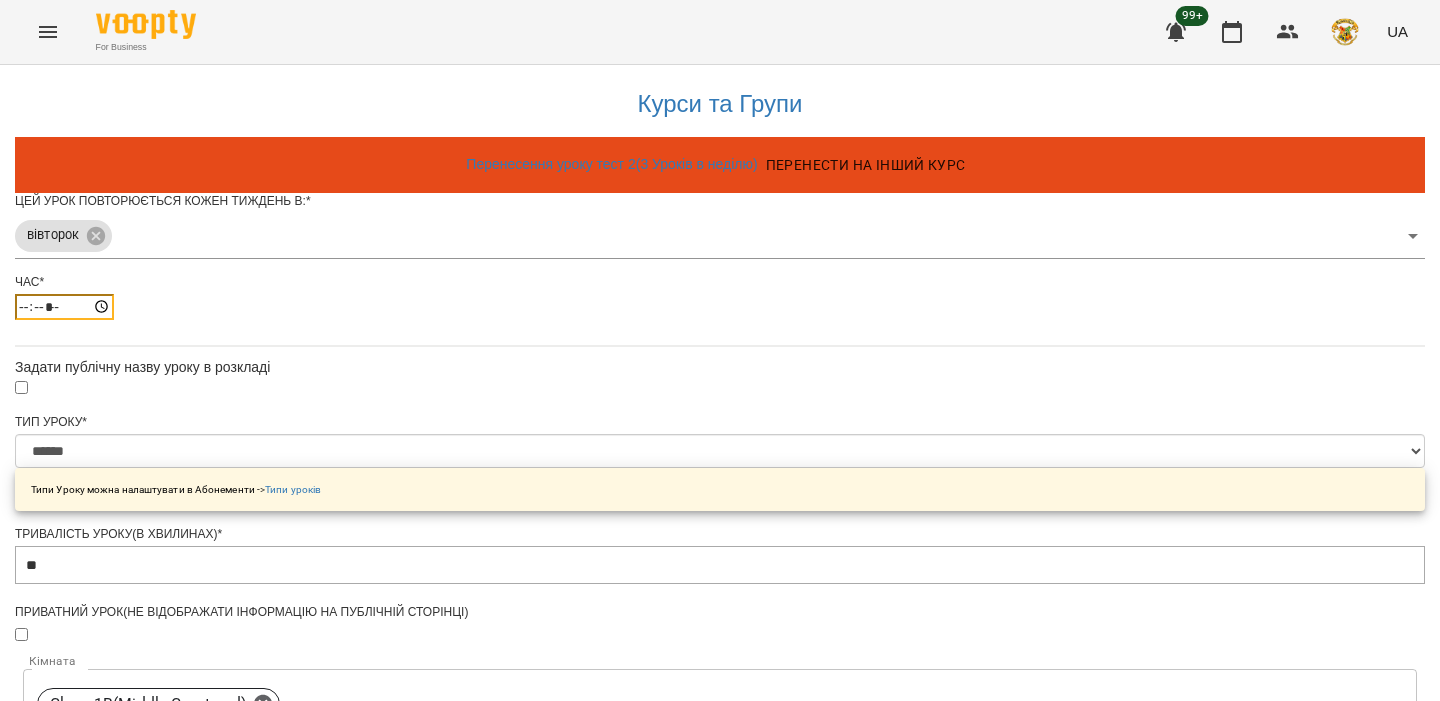 scroll, scrollTop: 701, scrollLeft: 0, axis: vertical 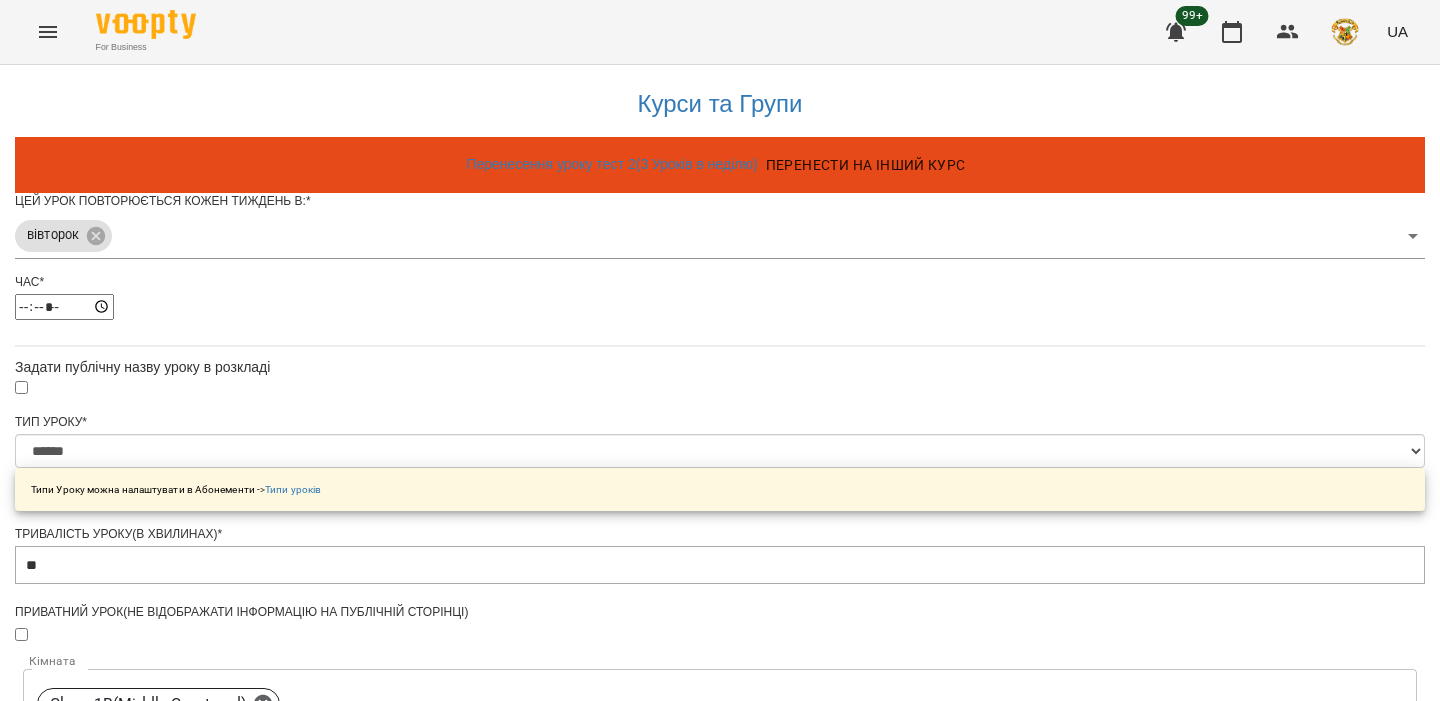 click on "**********" at bounding box center [108, 1221] 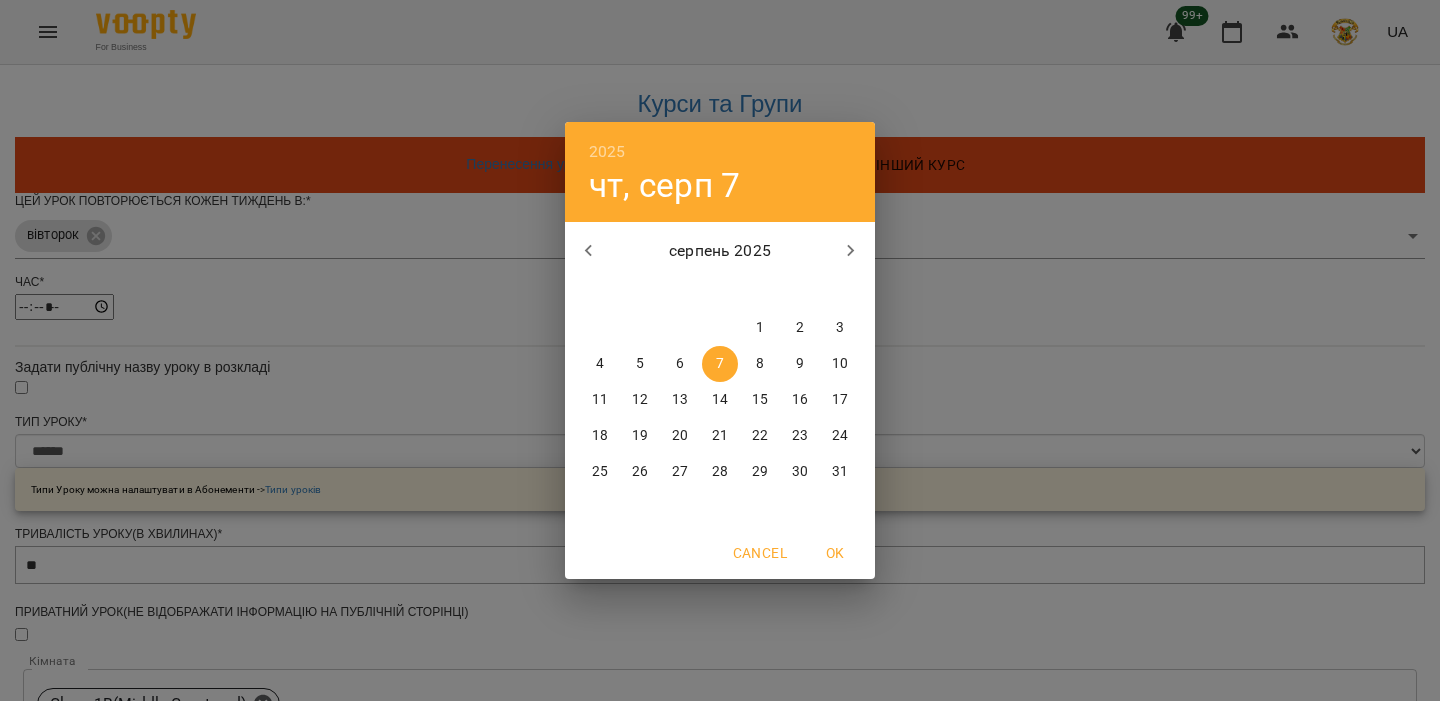 click on "12" at bounding box center (640, 400) 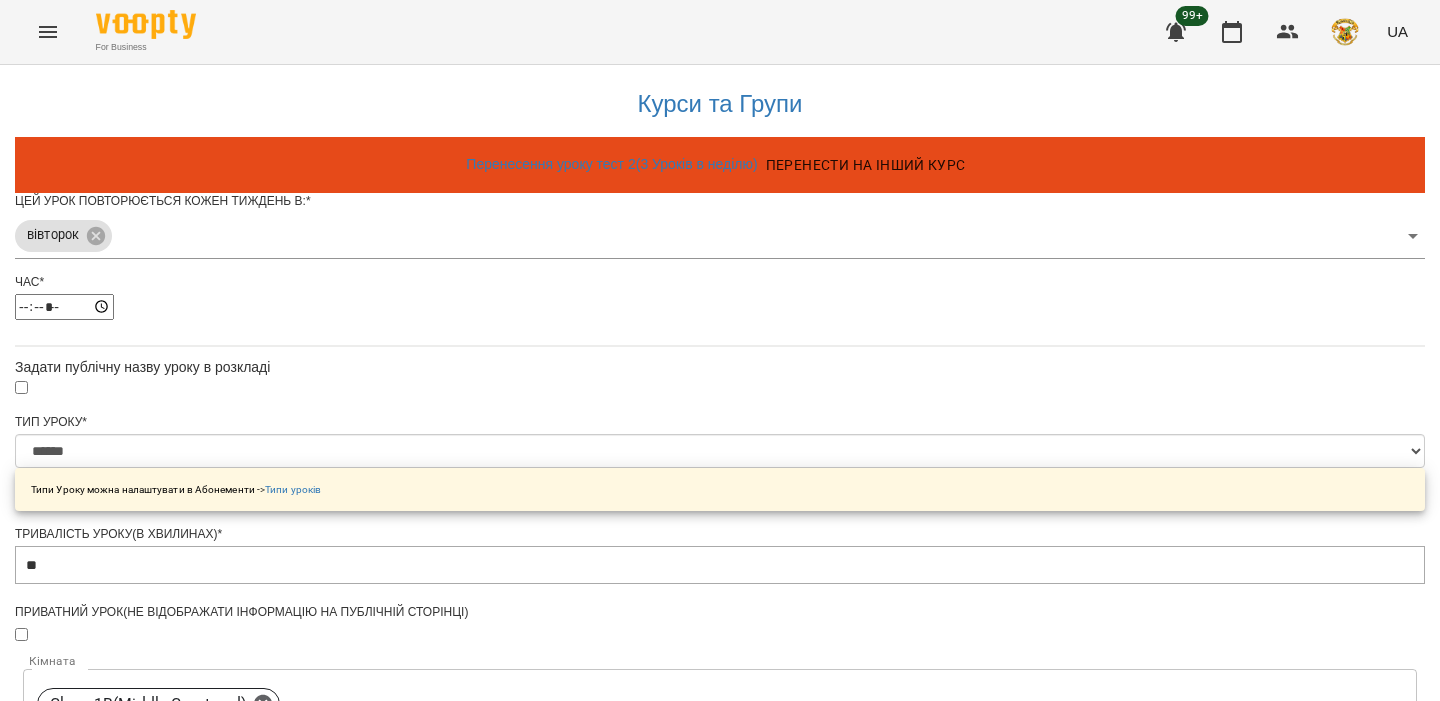 scroll, scrollTop: 756, scrollLeft: 0, axis: vertical 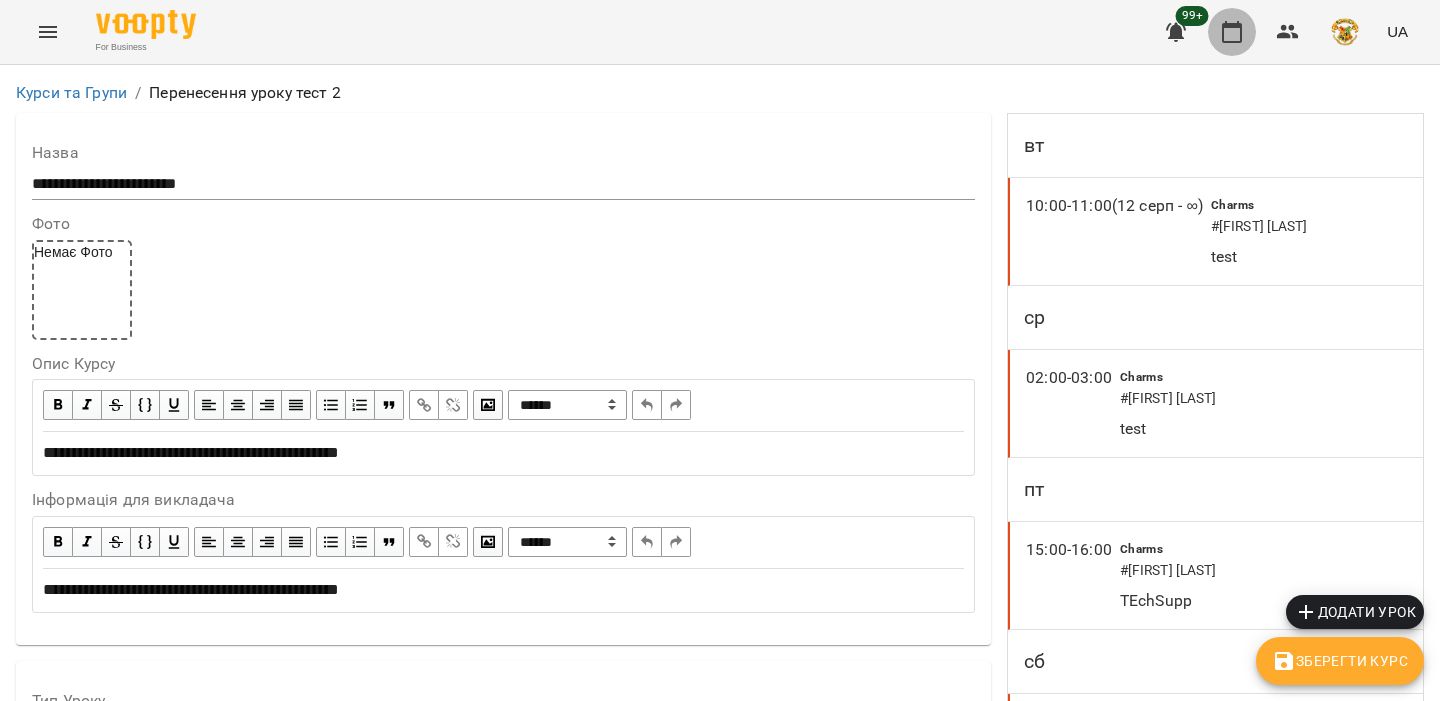 click 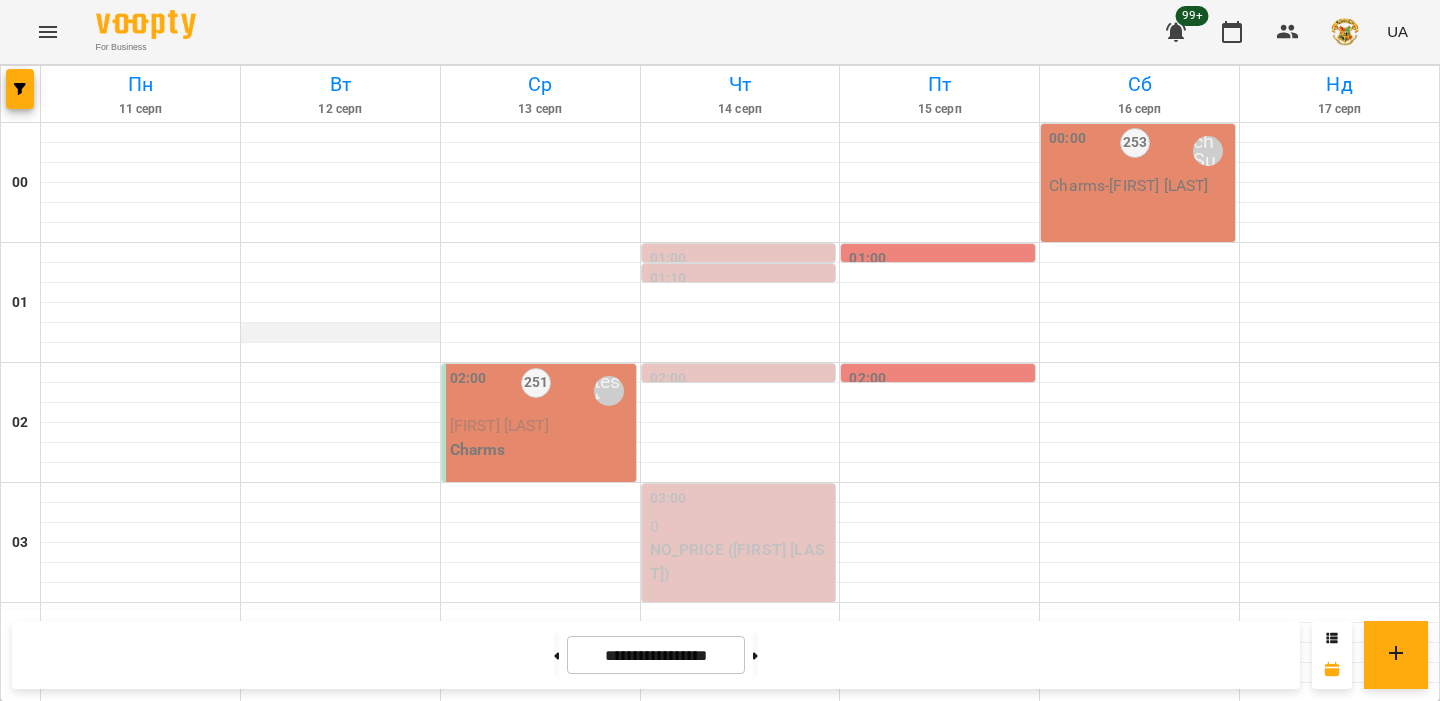 scroll, scrollTop: 987, scrollLeft: 0, axis: vertical 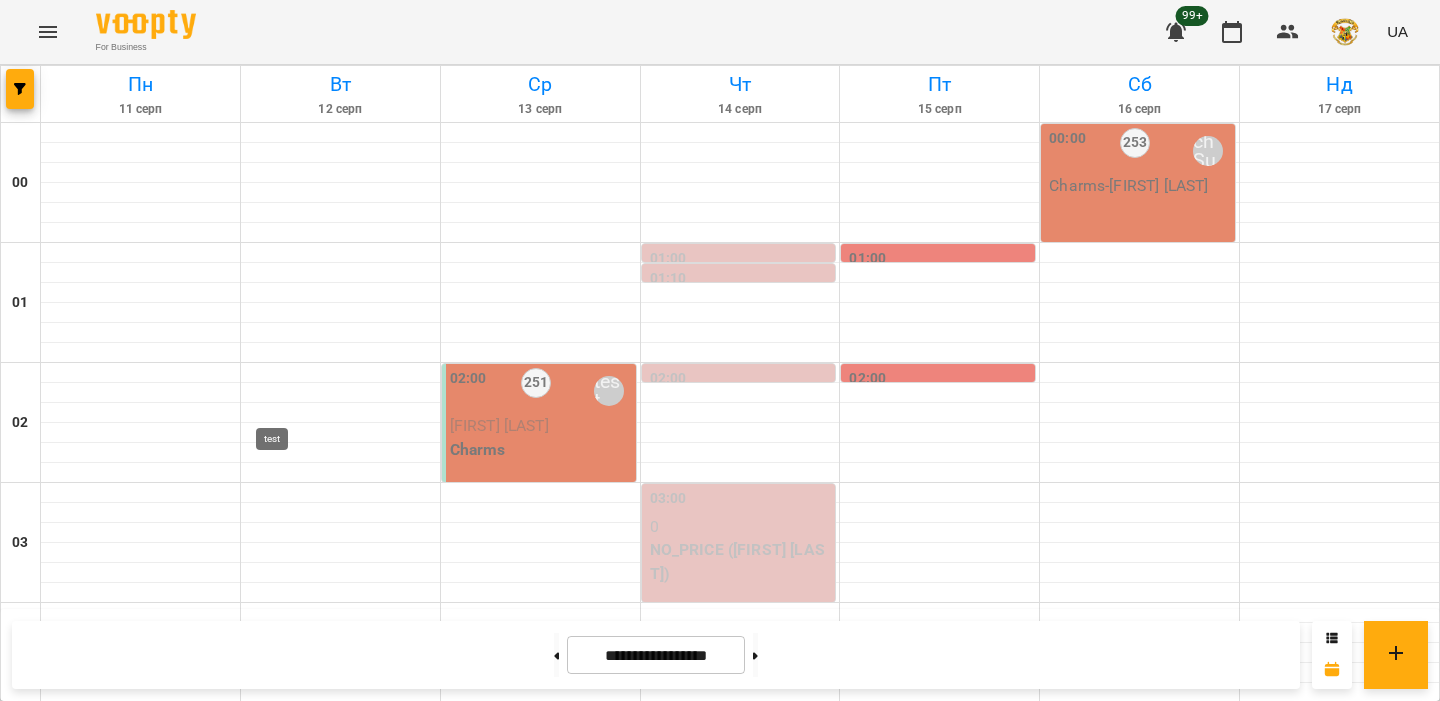 click on "test" at bounding box center [273, 1386] 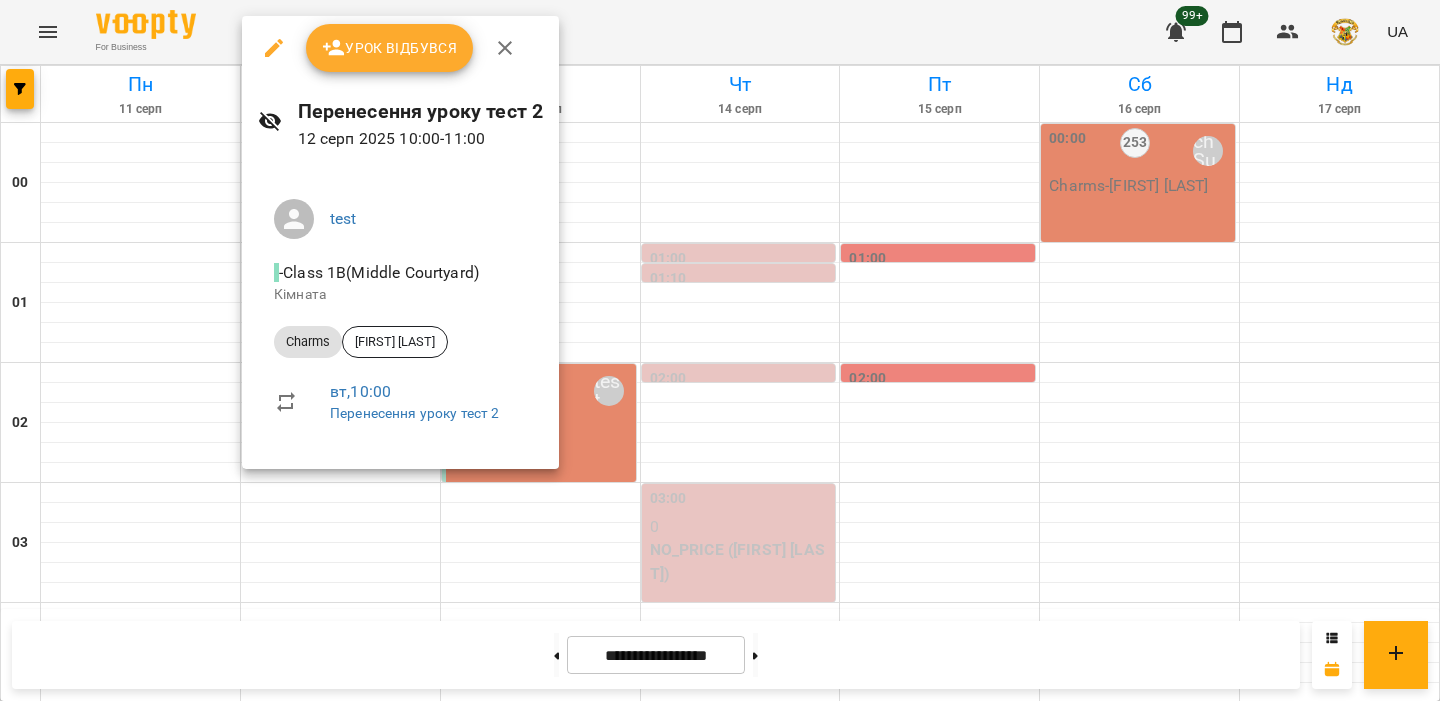 click at bounding box center (720, 350) 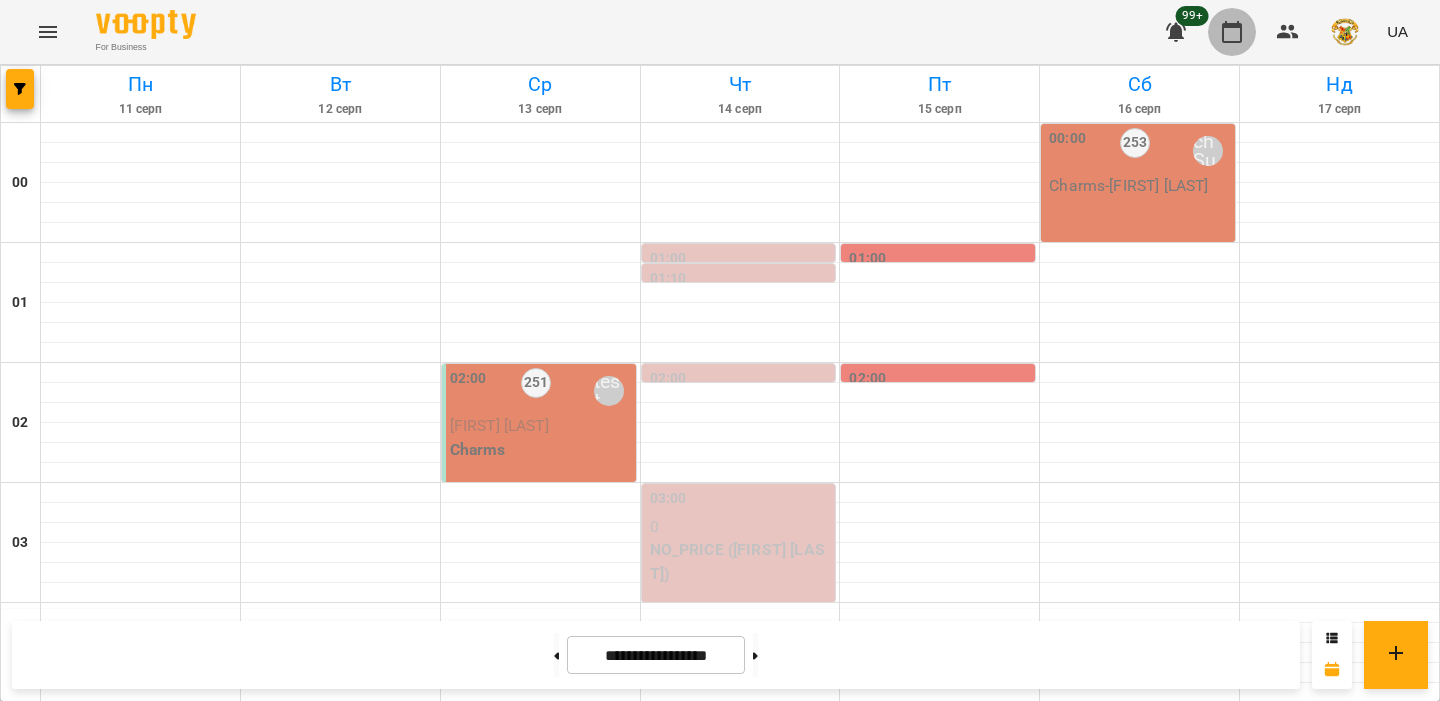 click 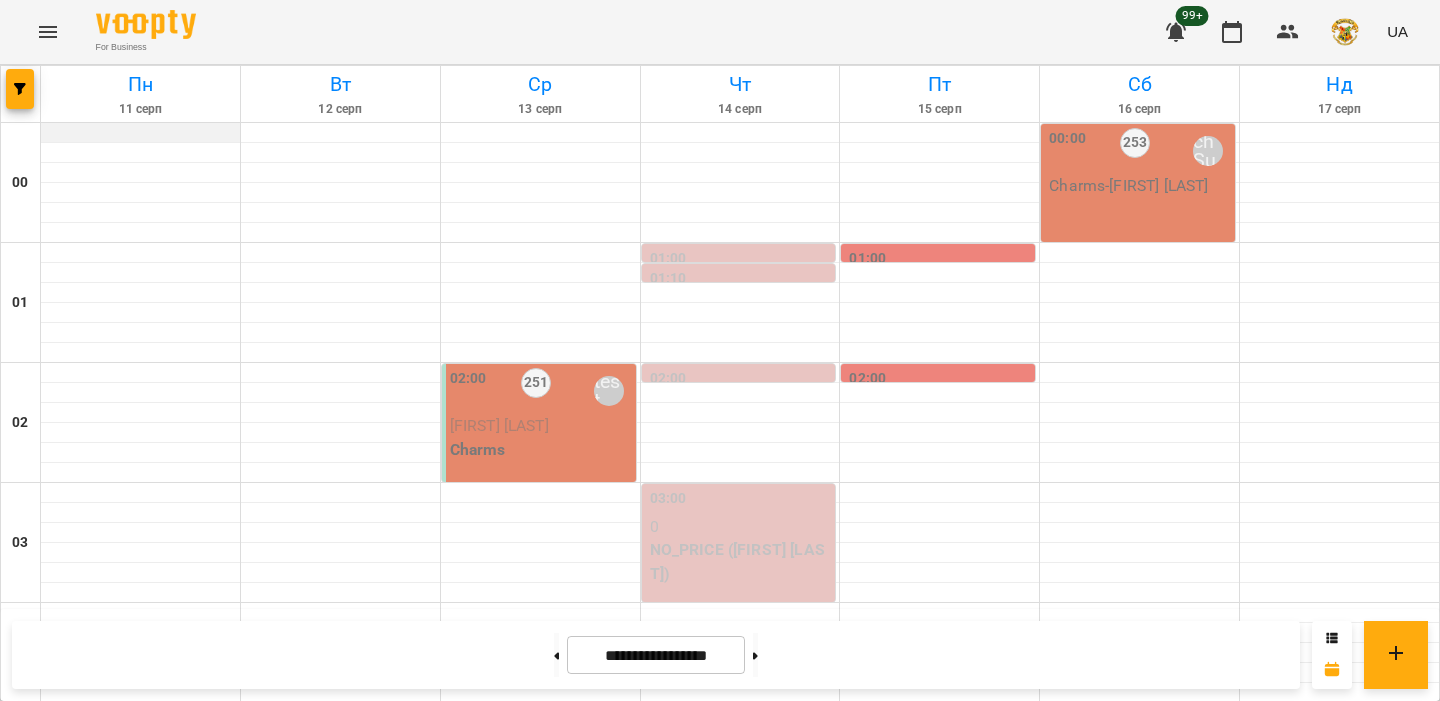 click at bounding box center (140, 133) 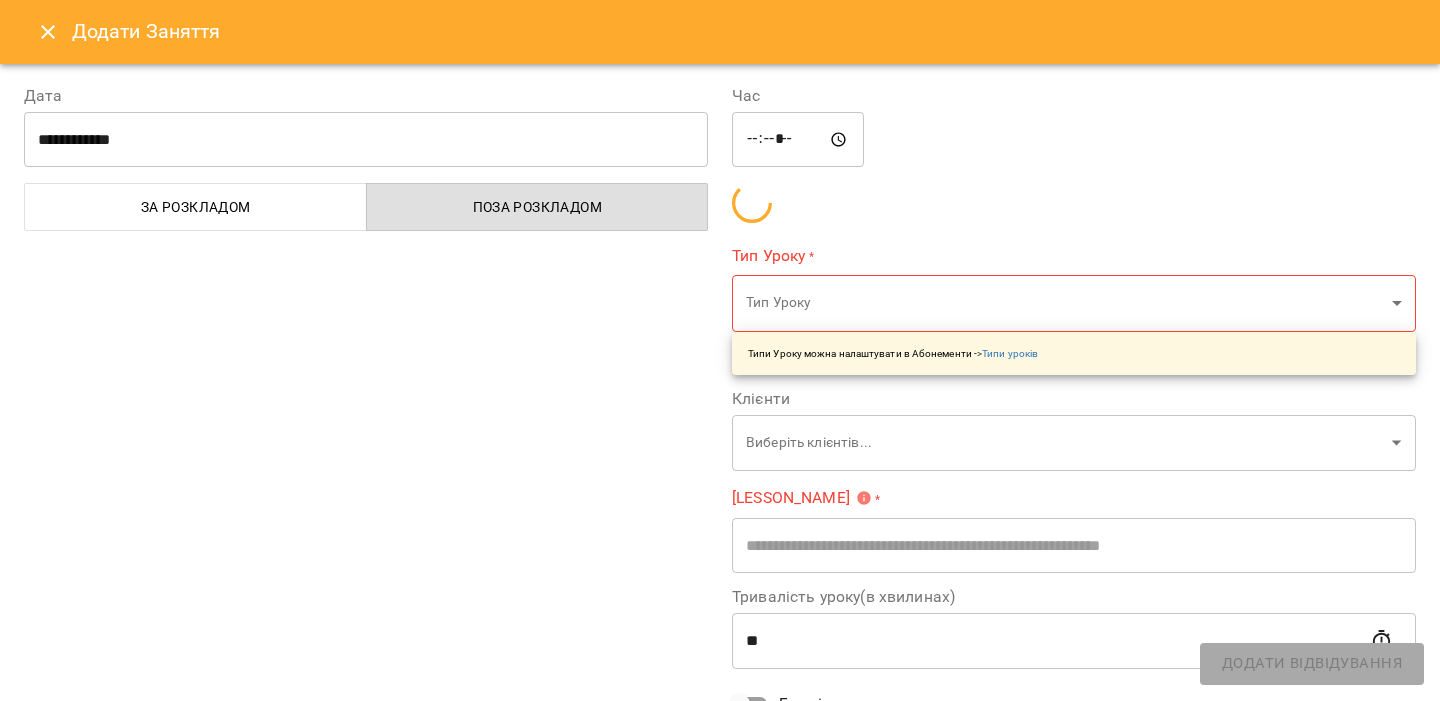 type on "**********" 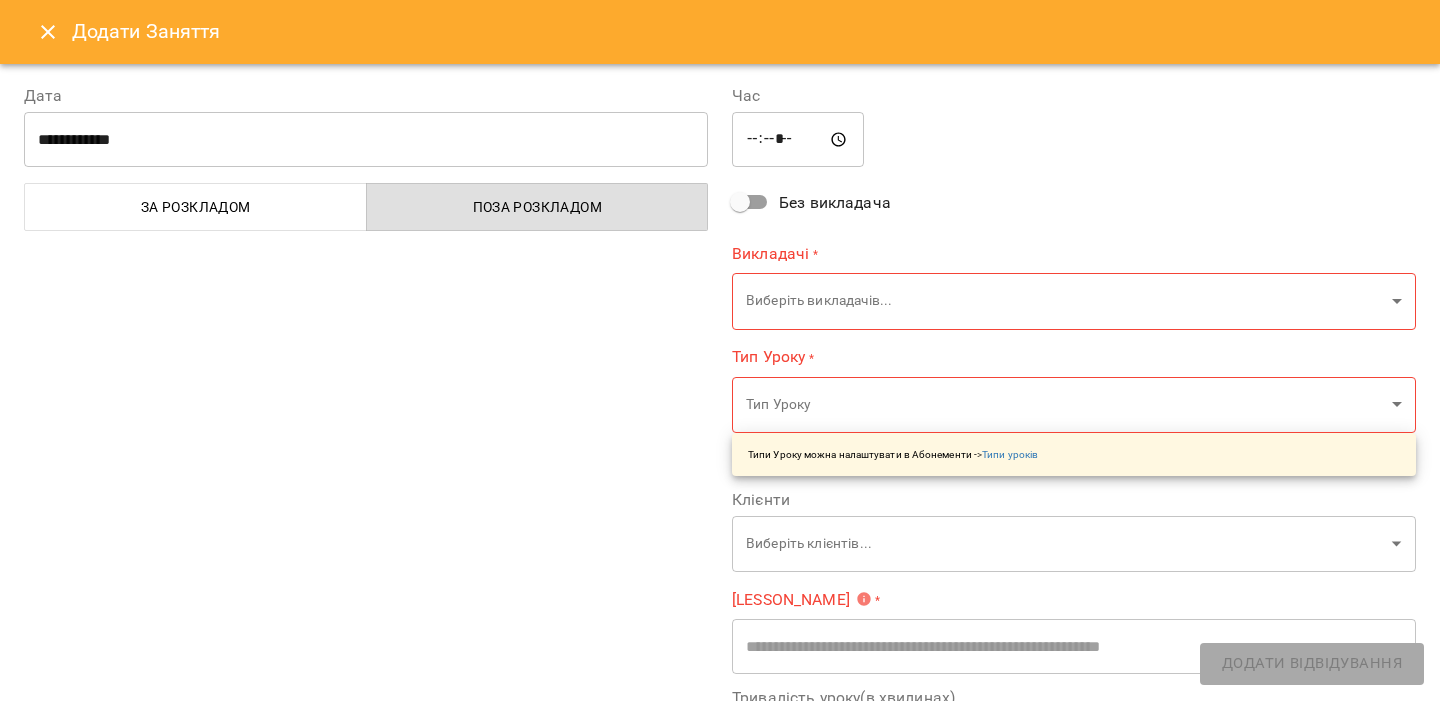 click on "For Business 99+ UA Пн 11 серп Вт 12 серп Ср 13 серп Чт 14 серп Пт 15 серп Сб 16 серп Нд 17 серп 00 01 02 03 04 05 06 07 08 09 10 11 12 13 14 15 16 17 18 19 20 21 22 23 08:00 0 NO_PRICE (test_tag_adding) 08:00 0 Charms (Ravenclaw) 09:00 Can see 0 Scratch (Charms) 11:00 0 NO_PRICE (test_tag_adding) 12:40 0 NO_PRICE (Vadym Rilllll) 13:00 0 NO_PRICE (Vadym Rilllll) 13:30 0 NO_PRICE (Vadym Rilllll) 14:20 0 NO_PRICE (Vadym Rilllll) 15:00 0 Numerologies (Numerology) 16:00 0 Numerologies (Numerology) 08:00 0 trials ( 1233) 08:00 0 NO_PRICE (Slytherin) 08:00 Can see 0 trials ( 1233) 10:00 250 test Charms - Олесь Атамась 10:15 0 NO_PRICE (Slytherin) 11:45 0 NO_PRICE (Slytherin) 12:15 0 Transfiguration (omitClients) 14:00 0 OneTime  Payment 15:00 0 Numerologies (Numerology) 16:00 0 Numerologies (Numerology) 17:45 0 Defence Against the Dark Arts 19:00 0 trials 02:00 251 test Олесь Атамась" at bounding box center [720, 1546] 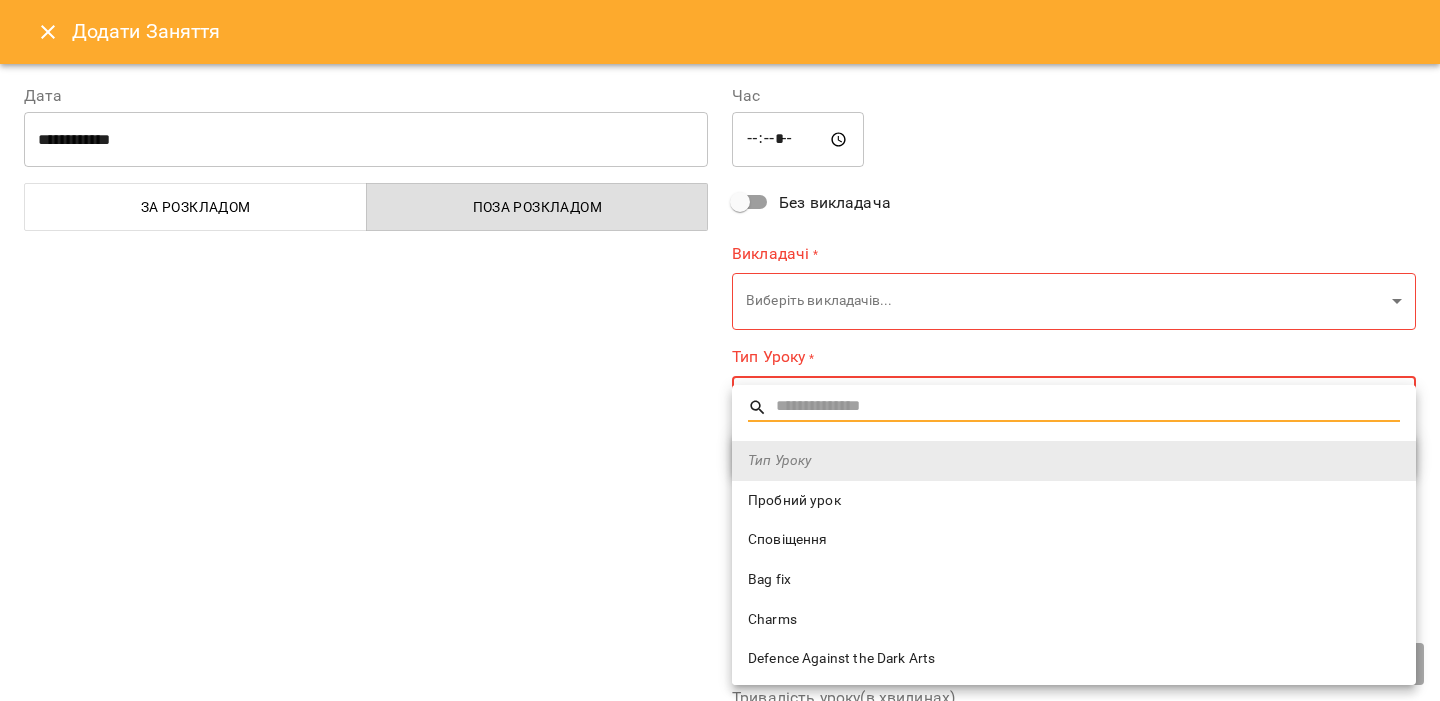 click on "Пробний урок" at bounding box center [1074, 501] 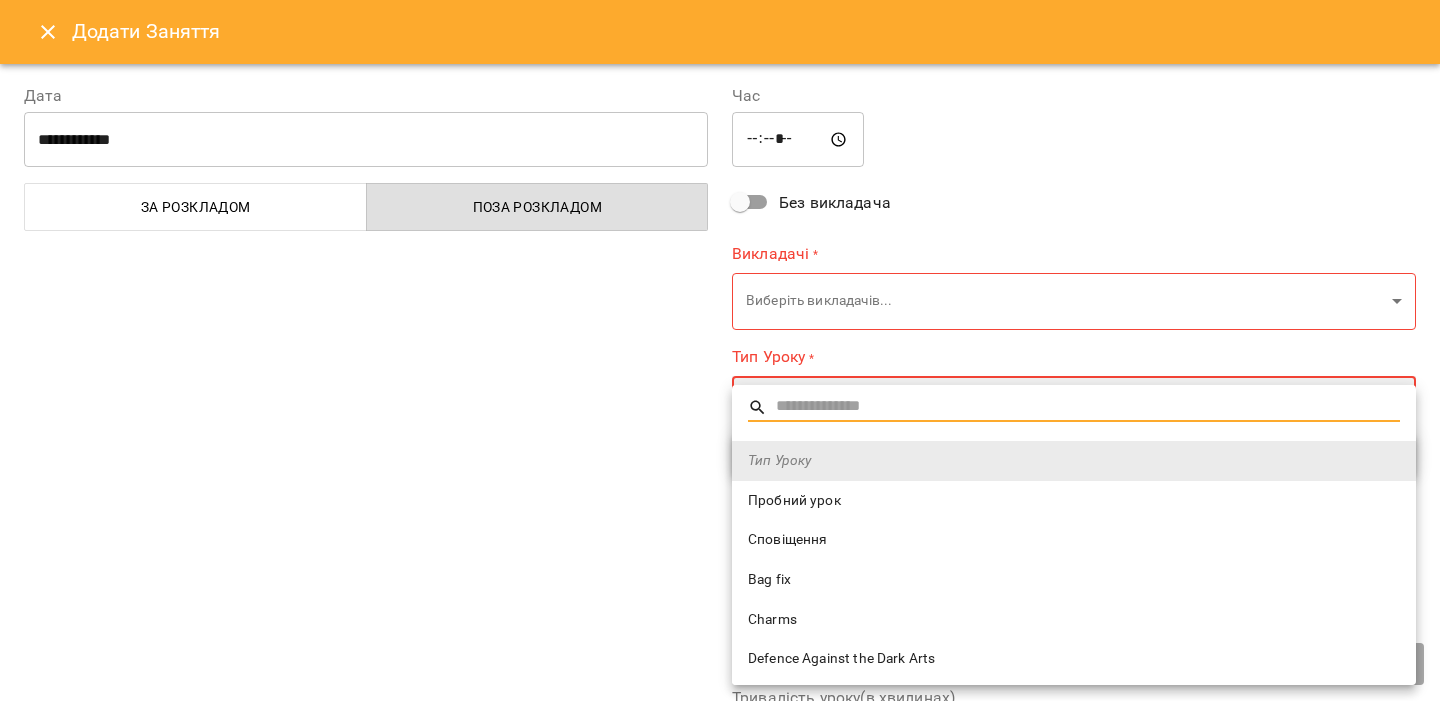 type on "**********" 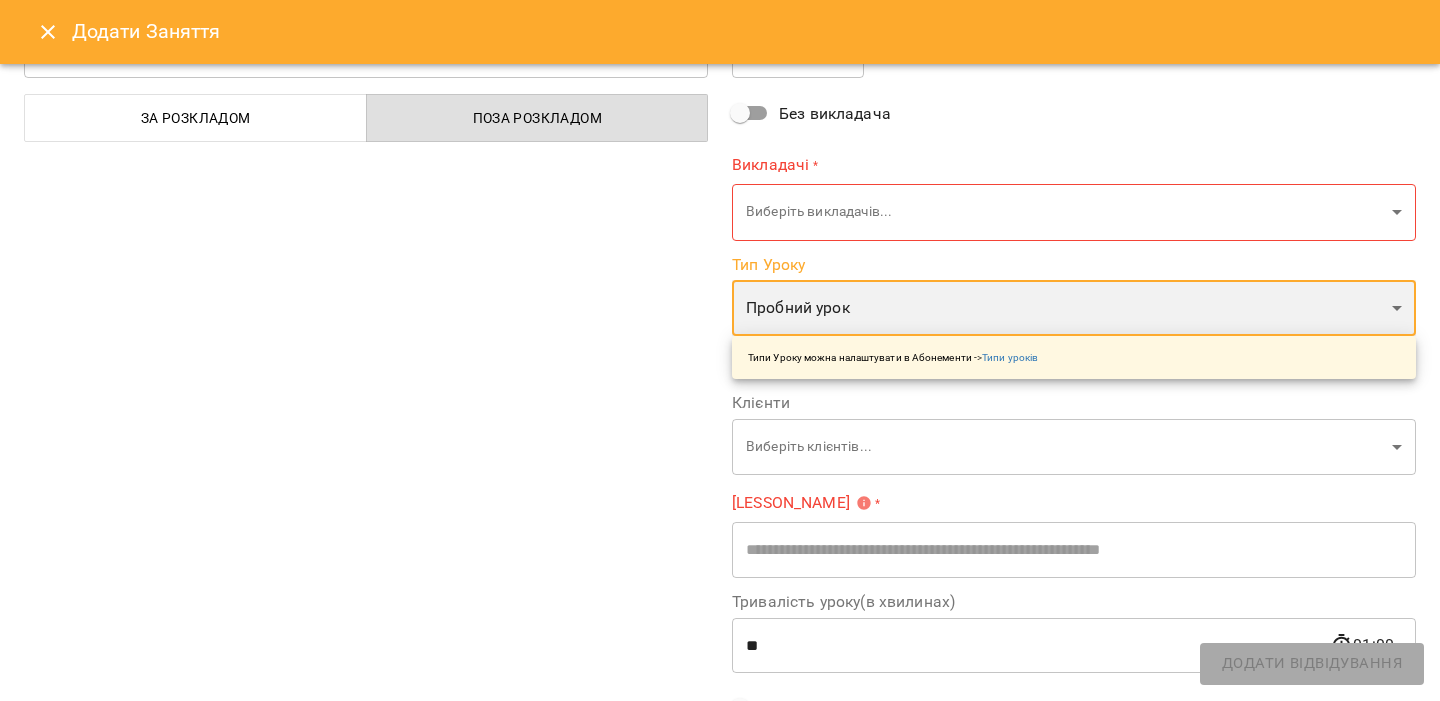 scroll, scrollTop: 76, scrollLeft: 0, axis: vertical 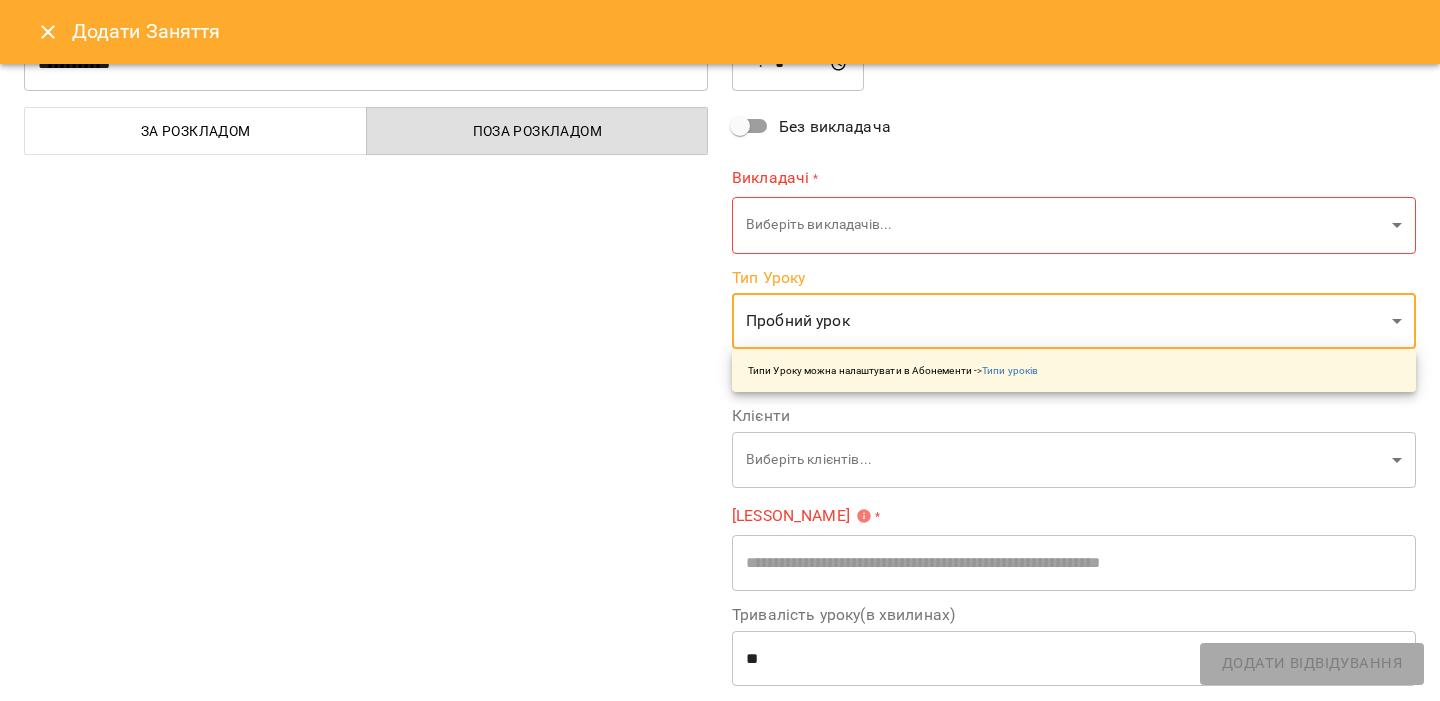 click on "For Business 99+ UA Пн 11 серп Вт 12 серп Ср 13 серп Чт 14 серп Пт 15 серп Сб 16 серп Нд 17 серп 00 01 02 03 04 05 06 07 08 09 10 11 12 13 14 15 16 17 18 19 20 21 22 23 08:00 0 NO_PRICE (test_tag_adding) 08:00 0 Charms (Ravenclaw) 09:00 Can see 0 Scratch (Charms) 11:00 0 NO_PRICE (test_tag_adding) 12:40 0 NO_PRICE (Vadym Rilllll) 13:00 0 NO_PRICE (Vadym Rilllll) 13:30 0 NO_PRICE (Vadym Rilllll) 14:20 0 NO_PRICE (Vadym Rilllll) 15:00 0 Numerologies (Numerology) 16:00 0 Numerologies (Numerology) 08:00 0 trials ( 1233) 08:00 0 NO_PRICE (Slytherin) 08:00 Can see 0 trials ( 1233) 10:00 250 test Charms - Олесь Атамась 10:15 0 NO_PRICE (Slytherin) 11:45 0 NO_PRICE (Slytherin) 12:15 0 Transfiguration (omitClients) 14:00 0 OneTime  Payment 15:00 0 Numerologies (Numerology) 16:00 0 Numerologies (Numerology) 17:45 0 Defence Against the Dark Arts 19:00 0 trials 02:00 251 test Олесь Атамась" at bounding box center (720, 1546) 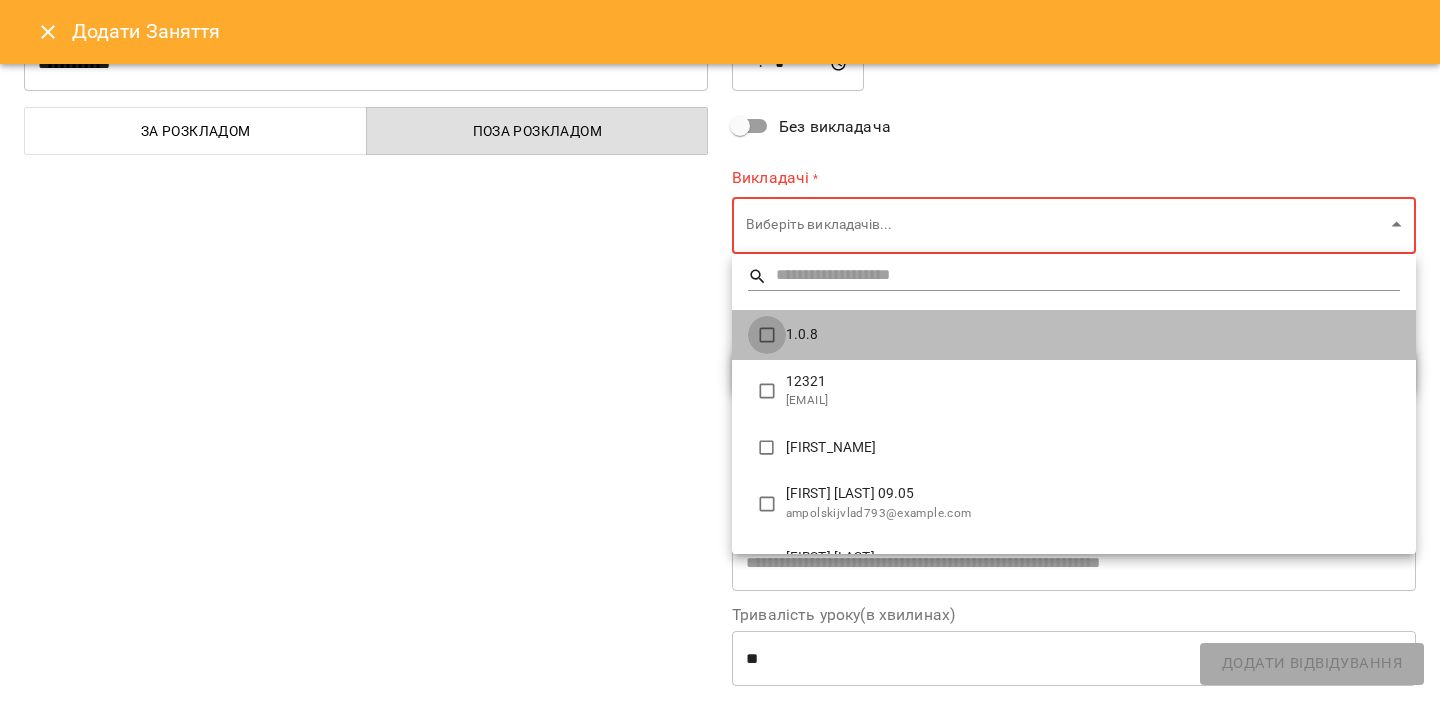 type on "**********" 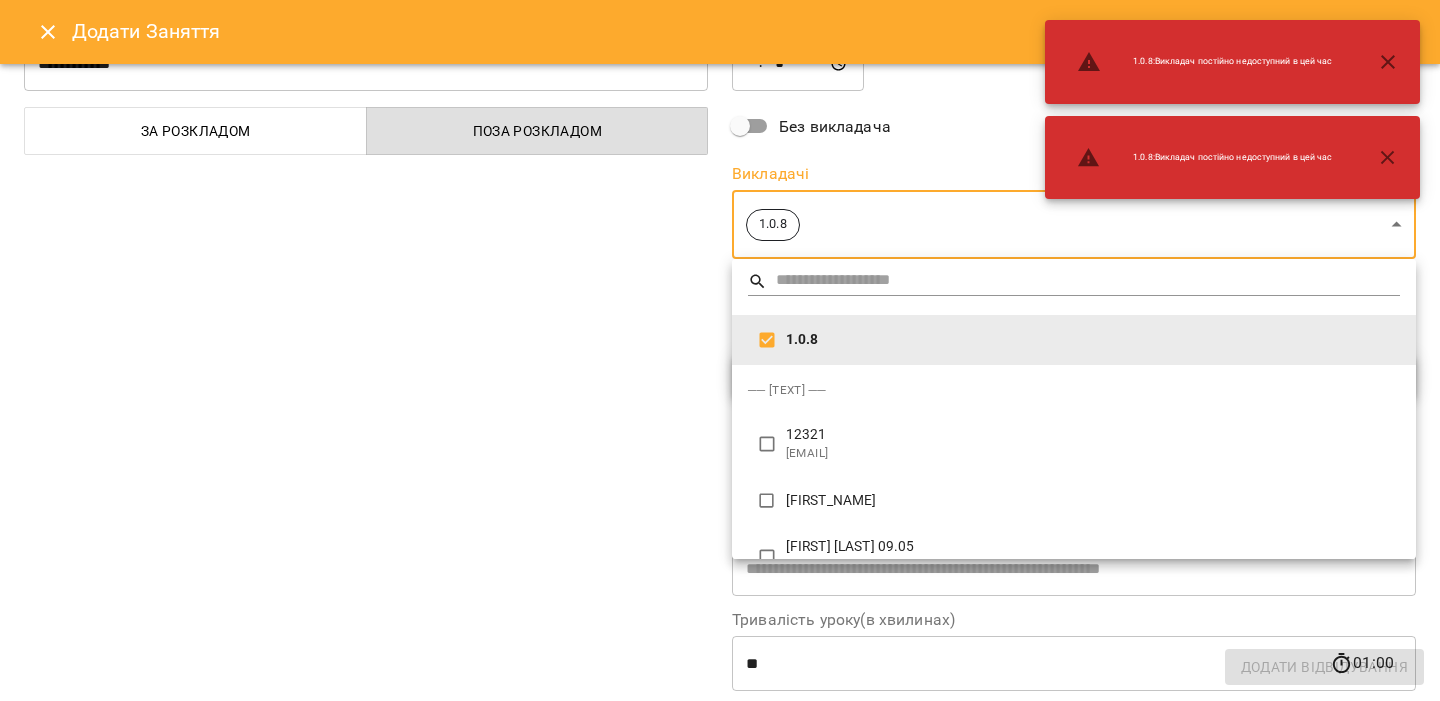 click at bounding box center (720, 350) 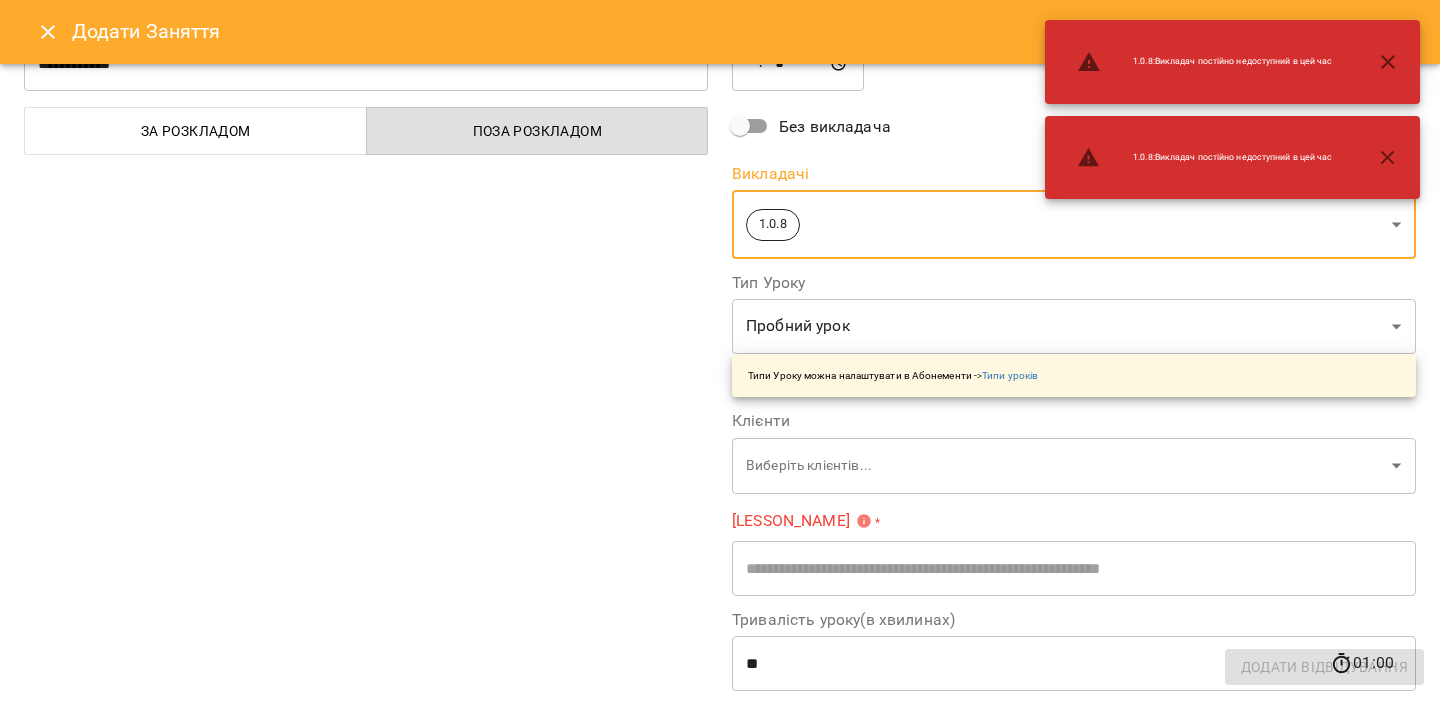 click on "For Business 99+ UA Пн 11 серп Вт 12 серп Ср 13 серп Чт 14 серп Пт 15 серп Сб 16 серп Нд 17 серп 00 01 02 03 04 05 06 07 08 09 10 11 12 13 14 15 16 17 18 19 20 21 22 23 08:00 0 NO_PRICE (test_tag_adding) 08:00 0 Charms (Ravenclaw) 09:00 Can see 0 Scratch (Charms) 11:00 0 NO_PRICE (test_tag_adding) 12:40 0 NO_PRICE (Vadym Rilllll) 13:00 0 NO_PRICE (Vadym Rilllll) 13:30 0 NO_PRICE (Vadym Rilllll) 14:20 0 NO_PRICE (Vadym Rilllll) 15:00 0 Numerologies (Numerology) 16:00 0 Numerologies (Numerology) 08:00 0 trials ( 1233) 08:00 0 NO_PRICE (Slytherin) 08:00 Can see 0 trials ( 1233) 10:00 250 test Charms - Олесь Атамась 10:15 0 NO_PRICE (Slytherin) 11:45 0 NO_PRICE (Slytherin) 12:15 0 Transfiguration (omitClients) 14:00 0 OneTime  Payment 15:00 0 Numerologies (Numerology) 16:00 0 Numerologies (Numerology) 17:45 0 Defence Against the Dark Arts 19:00 0 trials 02:00 251 test Олесь Атамась" at bounding box center [720, 1546] 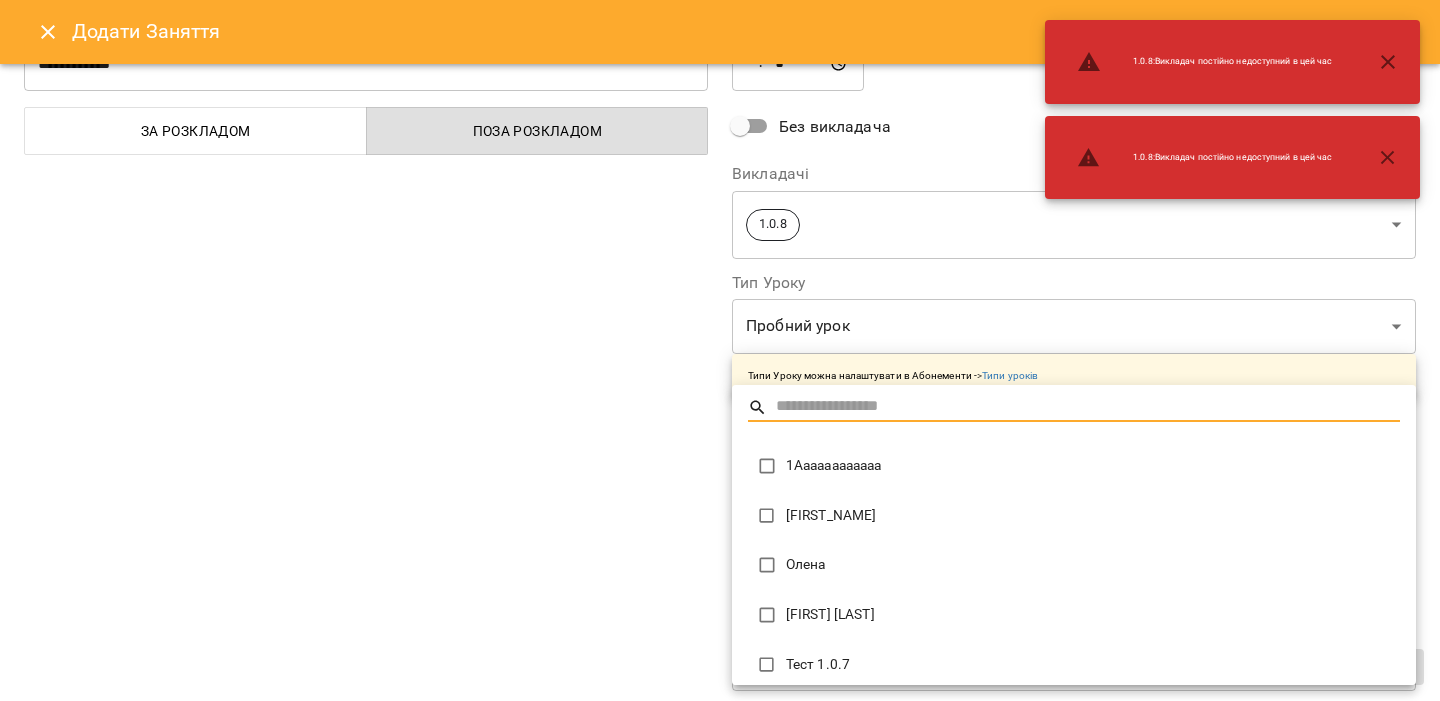 type on "****" 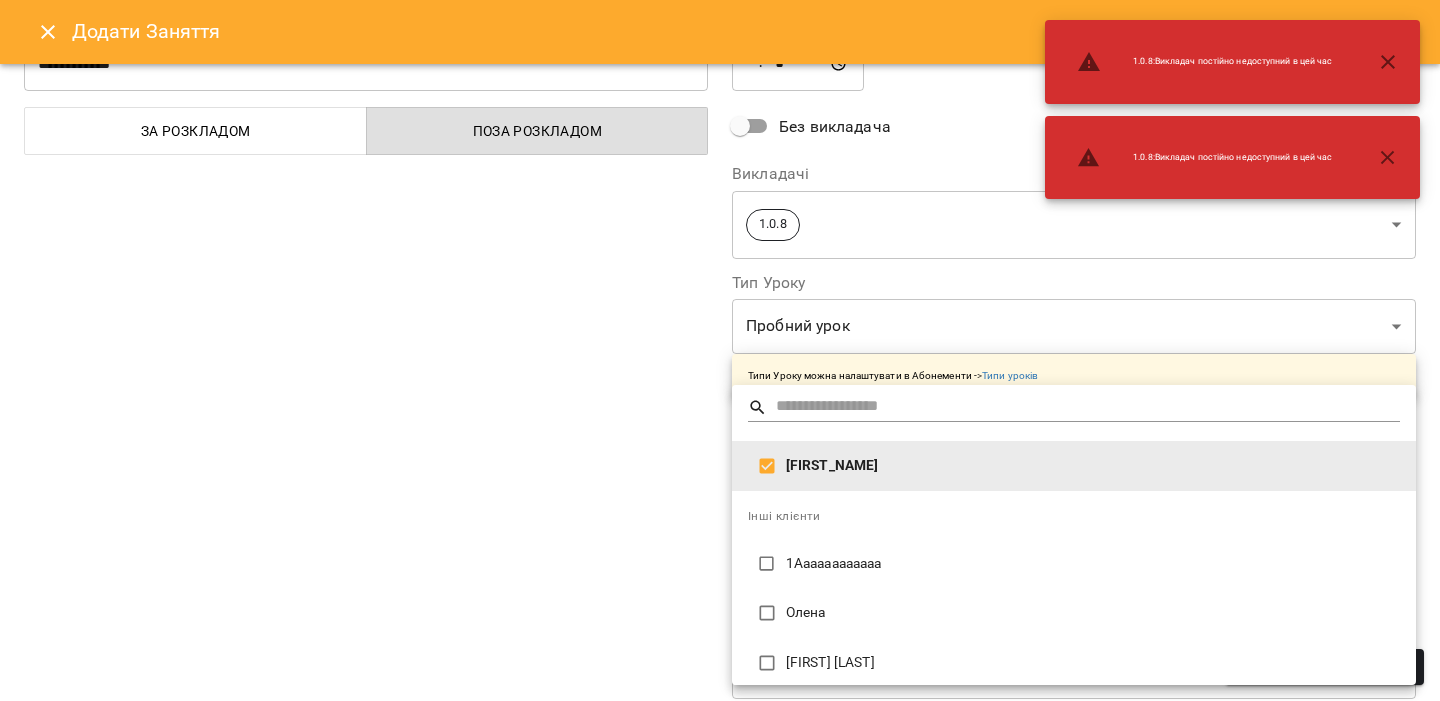 click at bounding box center [720, 350] 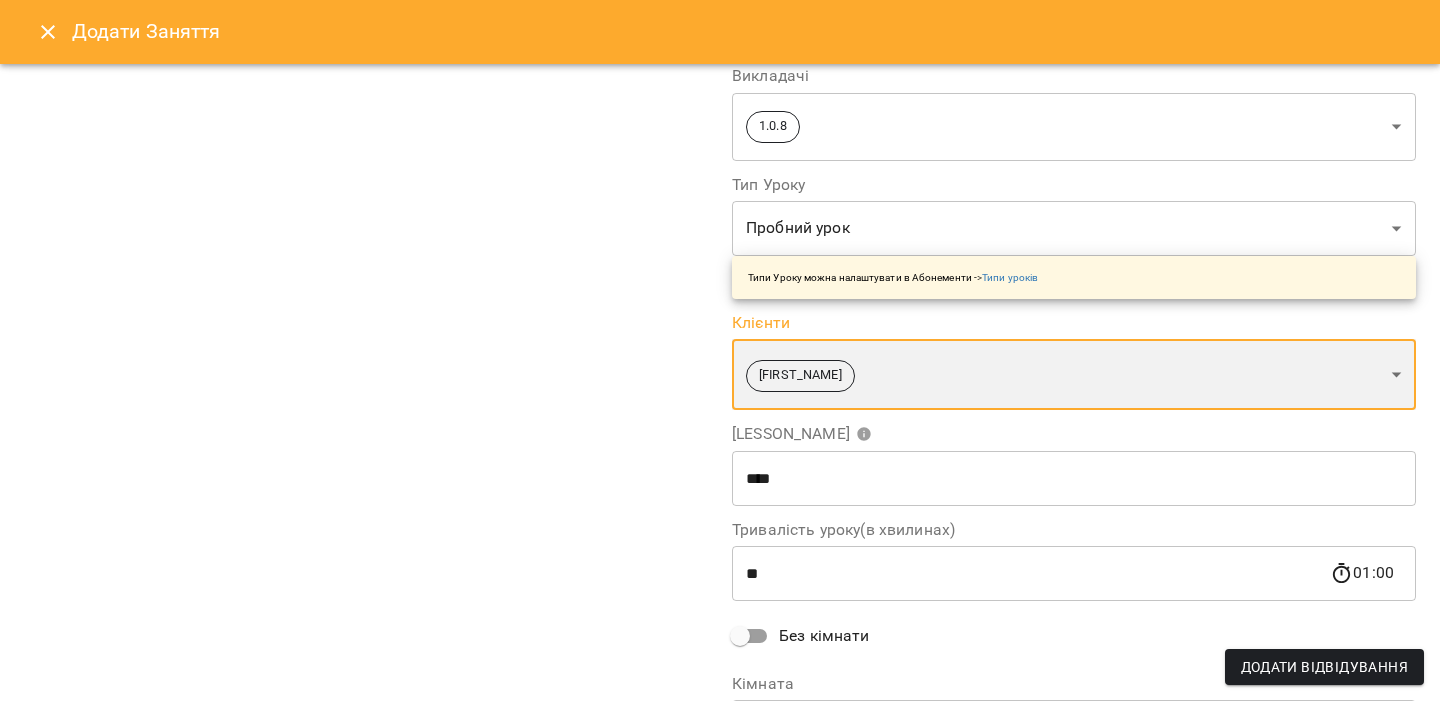 scroll, scrollTop: 176, scrollLeft: 0, axis: vertical 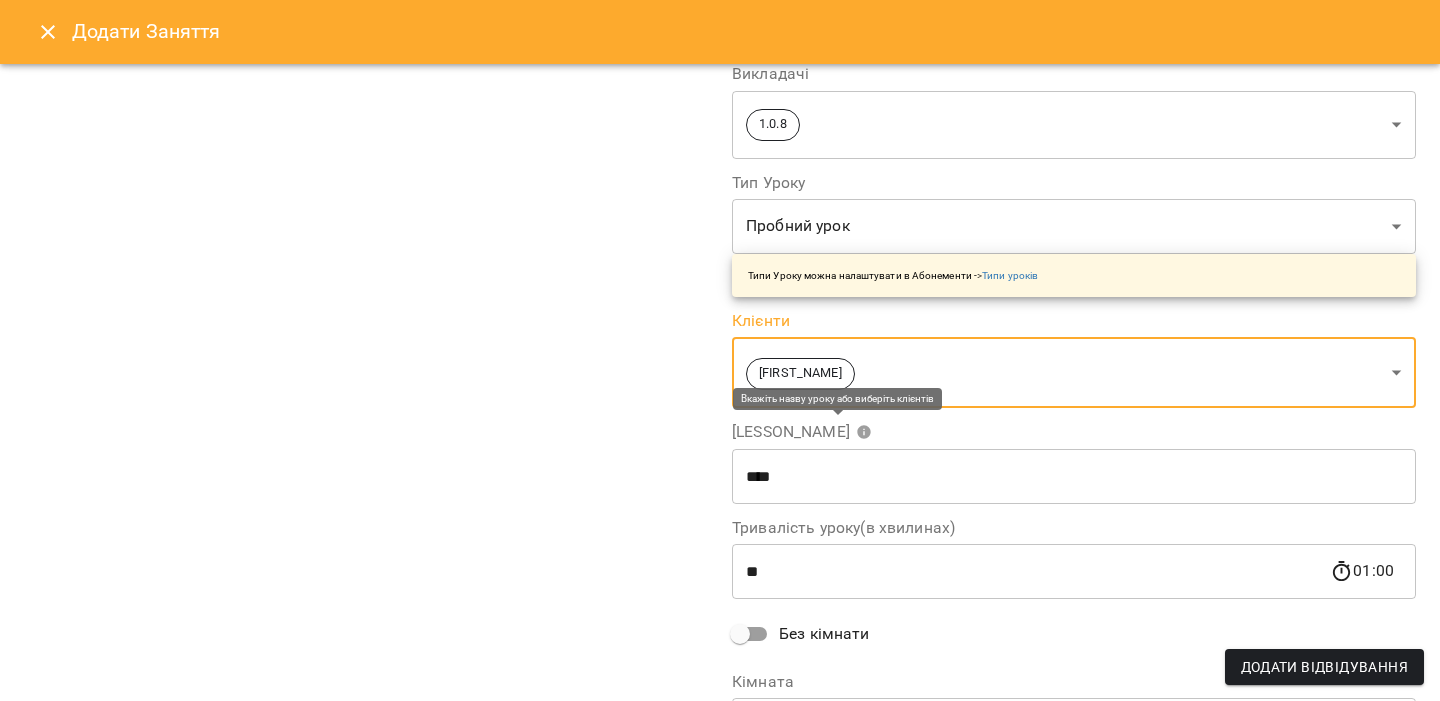 click 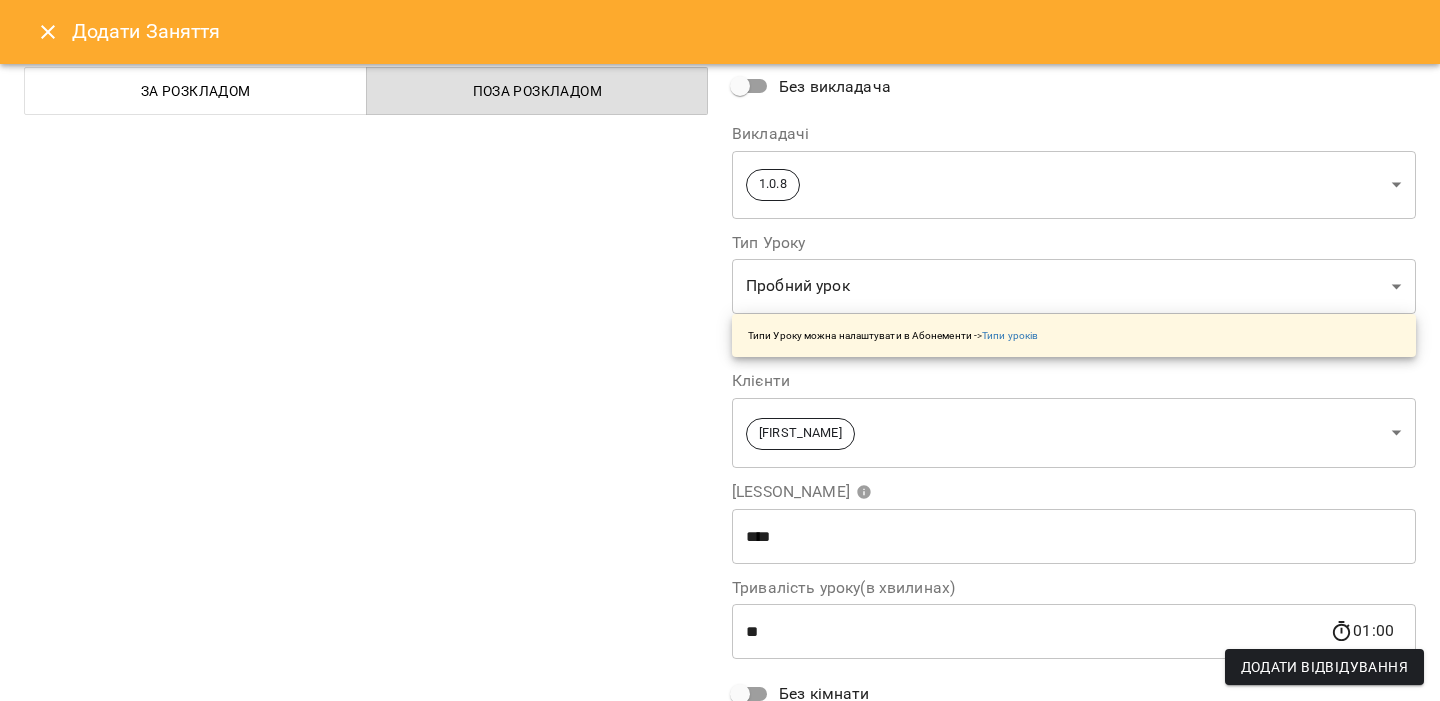 scroll, scrollTop: 312, scrollLeft: 0, axis: vertical 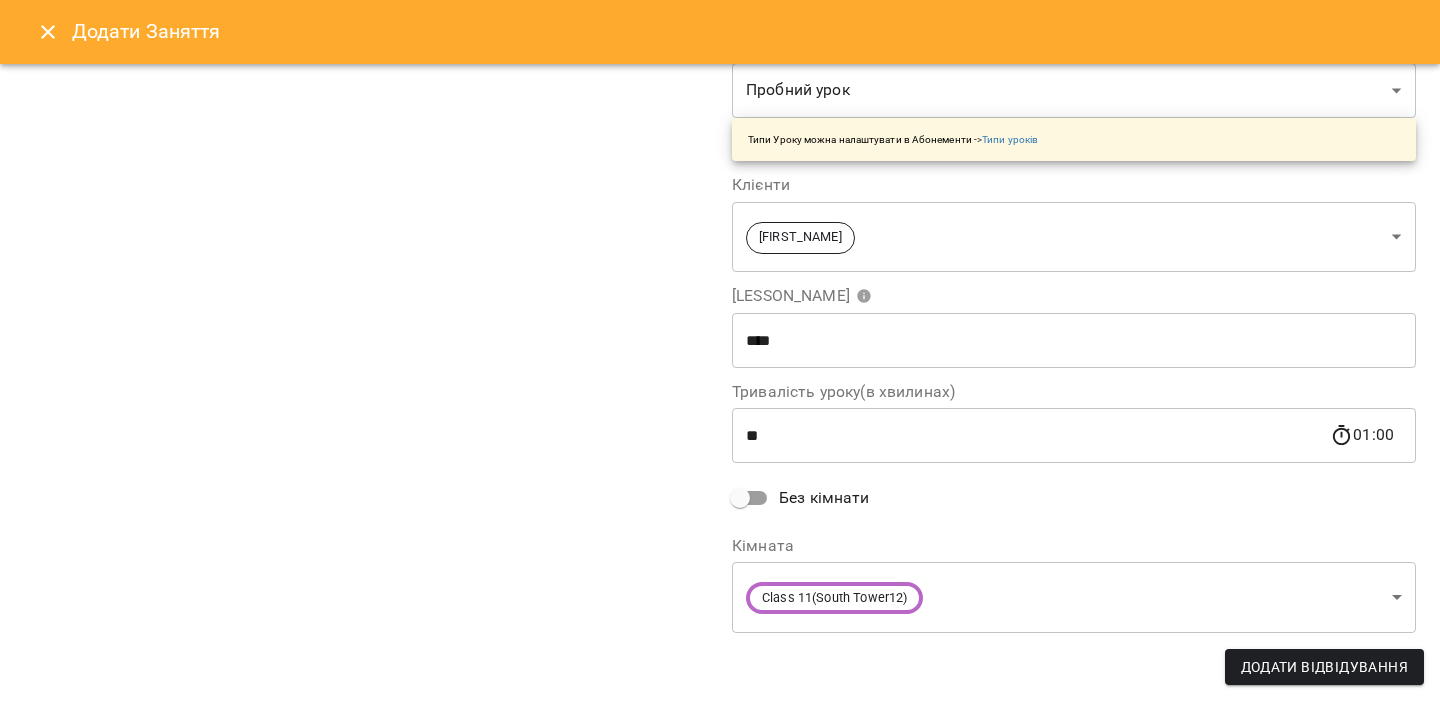 click on "Додати Відвідування" at bounding box center [1324, 667] 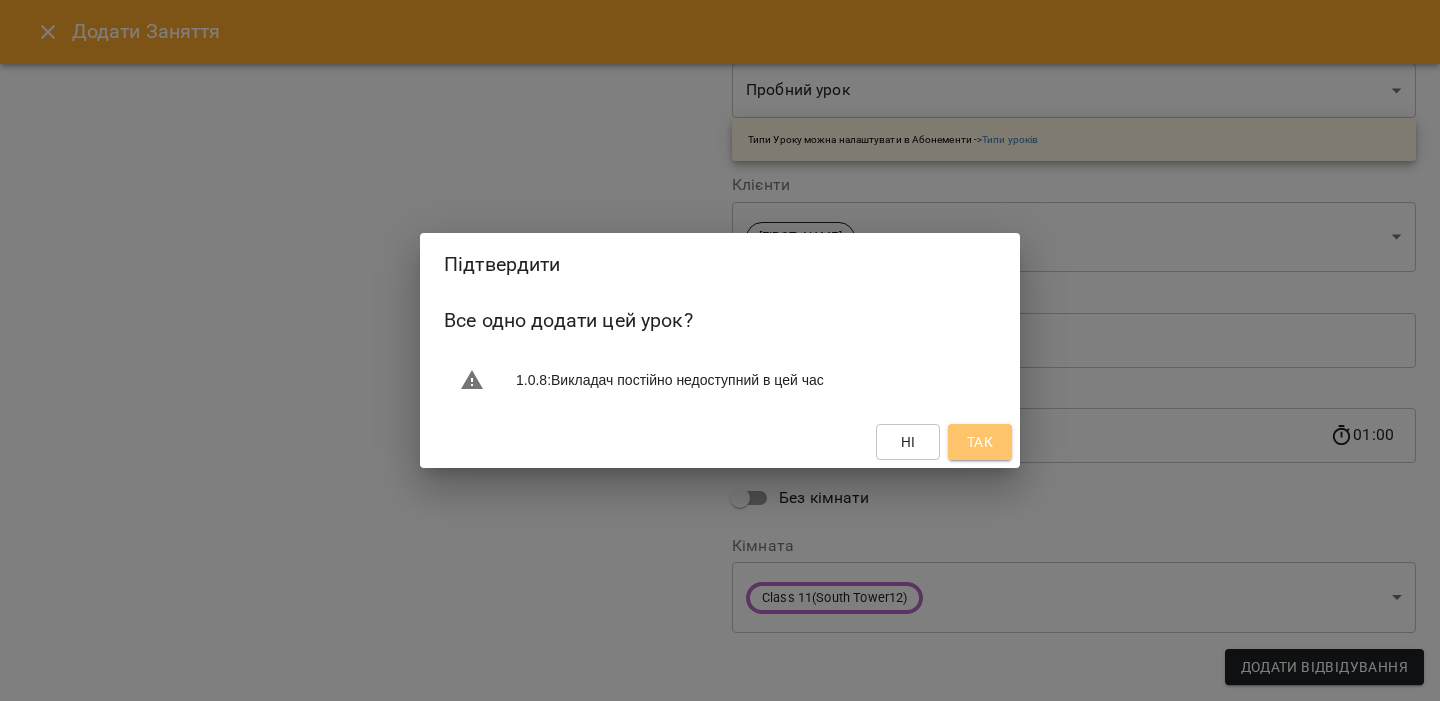 click on "Так" at bounding box center (980, 442) 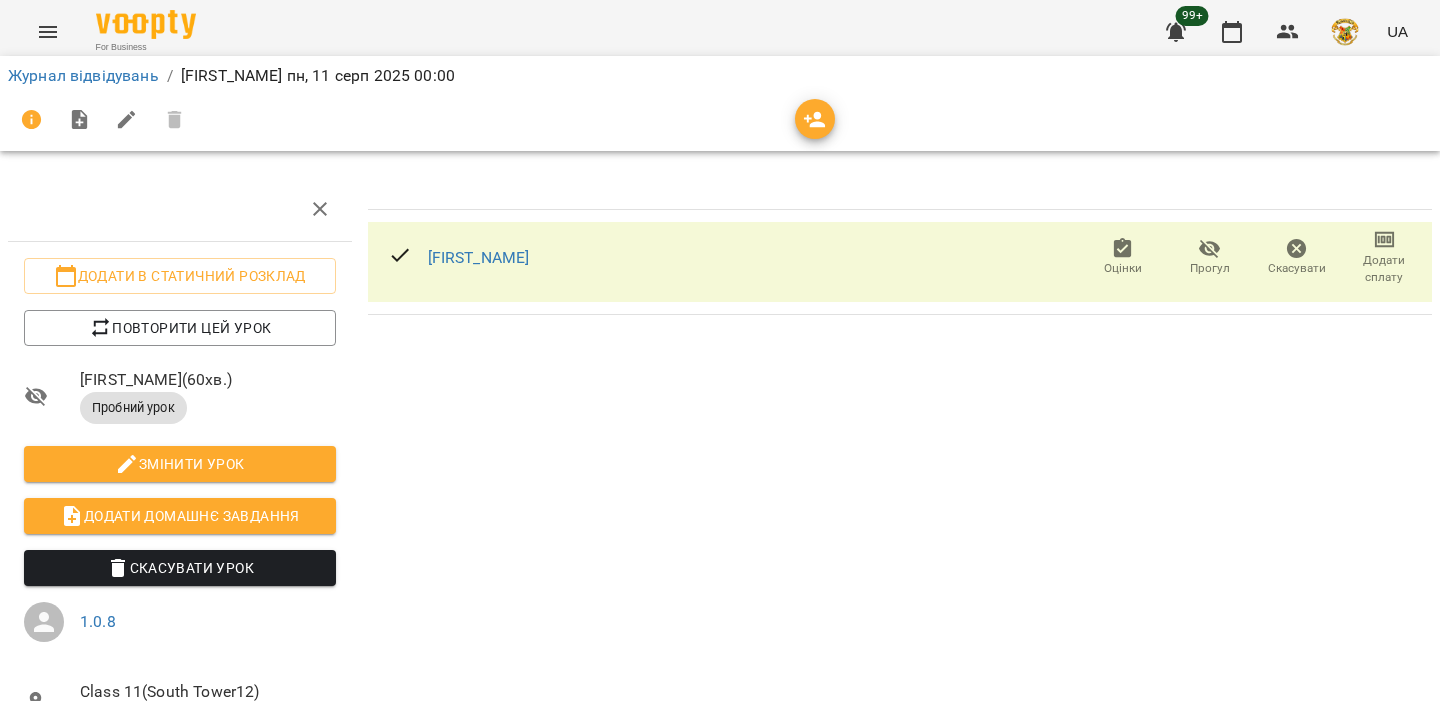 click at bounding box center (48, 32) 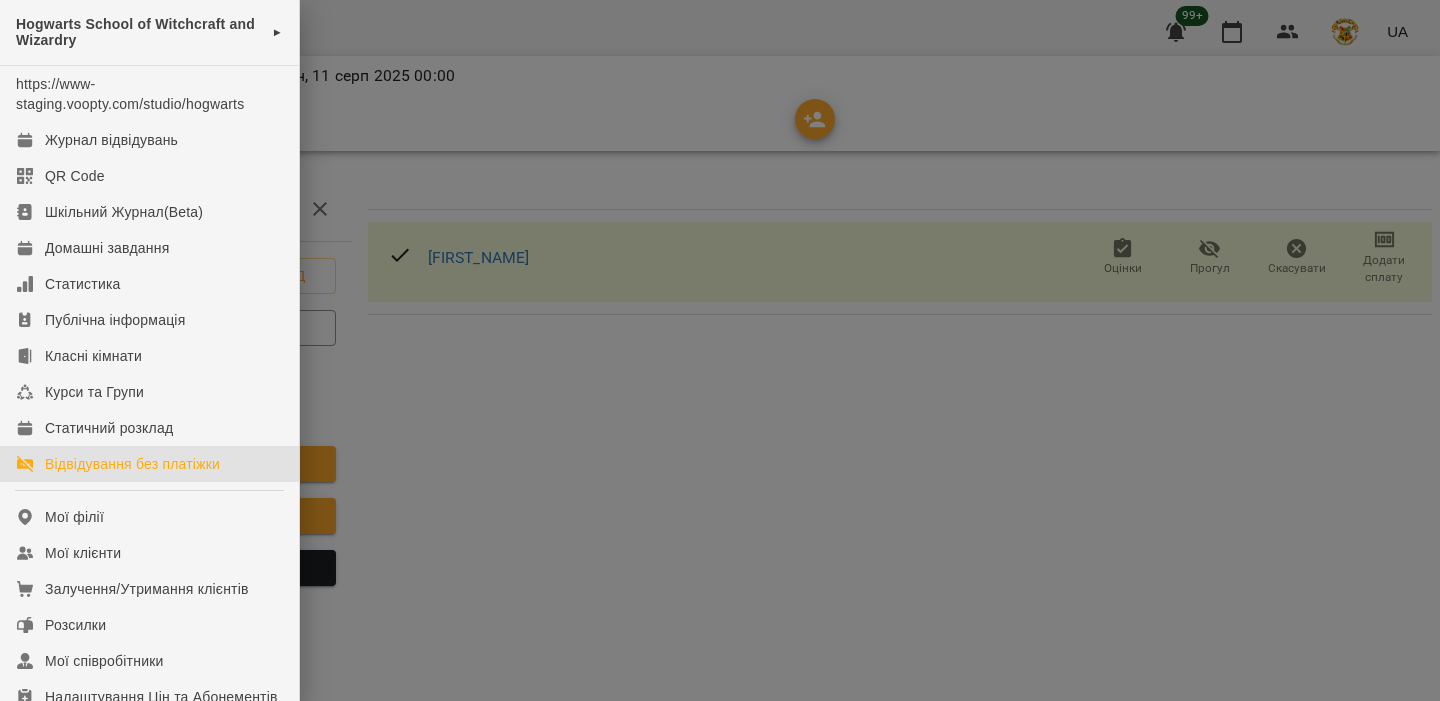 click on "Відвідування без платіжки" at bounding box center (132, 464) 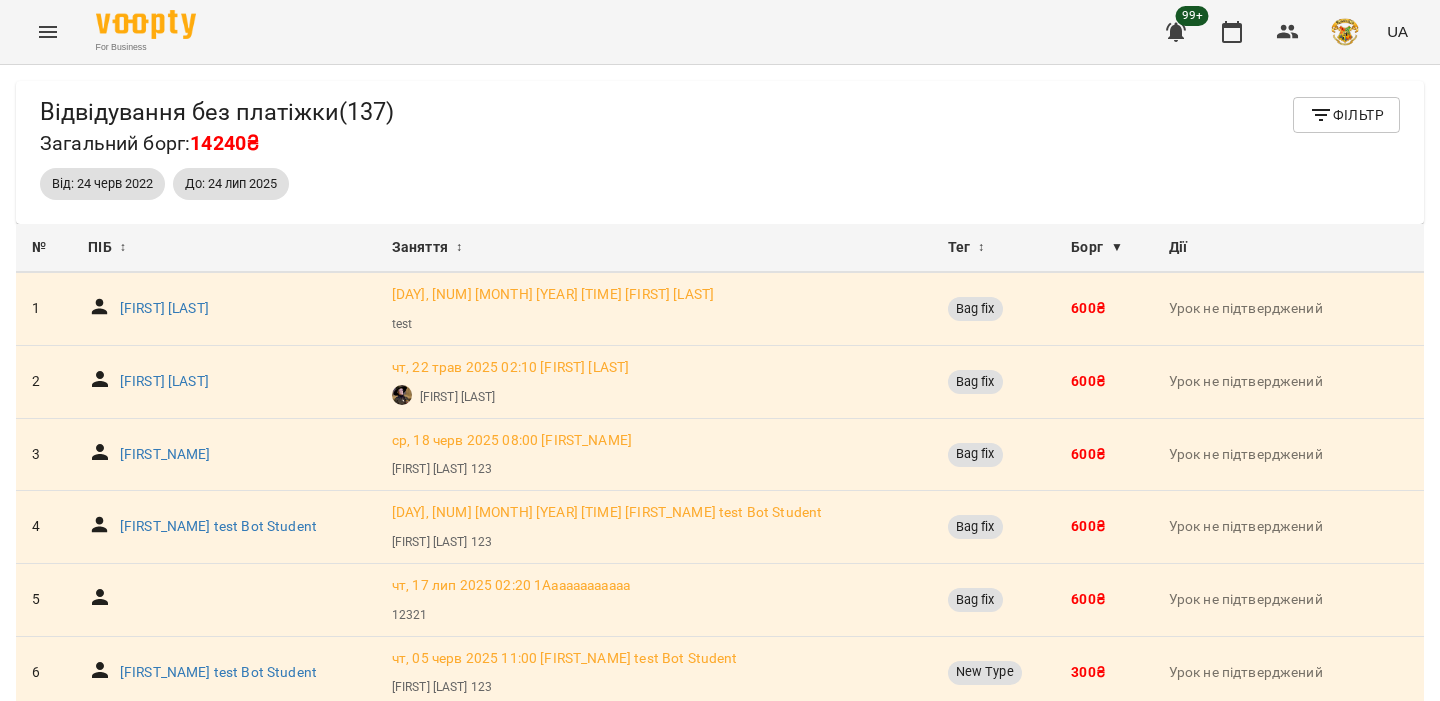 click on "Фільтр" at bounding box center (1346, 115) 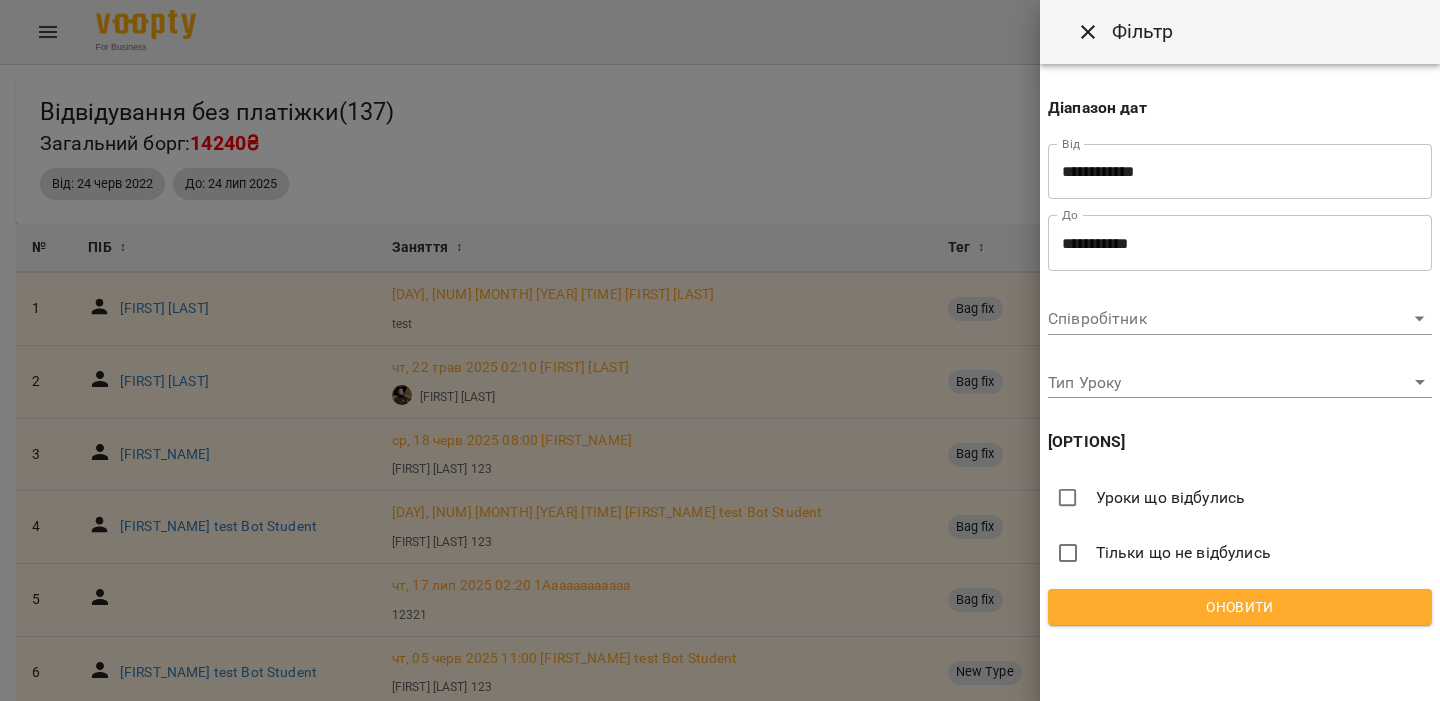 click on "Тільки що не відбулись" at bounding box center (1183, 553) 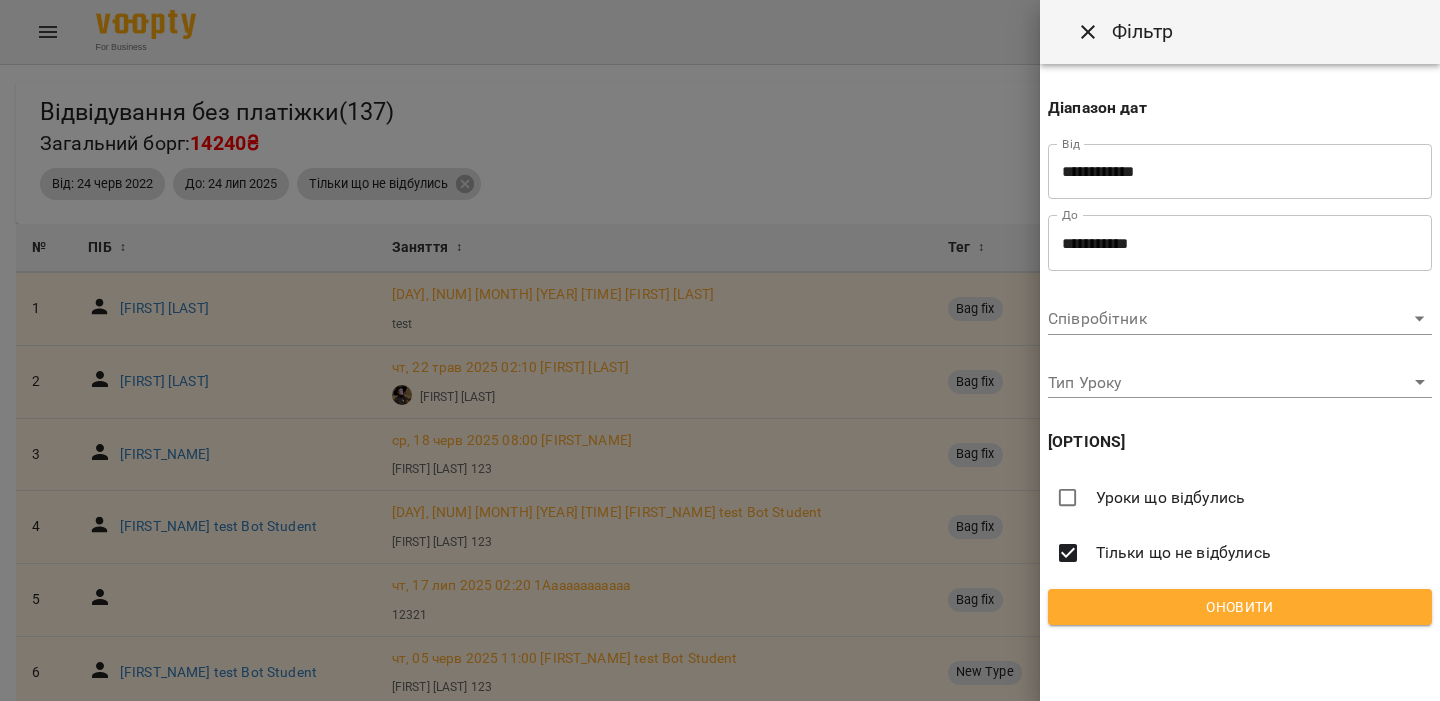 click on "Оновити" at bounding box center (1240, 607) 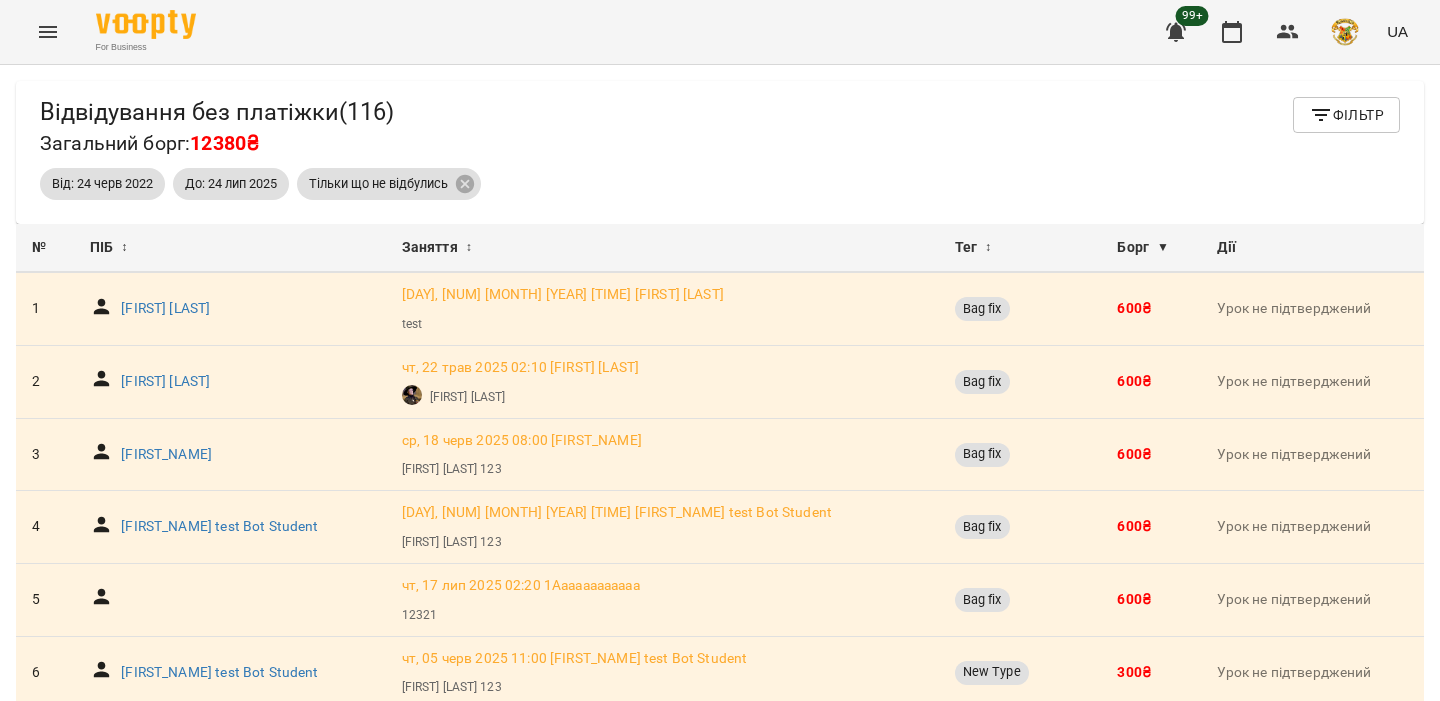 click 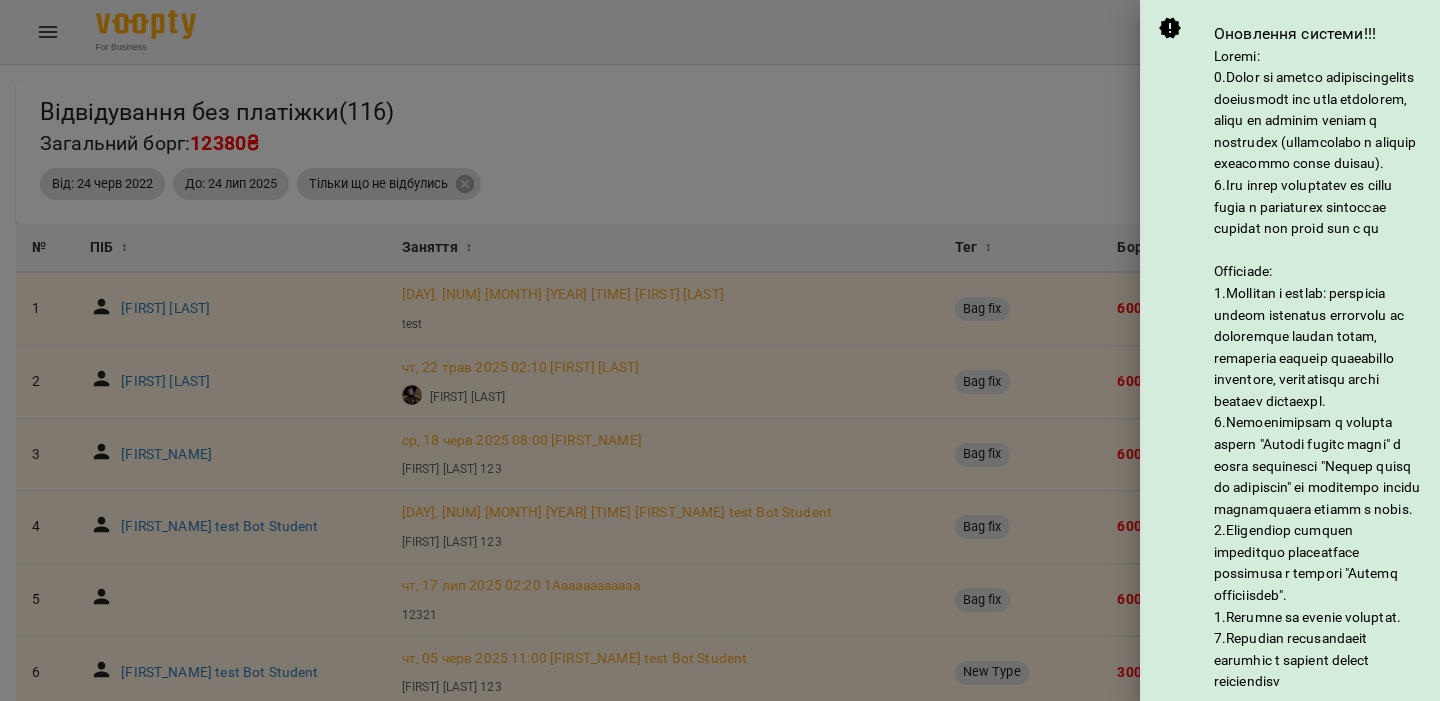 scroll, scrollTop: 448, scrollLeft: 0, axis: vertical 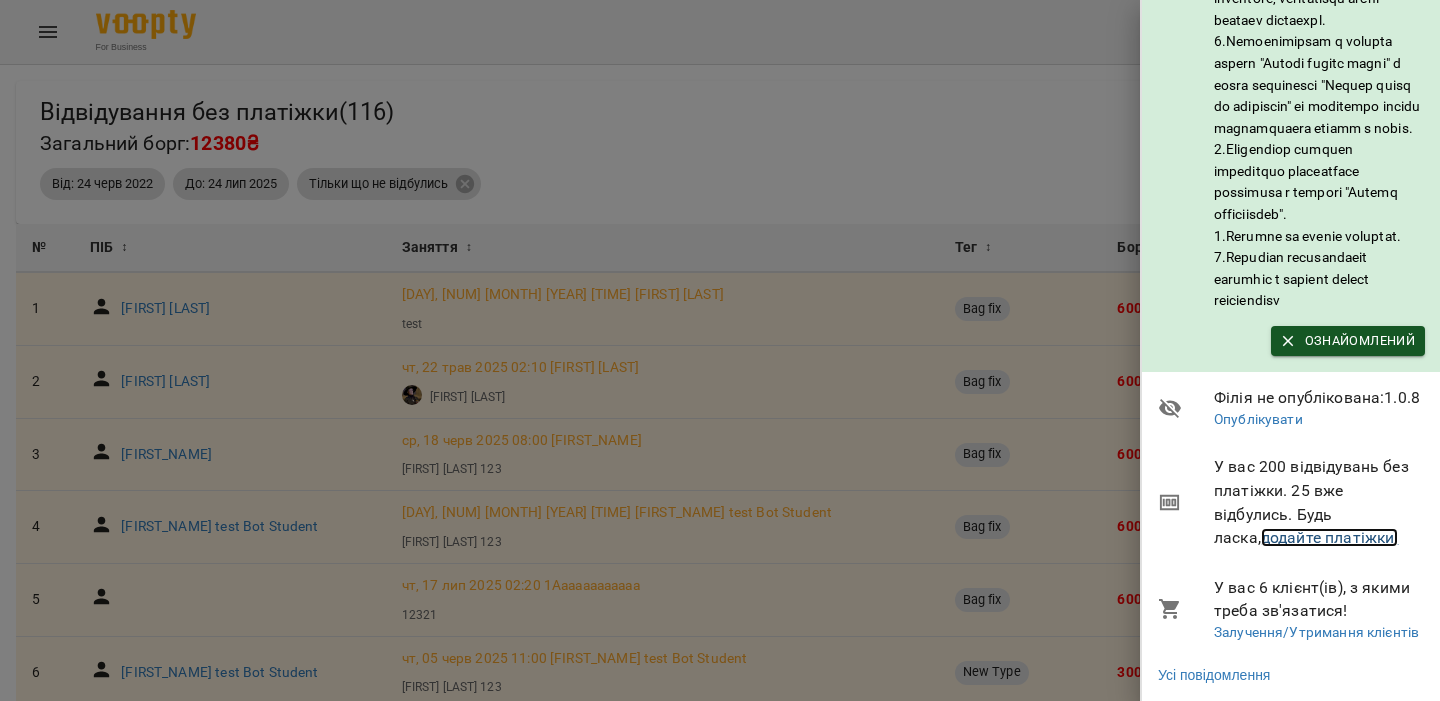 click on "додайте платіжки!" at bounding box center [1330, 537] 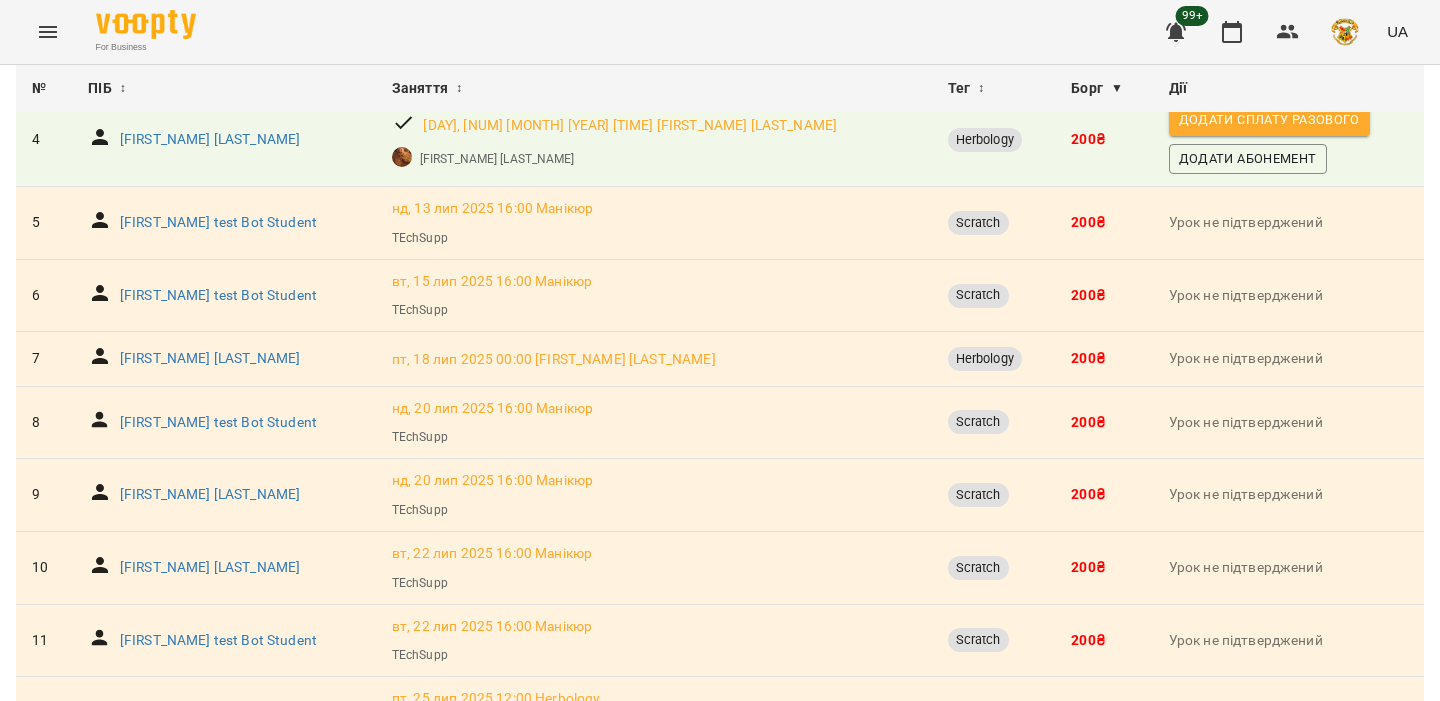 scroll, scrollTop: 0, scrollLeft: 0, axis: both 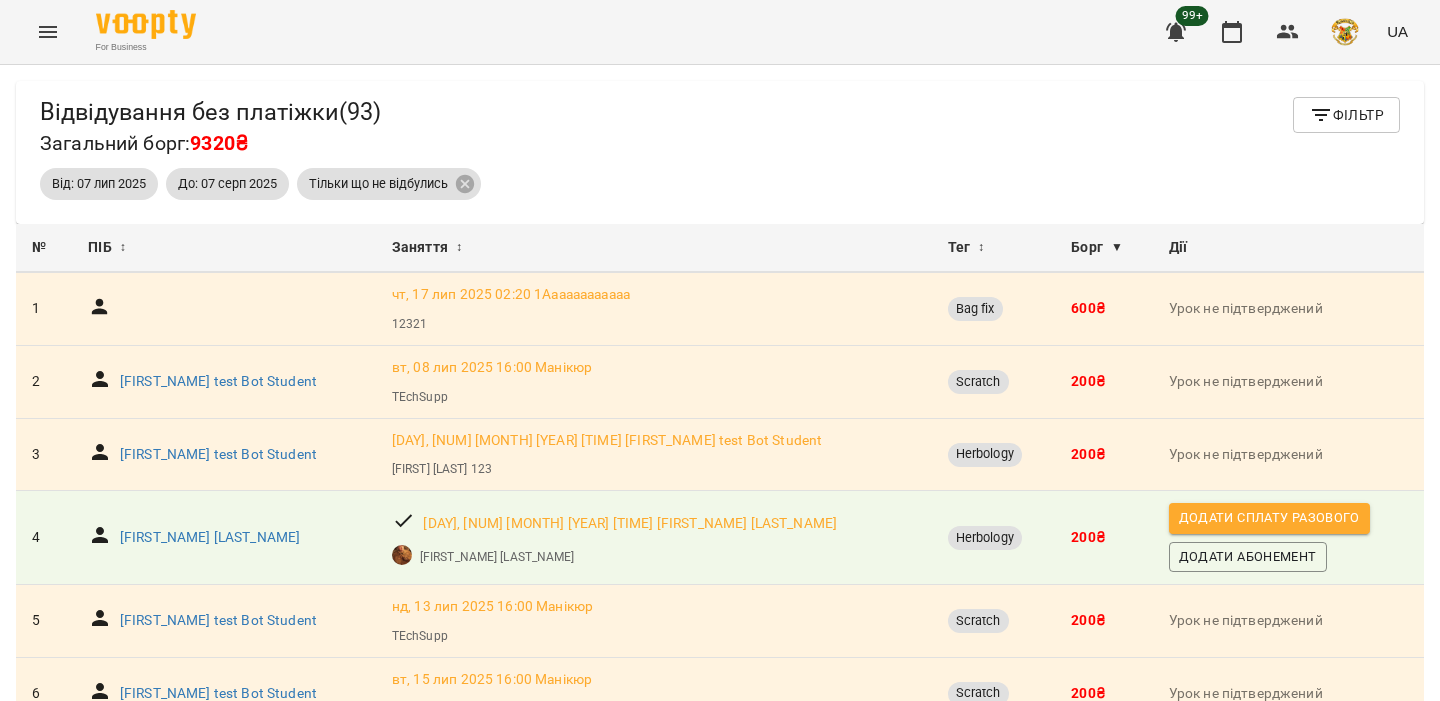 click 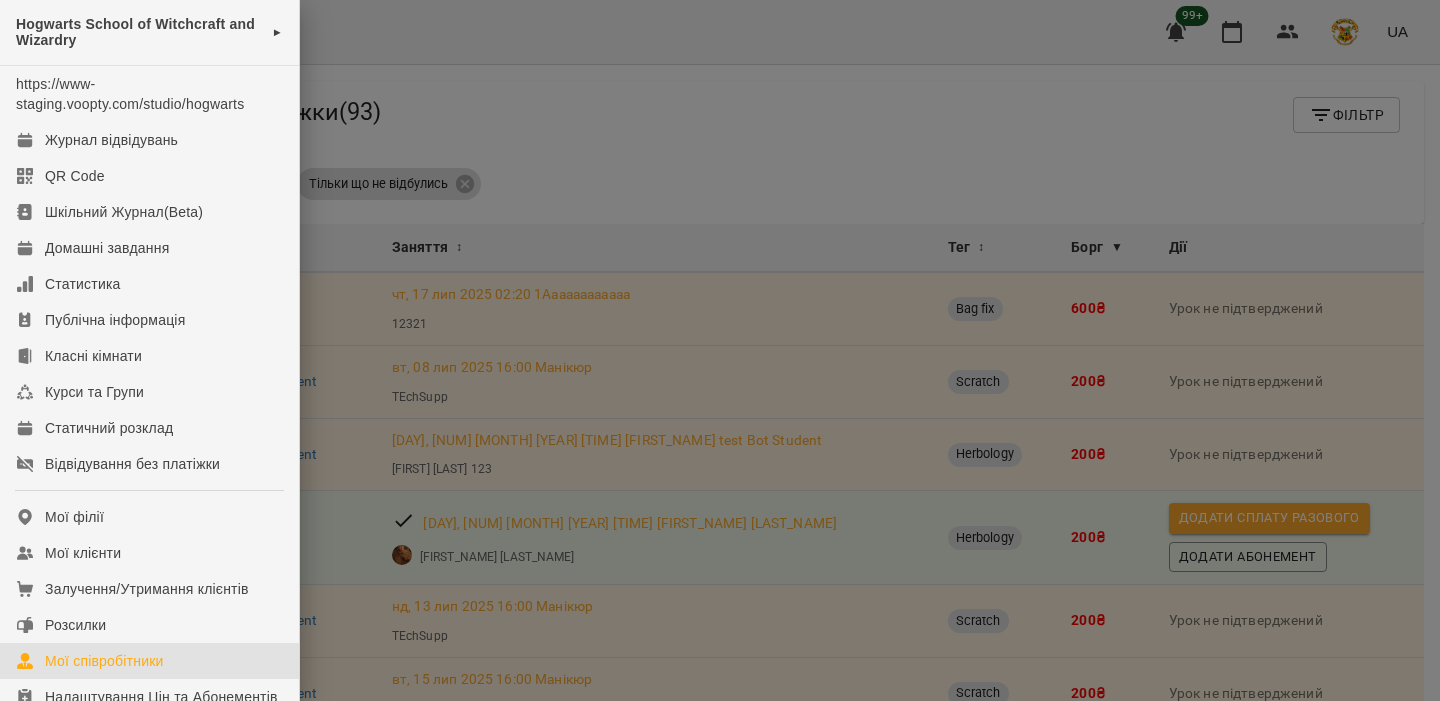 click on "Мої співробітники" at bounding box center (104, 661) 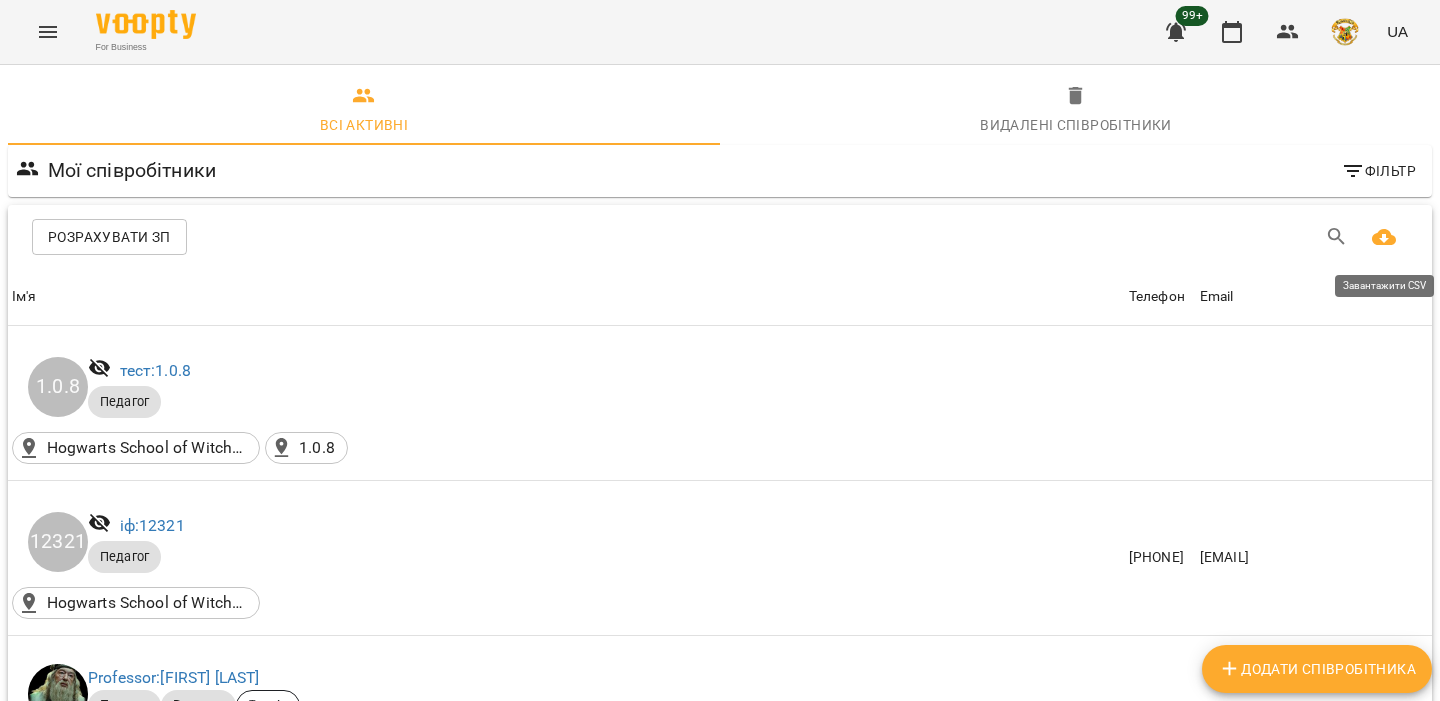 click at bounding box center (1384, 237) 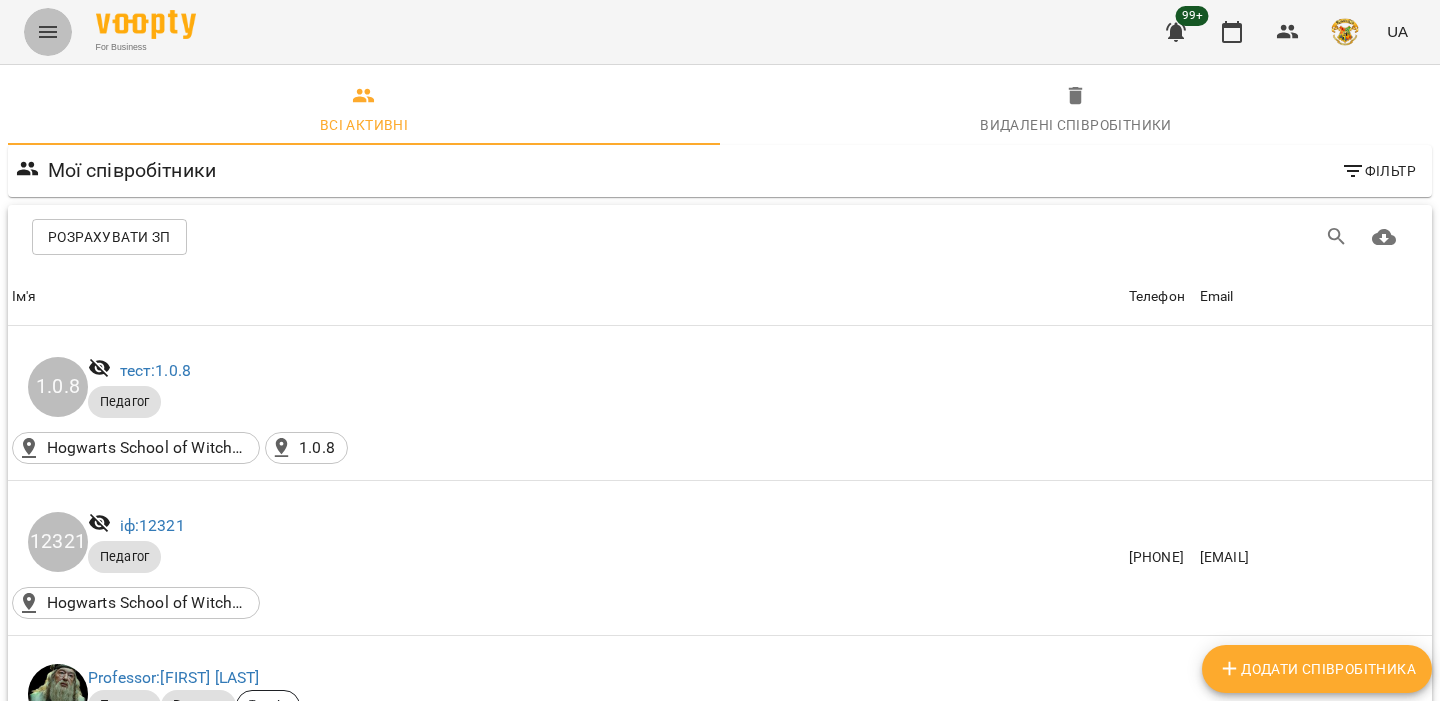 click 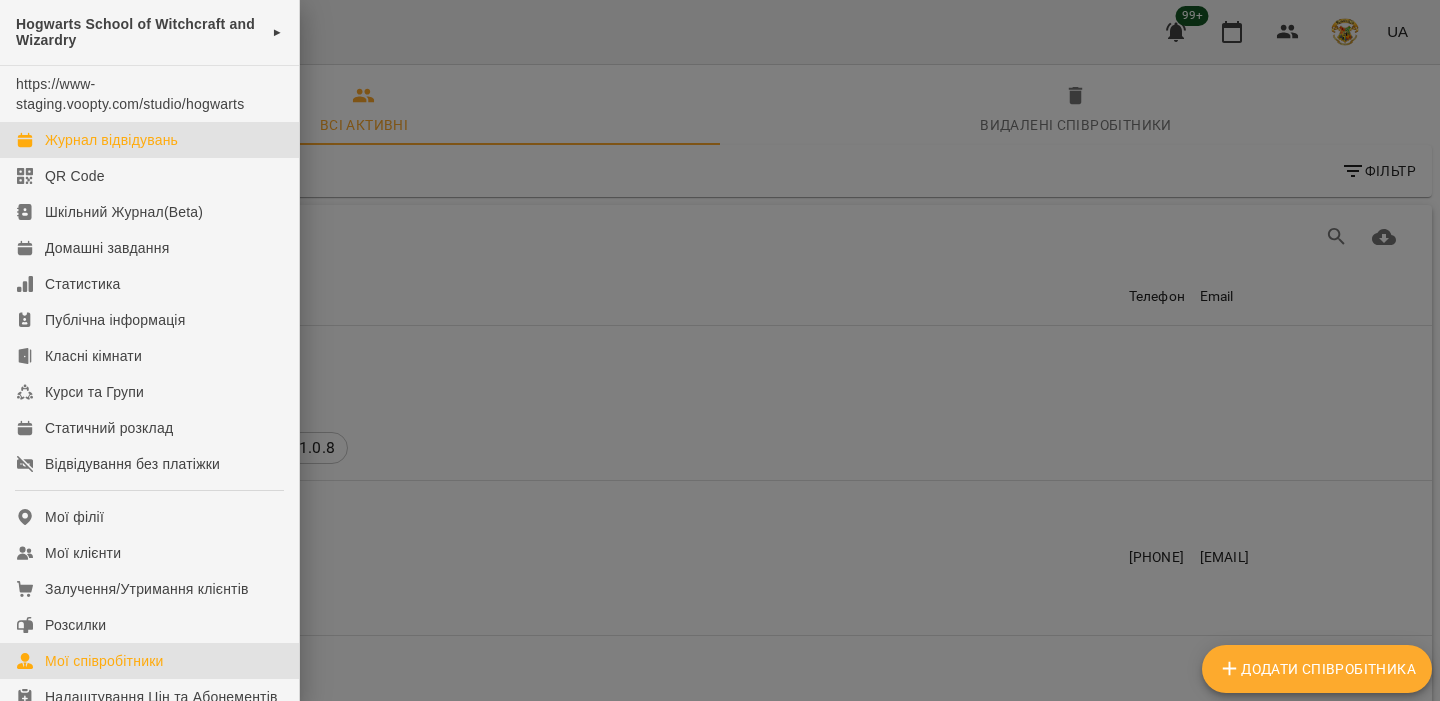 click on "Журнал відвідувань" at bounding box center (111, 140) 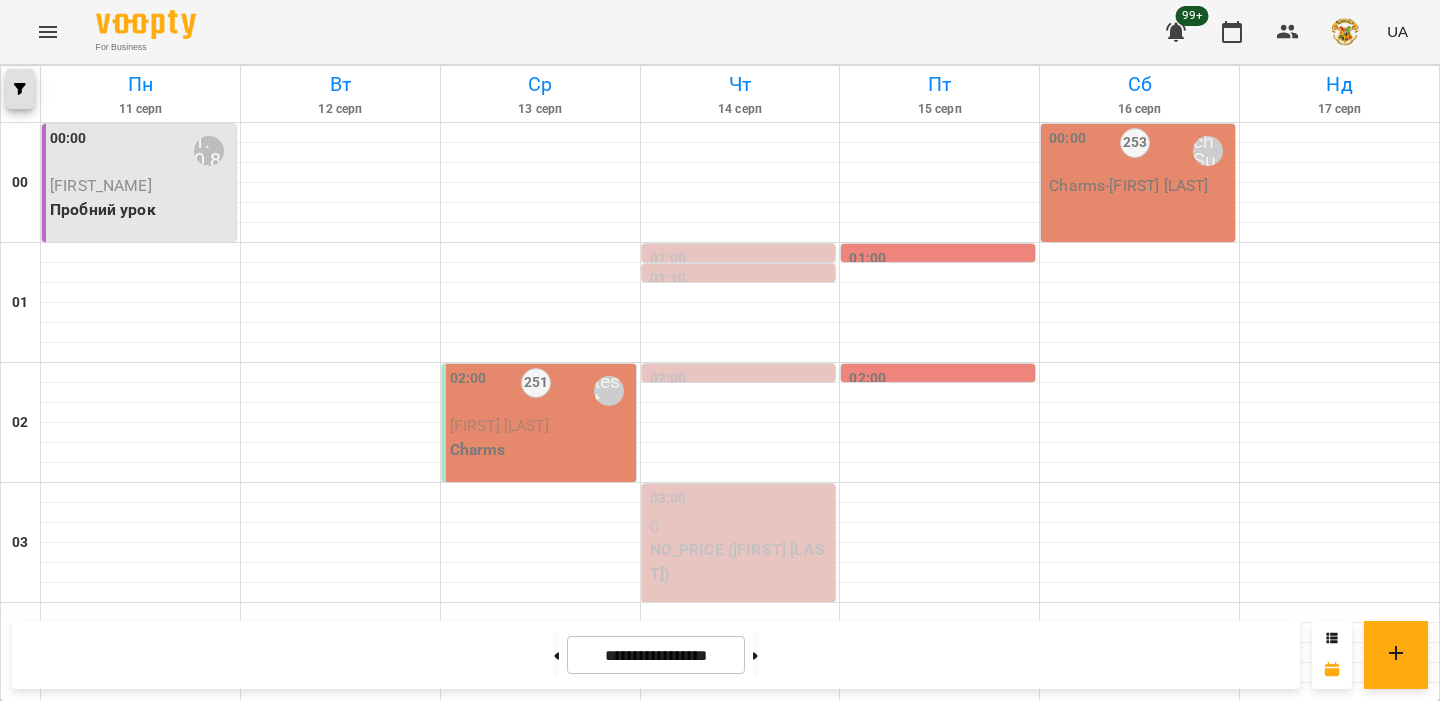click at bounding box center (20, 89) 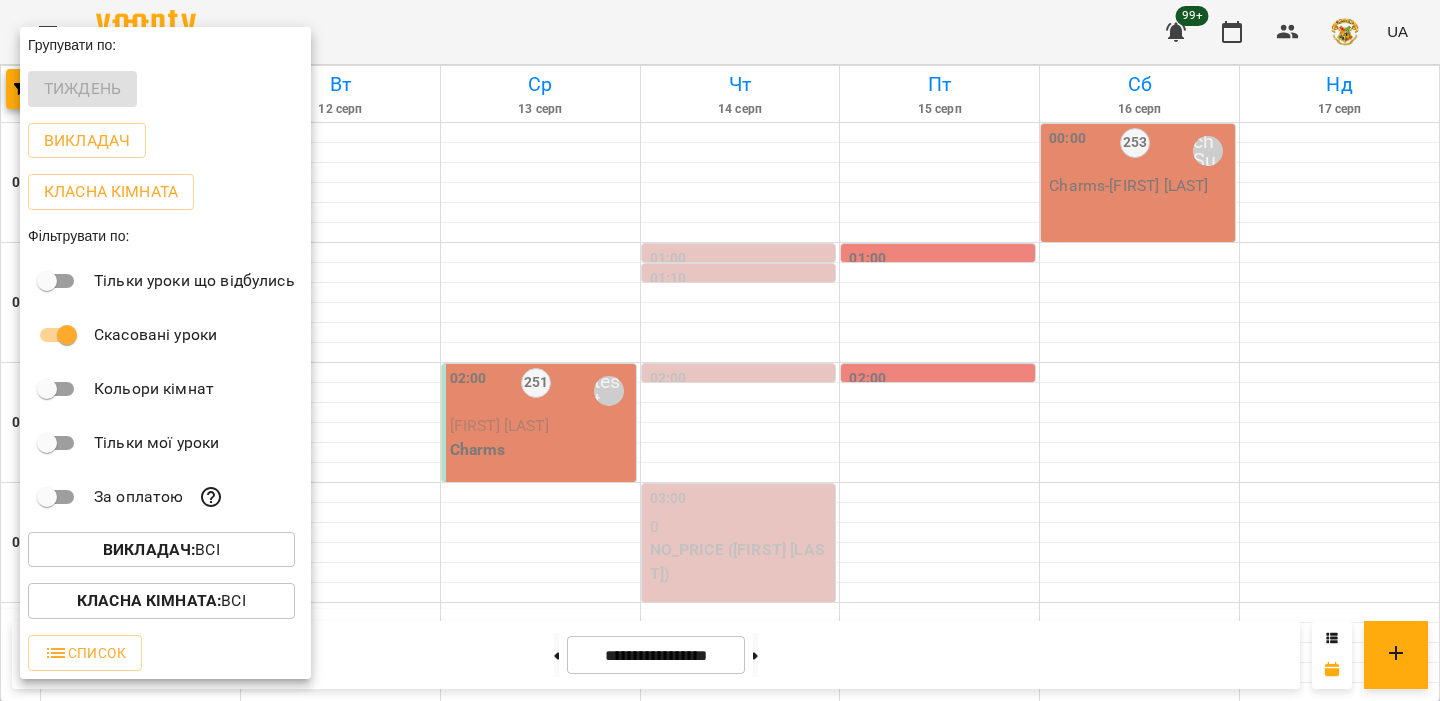click on "Список" at bounding box center [165, 653] 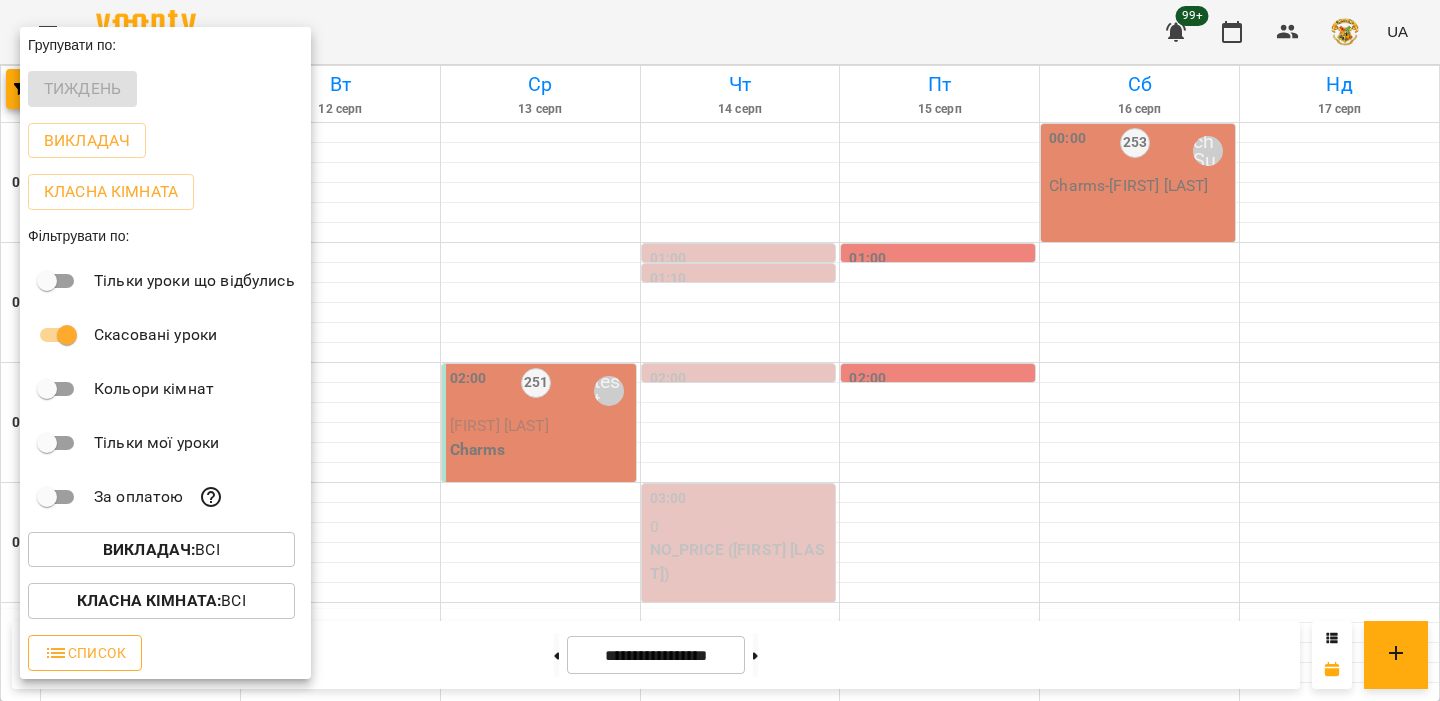 click on "Список" at bounding box center (85, 653) 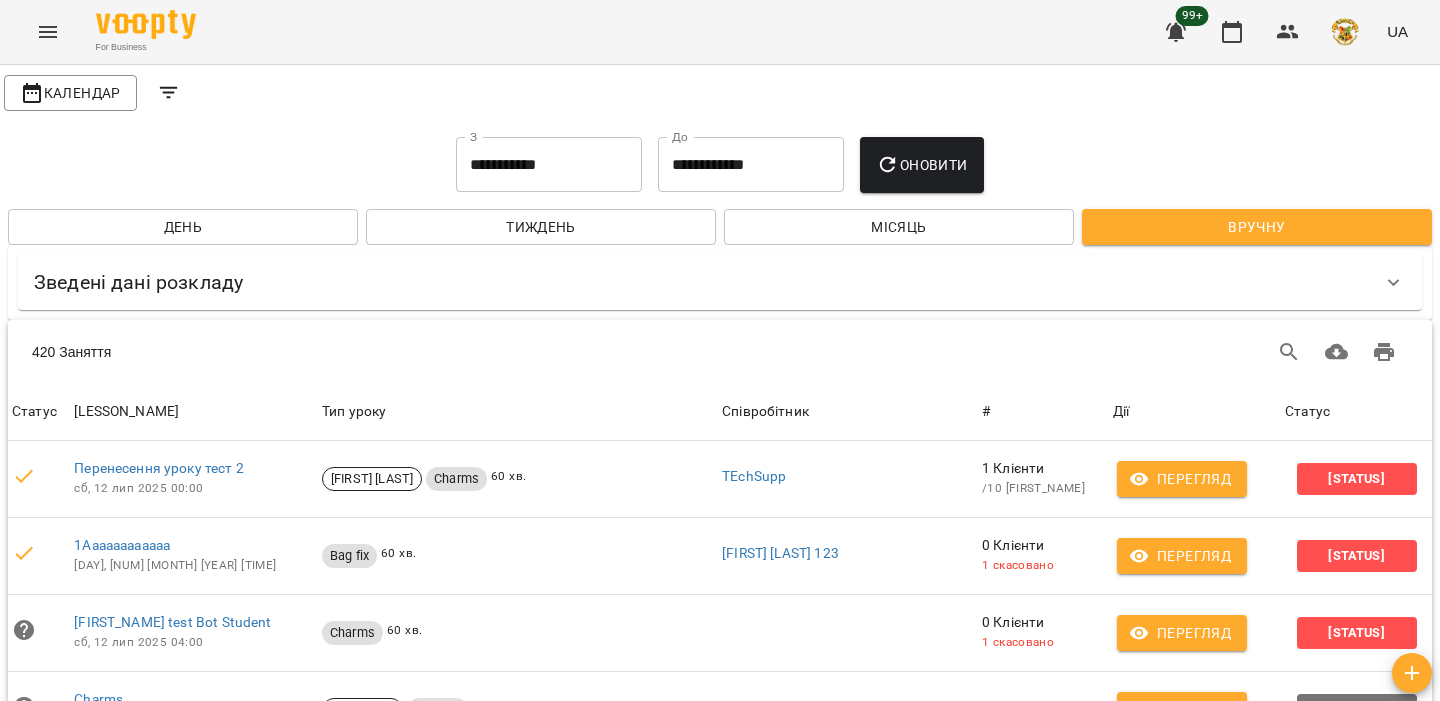 scroll, scrollTop: 1807, scrollLeft: 0, axis: vertical 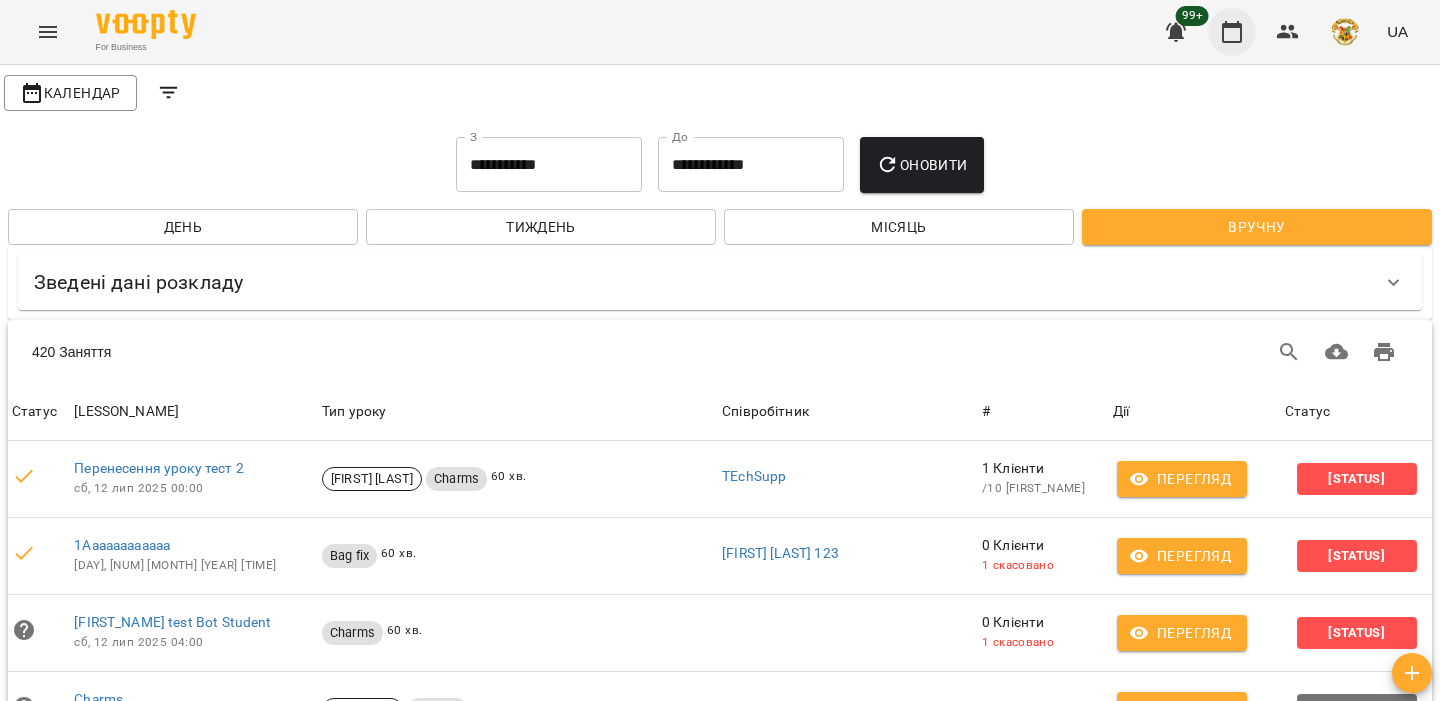 click 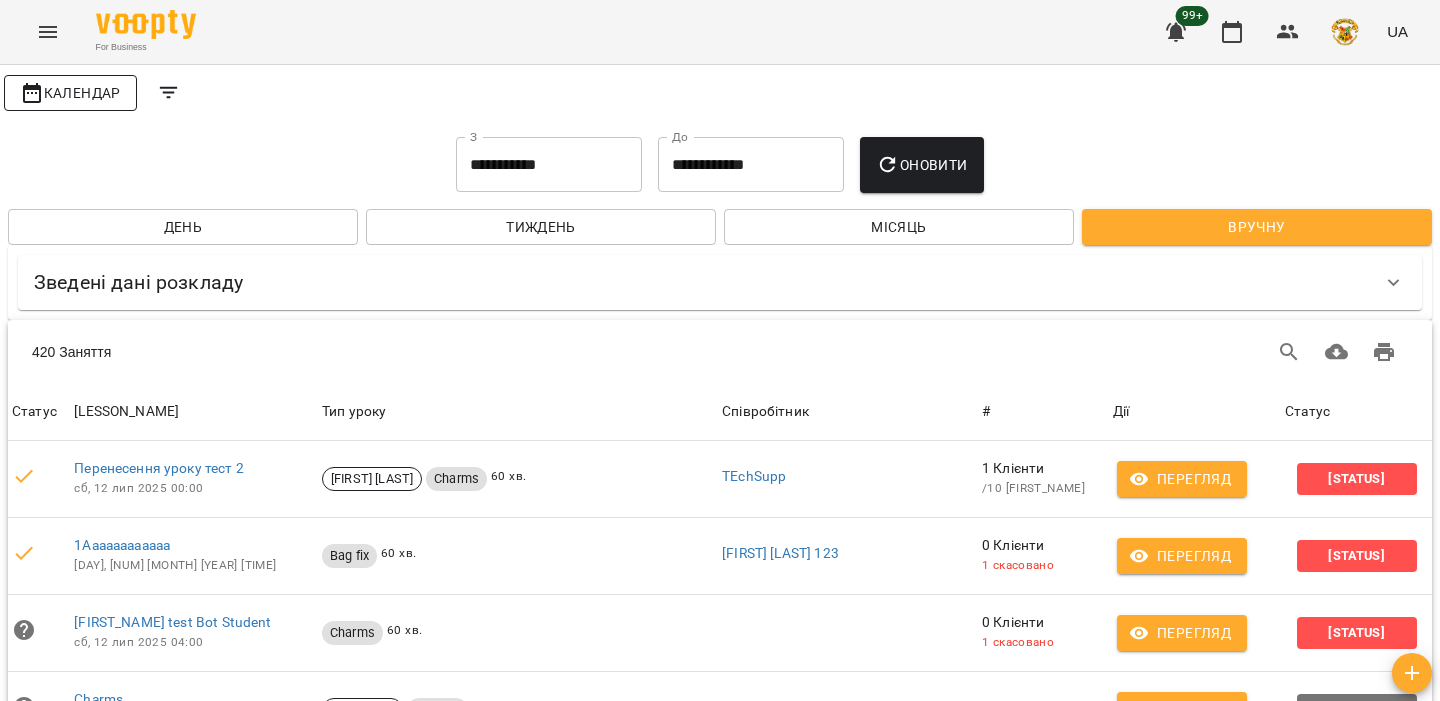 click on "Календар" at bounding box center [70, 93] 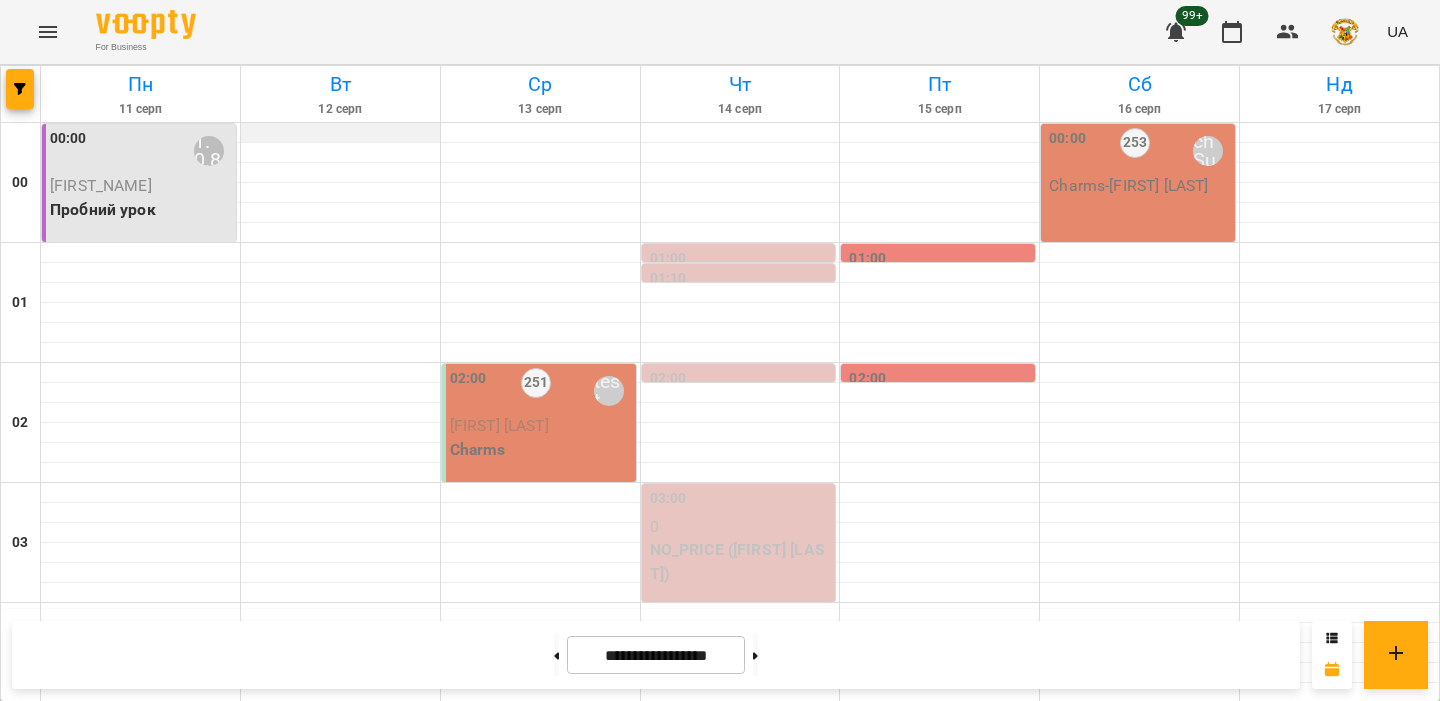 click at bounding box center [340, 133] 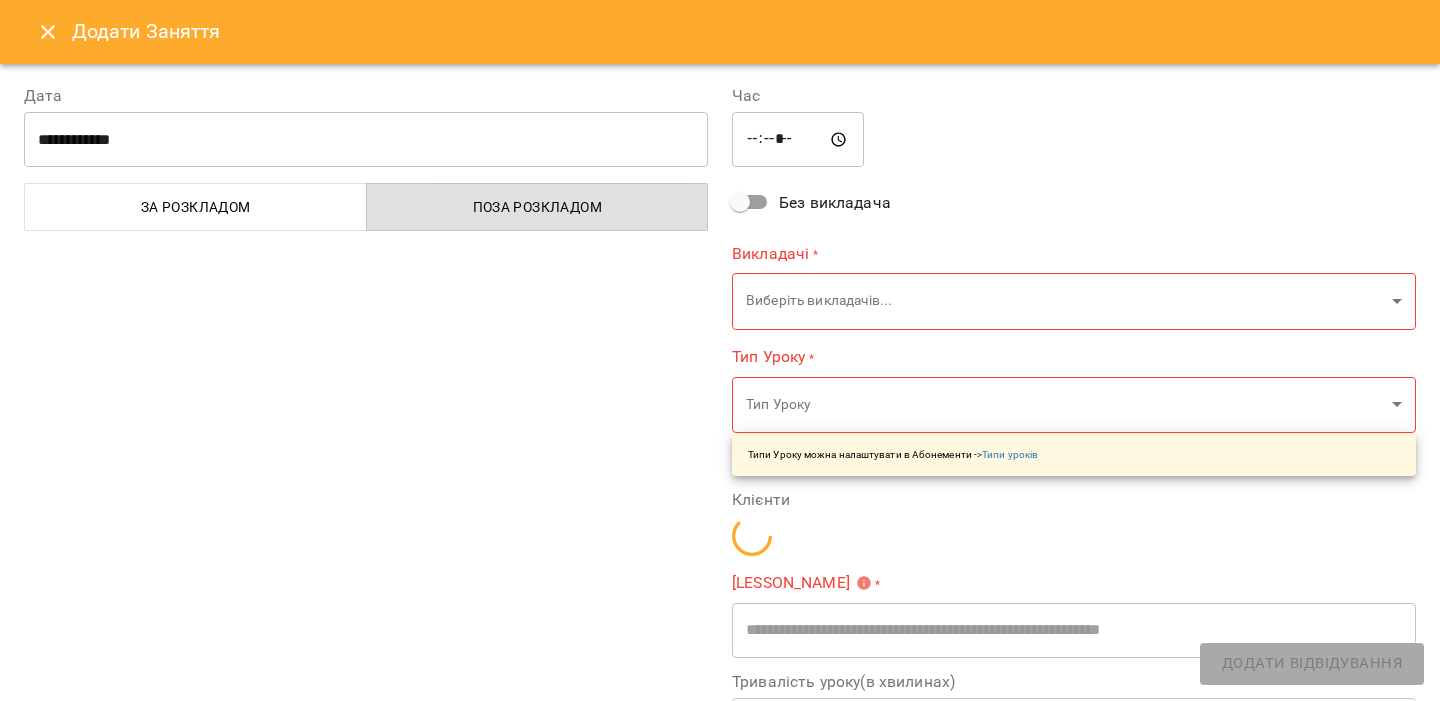 type on "**********" 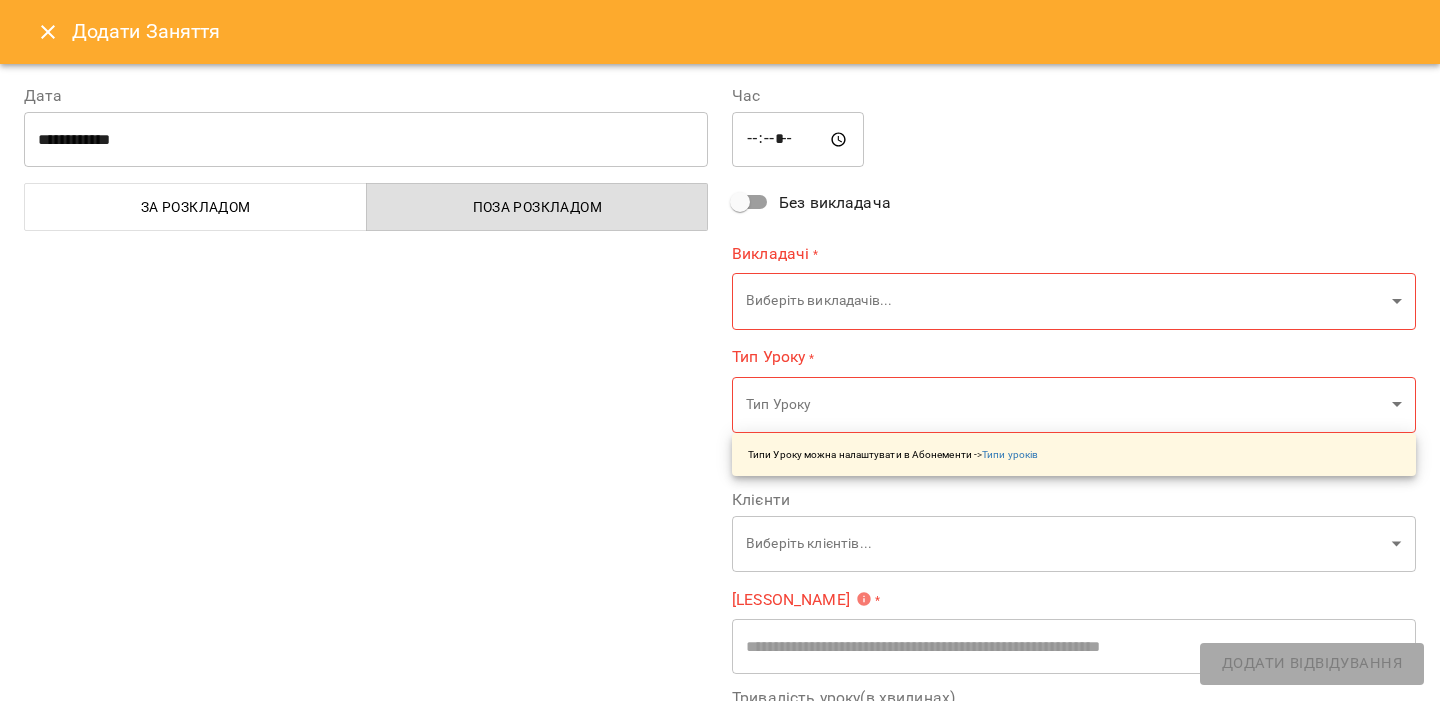 click on "For Business 99+ UA Пн 11 серп Вт 12 серп Ср 13 серп Чт 14 серп Пт 15 серп Сб 16 серп Нд 17 серп 00 01 02 03 04 05 06 07 08 09 10 11 12 13 14 15 16 17 18 19 20 21 22 23 00:00 1.0.8 Ліда Пробний урок 08:00 0 NO_PRICE (test_tag_adding) 08:00 0 Charms (Ravenclaw) 09:00 Can see 0 Scratch (Charms) 11:00 0 NO_PRICE (test_tag_adding) 12:40 0 NO_PRICE (Vadym Rilllll) 13:00 0 NO_PRICE (Vadym Rilllll) 13:30 0 NO_PRICE (Vadym Rilllll) 14:20 0 NO_PRICE (Vadym Rilllll) 15:00 0 Numerologies (Numerology) 16:00 0 Numerologies (Numerology) 08:00 Can see 0 trials ( 1233) 08:00 0 trials ( 1233) 08:00 0 NO_PRICE (Slytherin) 10:00 250 test Олесь Атамась Charms 10:15 0 NO_PRICE (Slytherin) 11:45 0 NO_PRICE (Slytherin) 12:15 0 Transfiguration (omitClients) 14:00 0 OneTime  Payment 15:00 0 Numerologies (Numerology) 16:00 0 Numerologies (Numerology) 17:45 0 Defence Against the Dark Arts 19:00 0 02:00" at bounding box center (720, 1546) 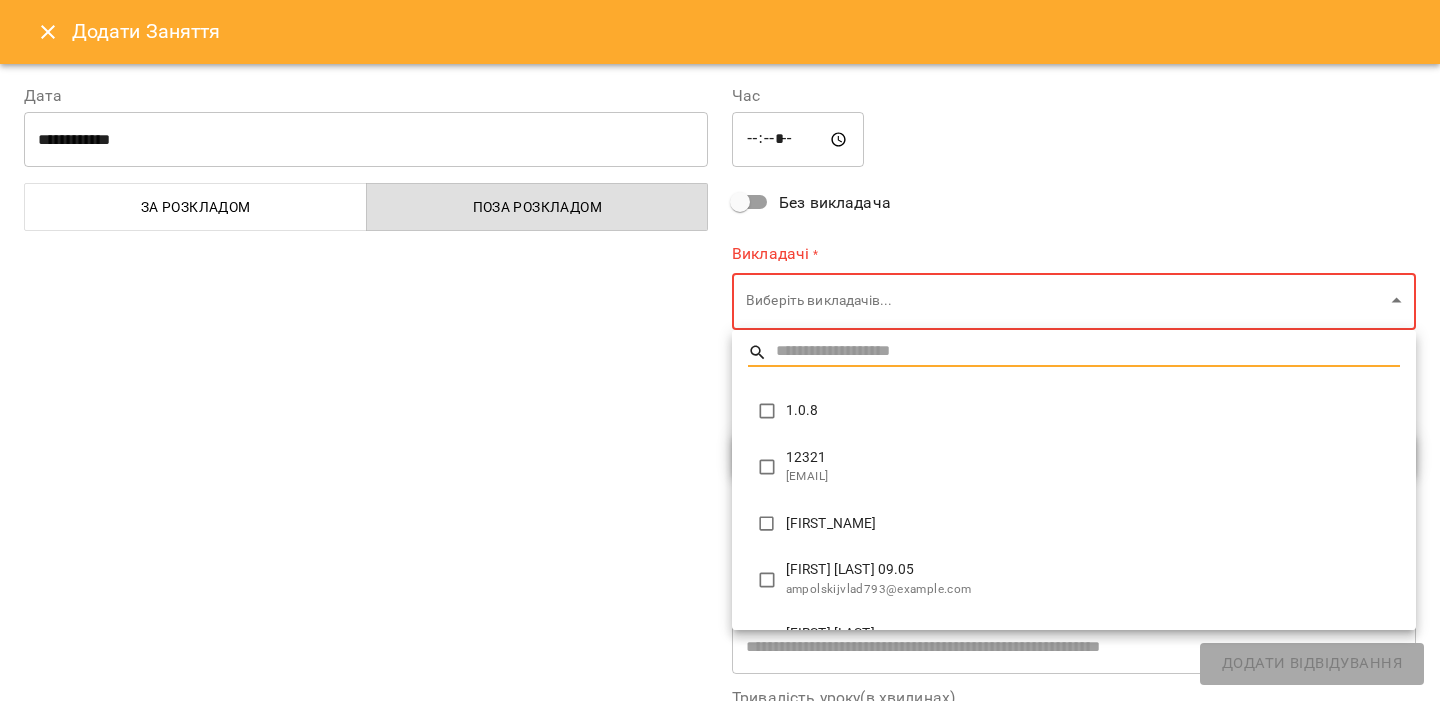 type on "**********" 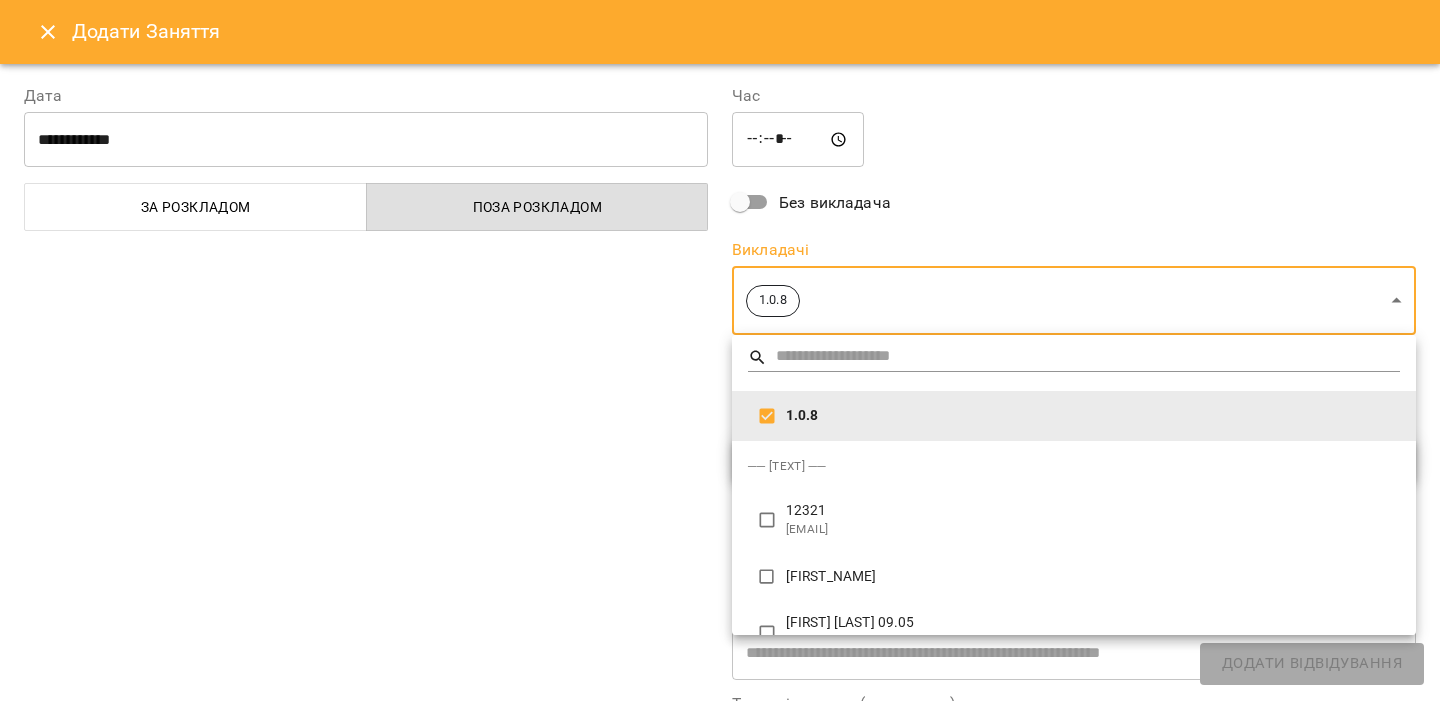 click at bounding box center [720, 350] 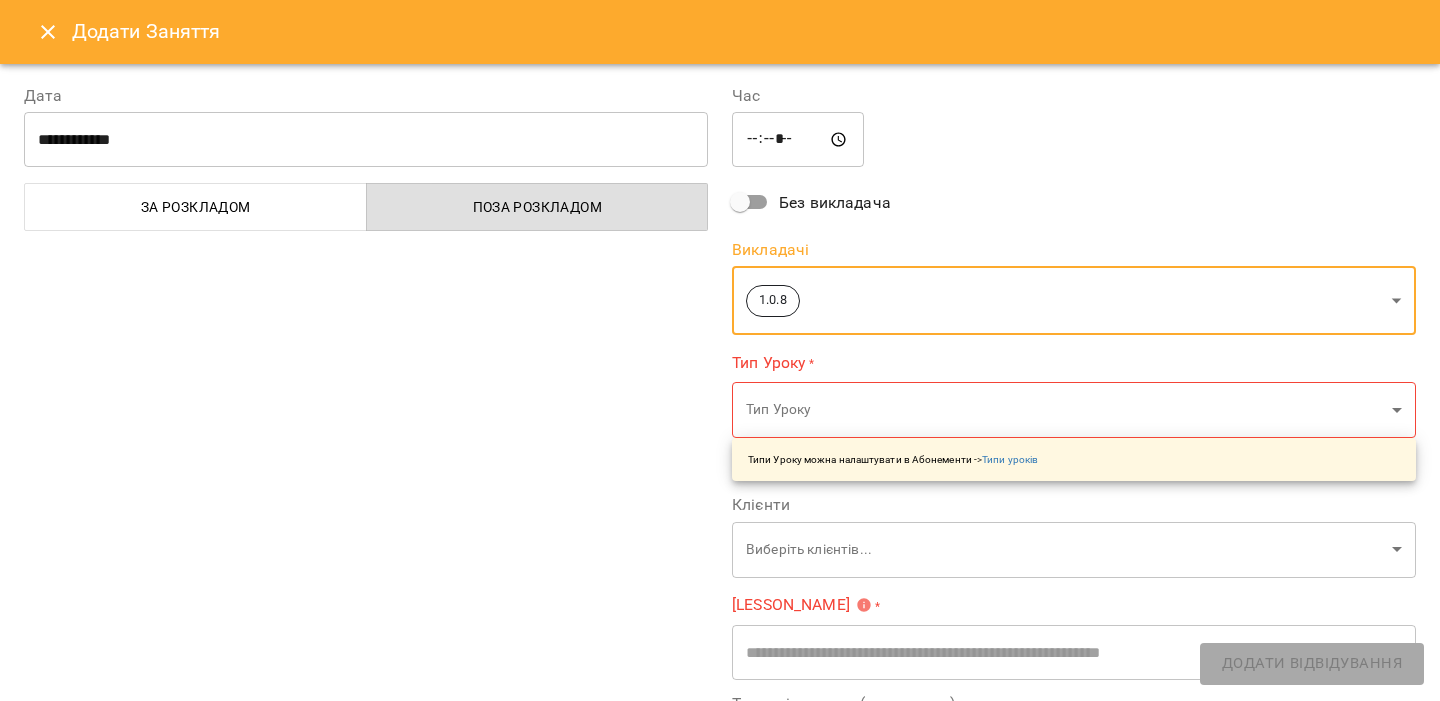 click on "For Business 99+ UA Пн 11 серп Вт 12 серп Ср 13 серп Чт 14 серп Пт 15 серп Сб 16 серп Нд 17 серп 00 01 02 03 04 05 06 07 08 09 10 11 12 13 14 15 16 17 18 19 20 21 22 23 00:00 1.0.8 Ліда Пробний урок 08:00 0 NO_PRICE (test_tag_adding) 08:00 0 Charms (Ravenclaw) 09:00 Can see 0 Scratch (Charms) 11:00 0 NO_PRICE (test_tag_adding) 12:40 0 NO_PRICE (Vadym Rilllll) 13:00 0 NO_PRICE (Vadym Rilllll) 13:30 0 NO_PRICE (Vadym Rilllll) 14:20 0 NO_PRICE (Vadym Rilllll) 15:00 0 Numerologies (Numerology) 16:00 0 Numerologies (Numerology) 08:00 Can see 0 trials ( 1233) 08:00 0 trials ( 1233) 08:00 0 NO_PRICE (Slytherin) 10:00 250 test Олесь Атамась Charms 10:15 0 NO_PRICE (Slytherin) 11:45 0 NO_PRICE (Slytherin) 12:15 0 Transfiguration (omitClients) 14:00 0 OneTime  Payment 15:00 0 Numerologies (Numerology) 16:00 0 Numerologies (Numerology) 17:45 0 Defence Against the Dark Arts 19:00 0 02:00" at bounding box center [720, 1546] 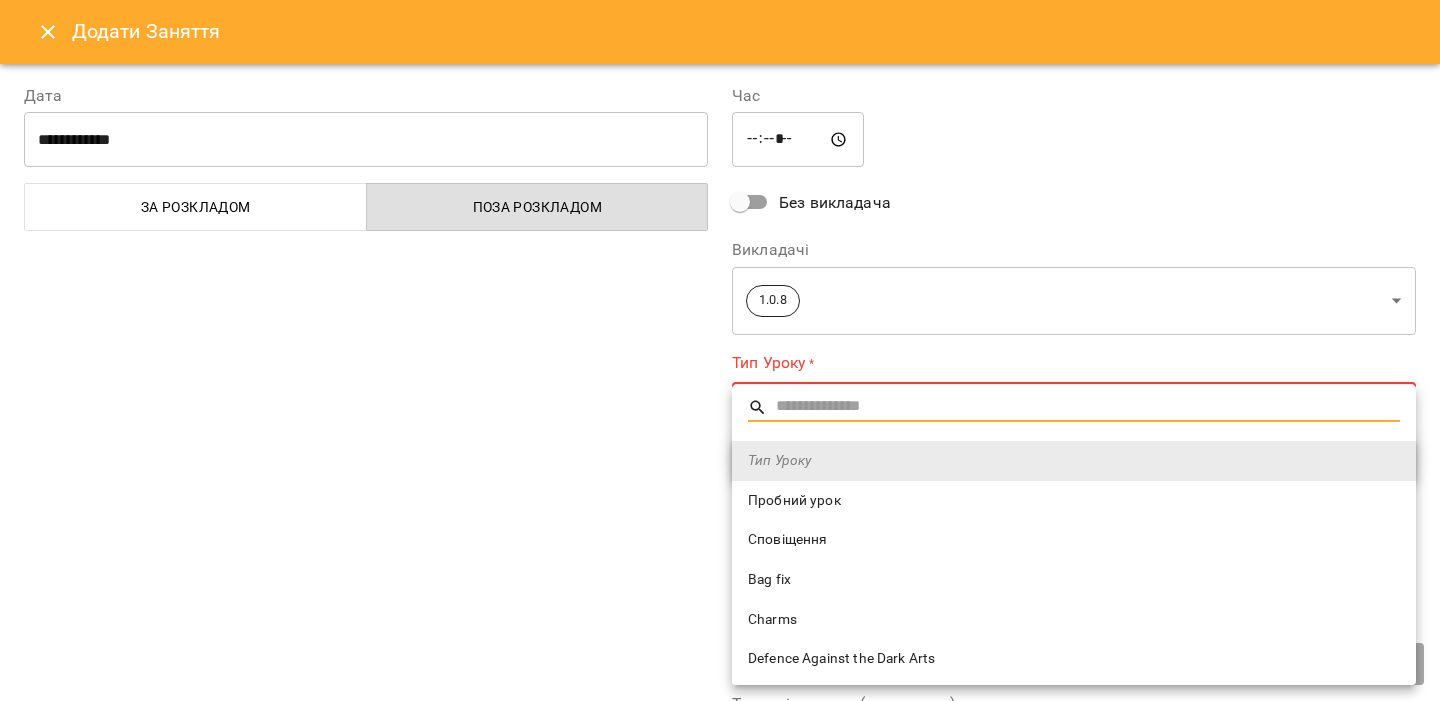 click on "Сповіщення" at bounding box center [1074, 540] 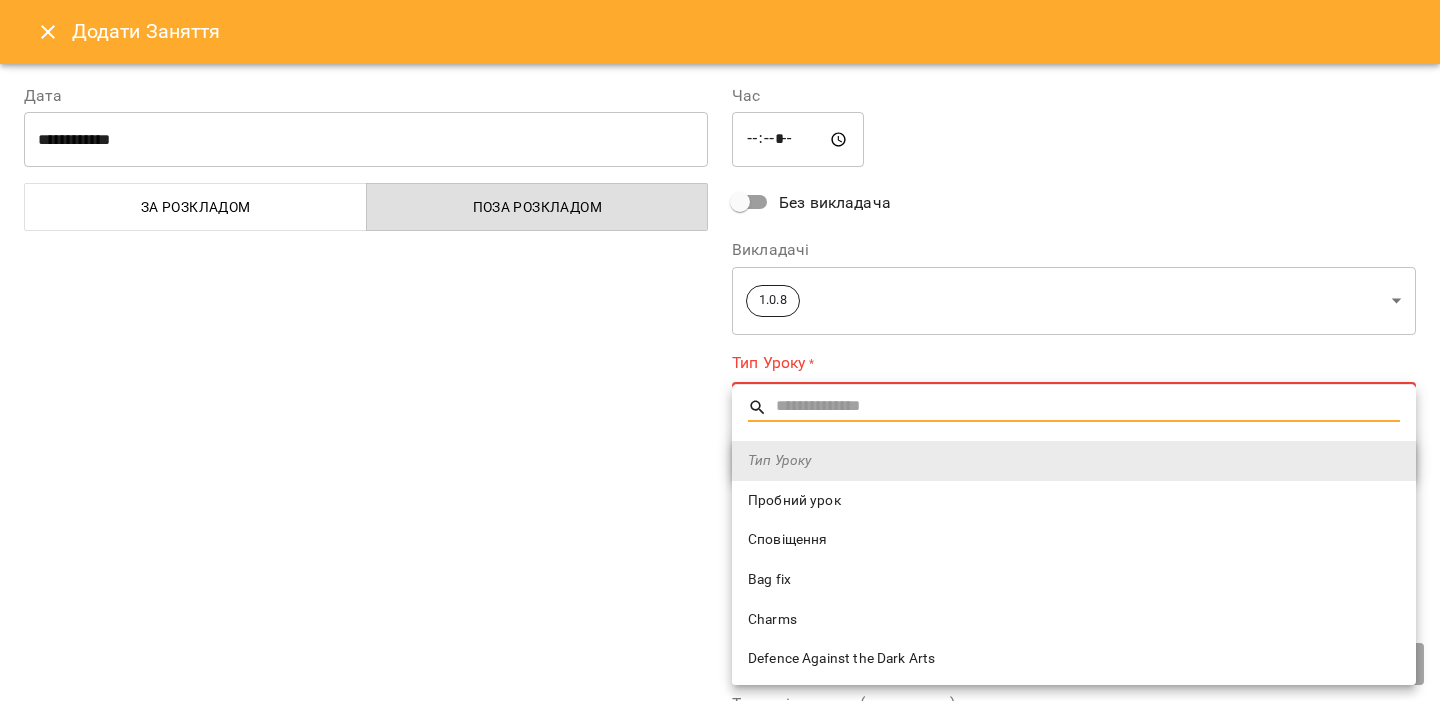 type on "**********" 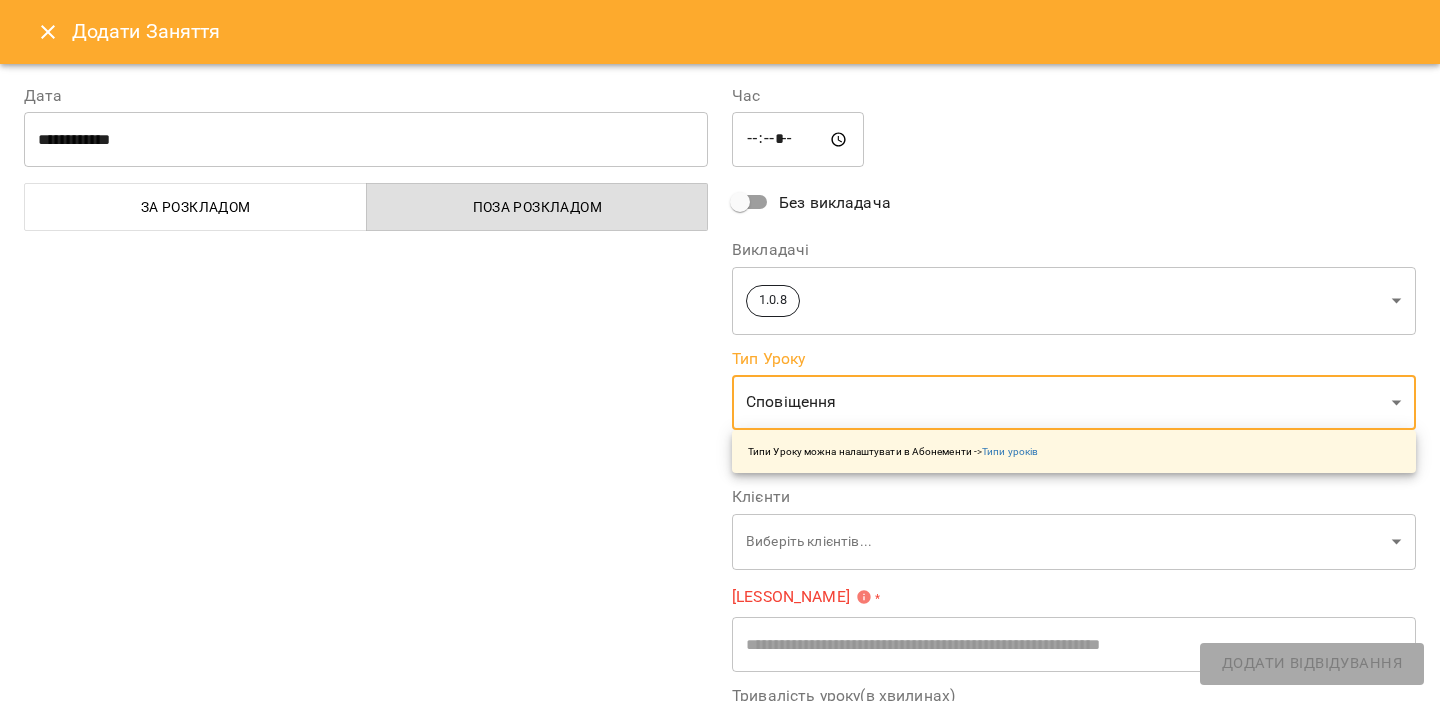 click on "**********" at bounding box center (366, 512) 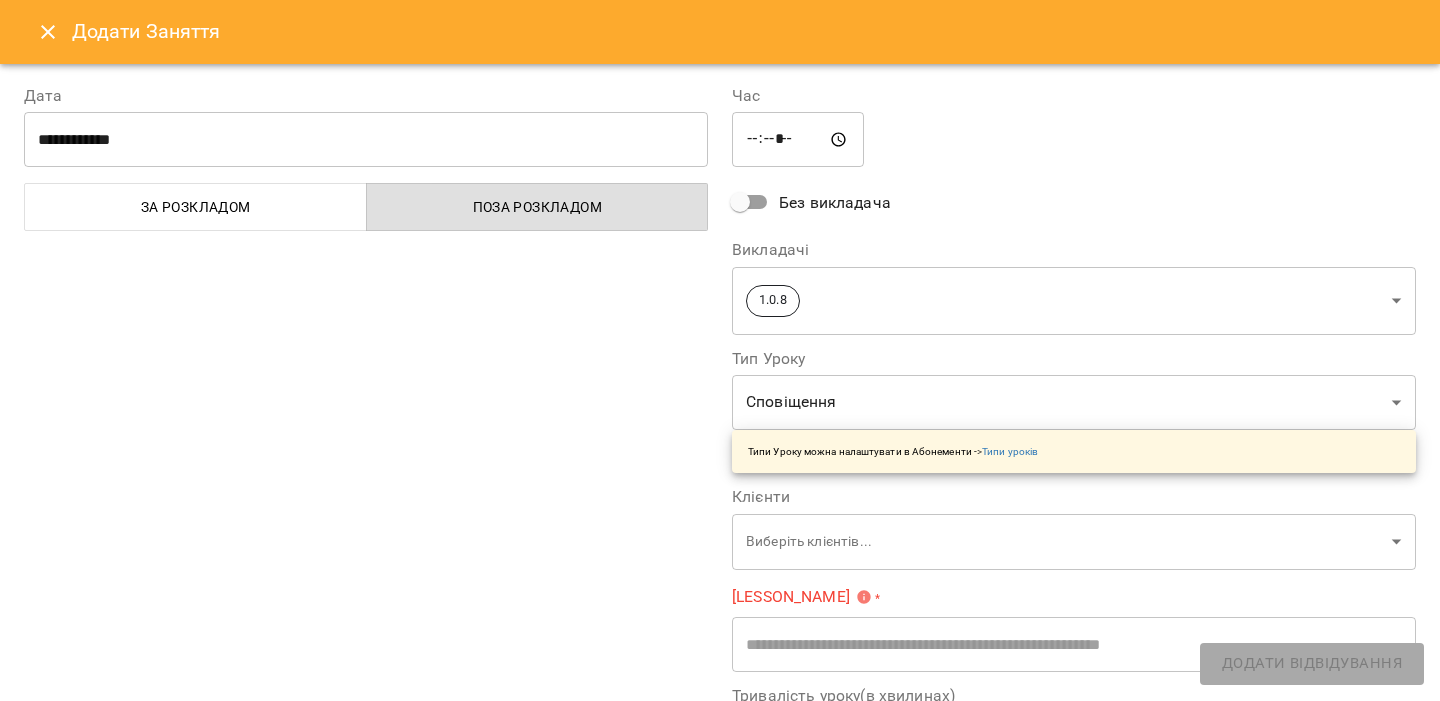 click on "For Business 99+ UA Пн 11 серп Вт 12 серп Ср 13 серп Чт 14 серп Пт 15 серп Сб 16 серп Нд 17 серп 00 01 02 03 04 05 06 07 08 09 10 11 12 13 14 15 16 17 18 19 20 21 22 23 00:00 1.0.8 Ліда Пробний урок 08:00 0 NO_PRICE (test_tag_adding) 08:00 0 Charms (Ravenclaw) 09:00 Can see 0 Scratch (Charms) 11:00 0 NO_PRICE (test_tag_adding) 12:40 0 NO_PRICE (Vadym Rilllll) 13:00 0 NO_PRICE (Vadym Rilllll) 13:30 0 NO_PRICE (Vadym Rilllll) 14:20 0 NO_PRICE (Vadym Rilllll) 15:00 0 Numerologies (Numerology) 16:00 0 Numerologies (Numerology) 08:00 Can see 0 trials ( 1233) 08:00 0 trials ( 1233) 08:00 0 NO_PRICE (Slytherin) 10:00 250 test Олесь Атамась Charms 10:15 0 NO_PRICE (Slytherin) 11:45 0 NO_PRICE (Slytherin) 12:15 0 Transfiguration (omitClients) 14:00 0 OneTime  Payment 15:00 0 Numerologies (Numerology) 16:00 0 Numerologies (Numerology) 17:45 0 Defence Against the Dark Arts 19:00 0 02:00" at bounding box center (720, 1546) 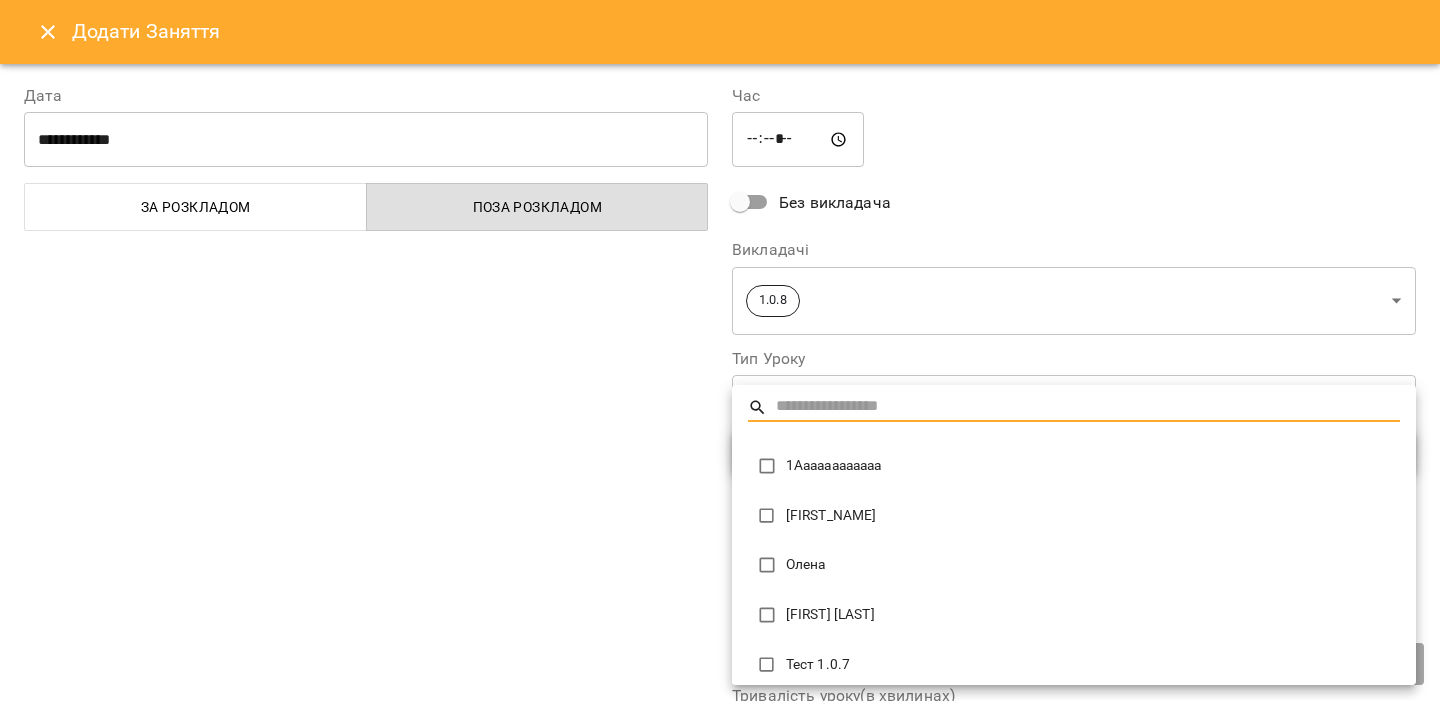 type on "****" 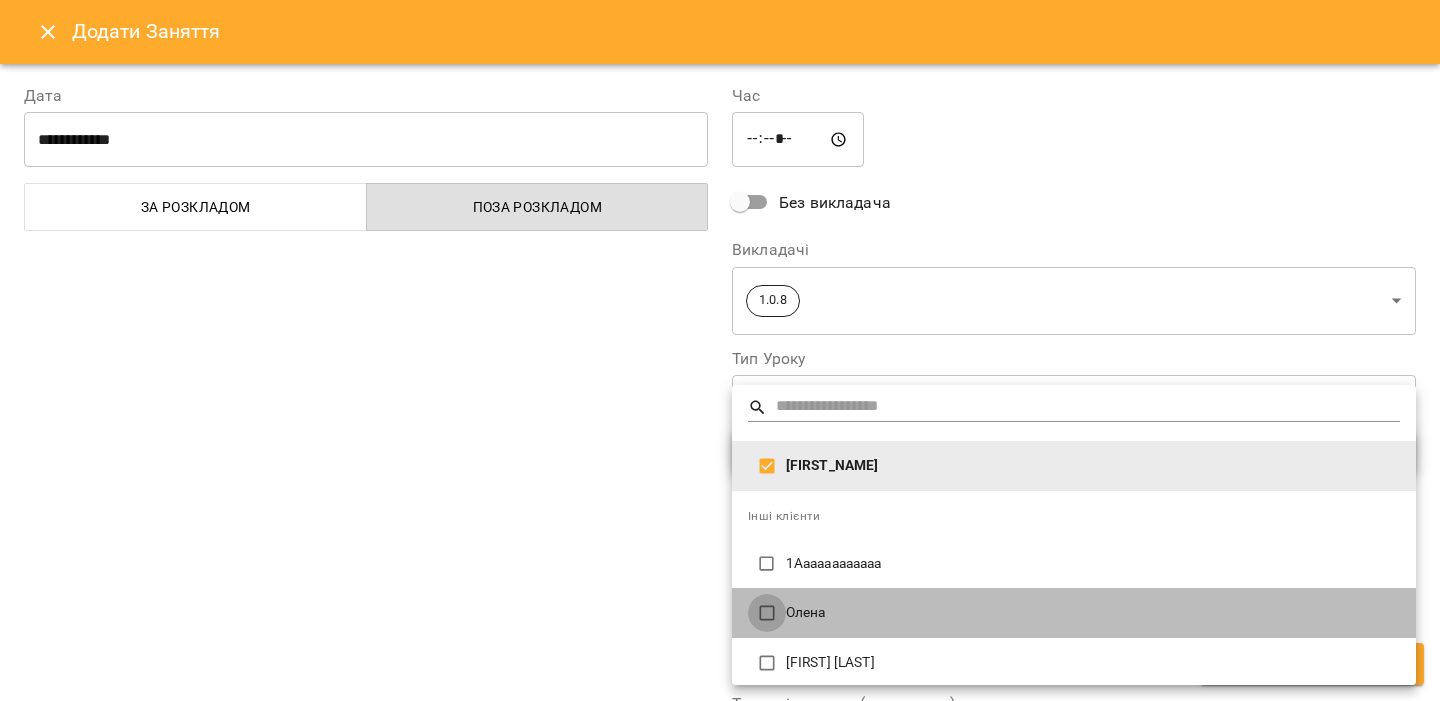 type on "**********" 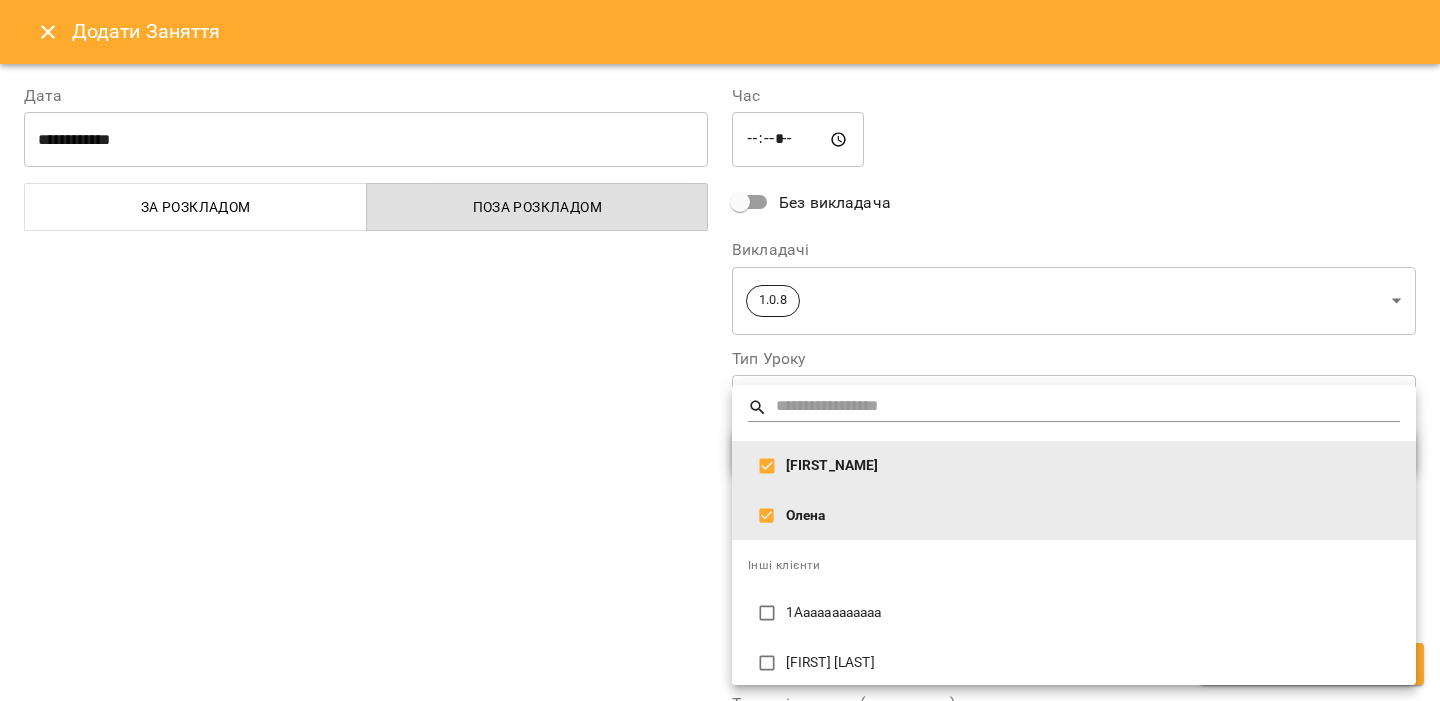 click at bounding box center [720, 350] 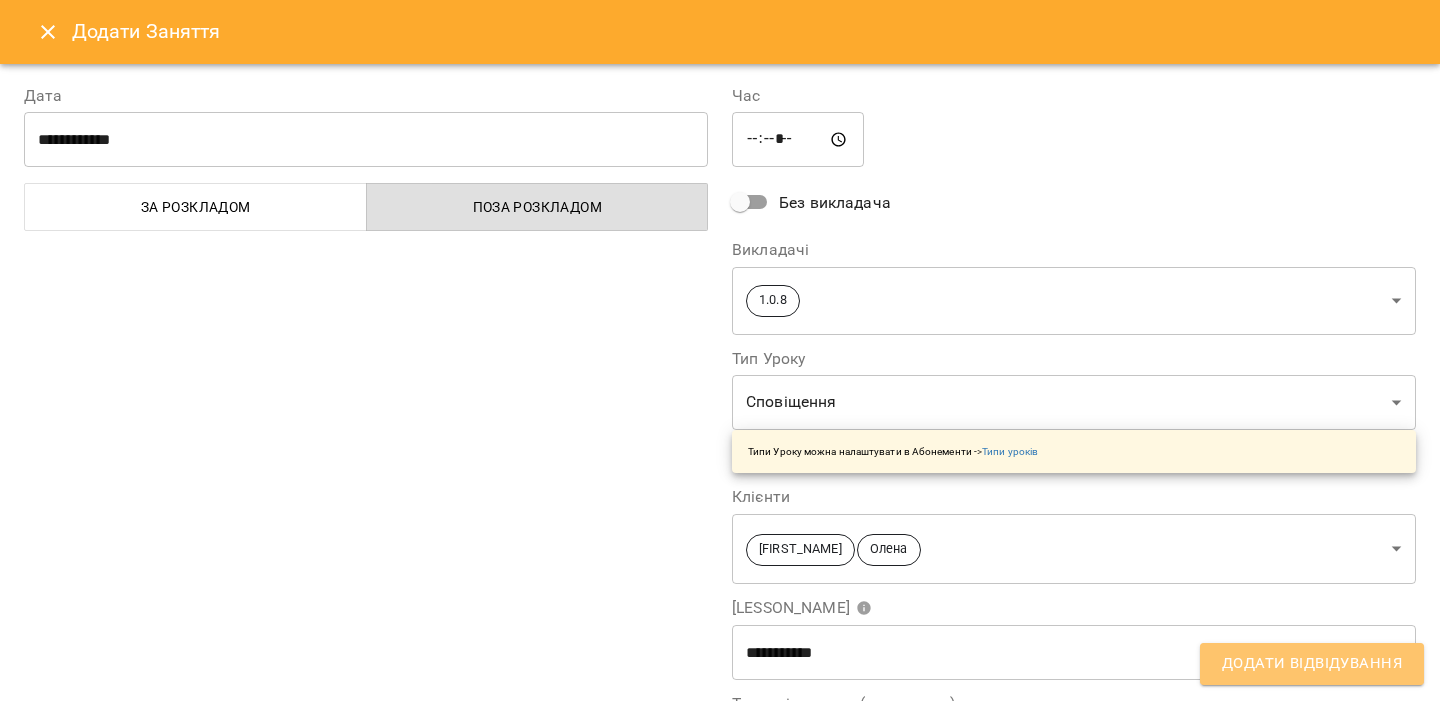 click on "Додати Відвідування" at bounding box center (1312, 664) 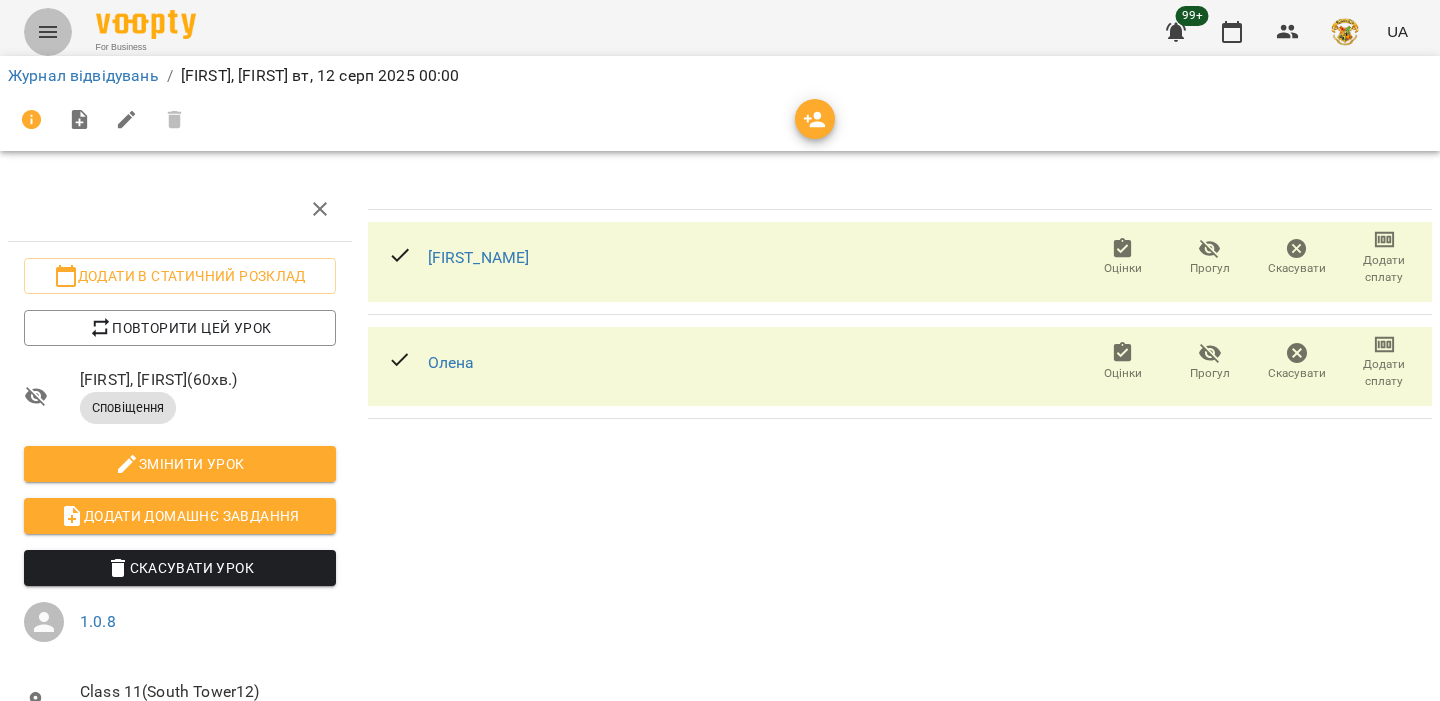 click 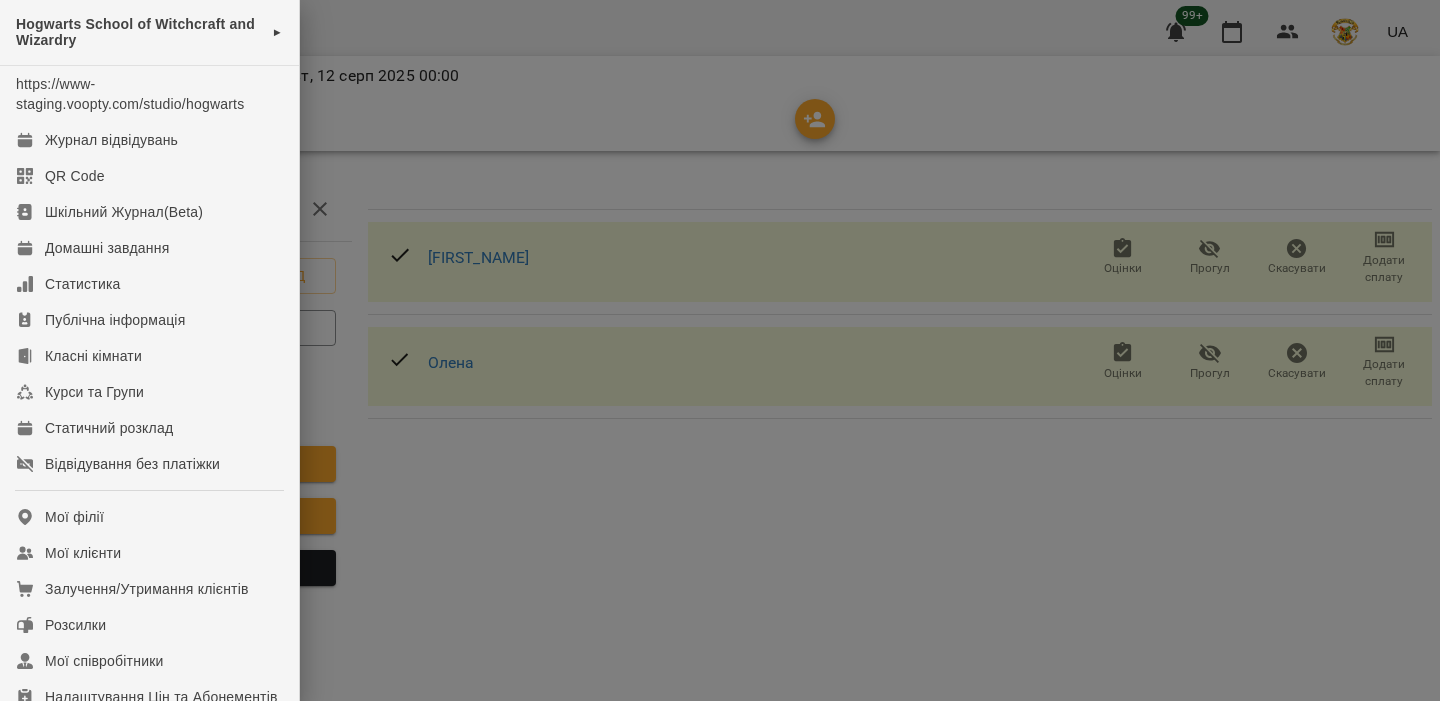 click at bounding box center [720, 350] 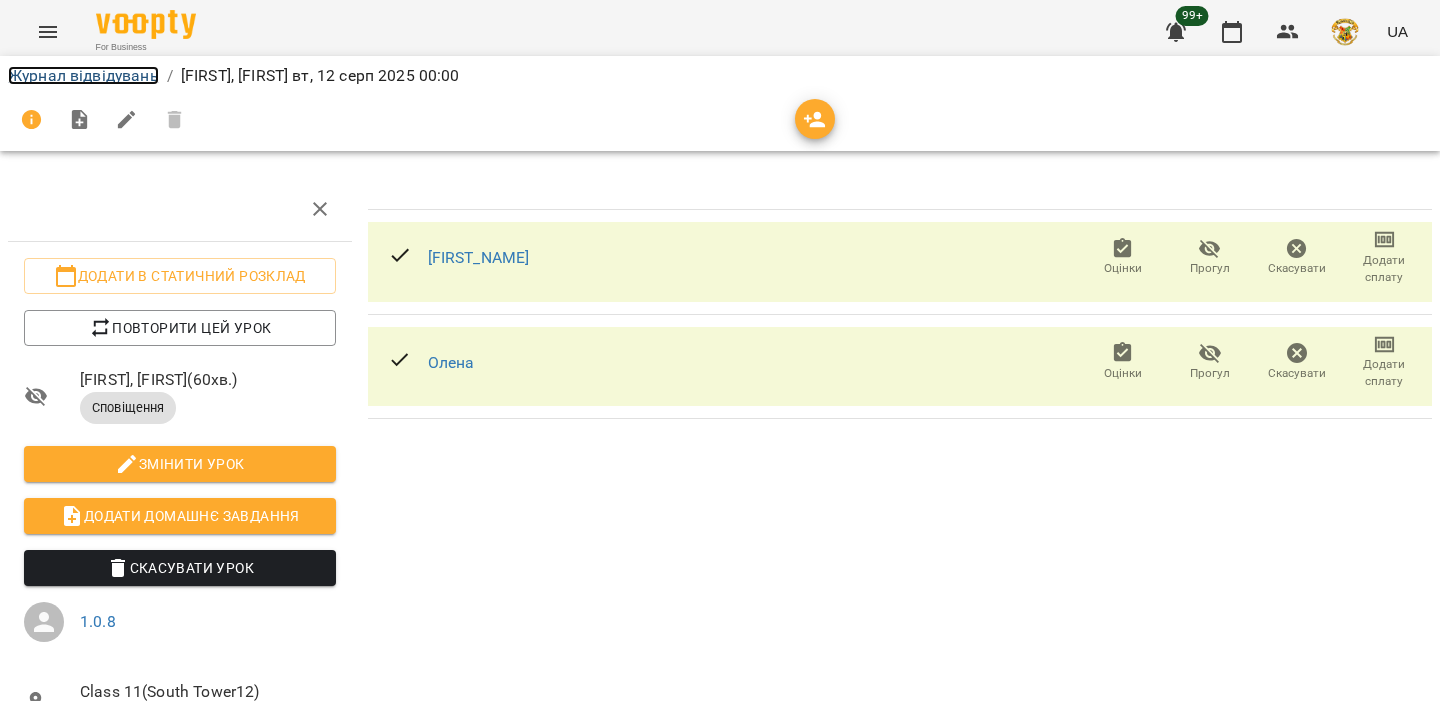 click on "Журнал відвідувань" at bounding box center (83, 75) 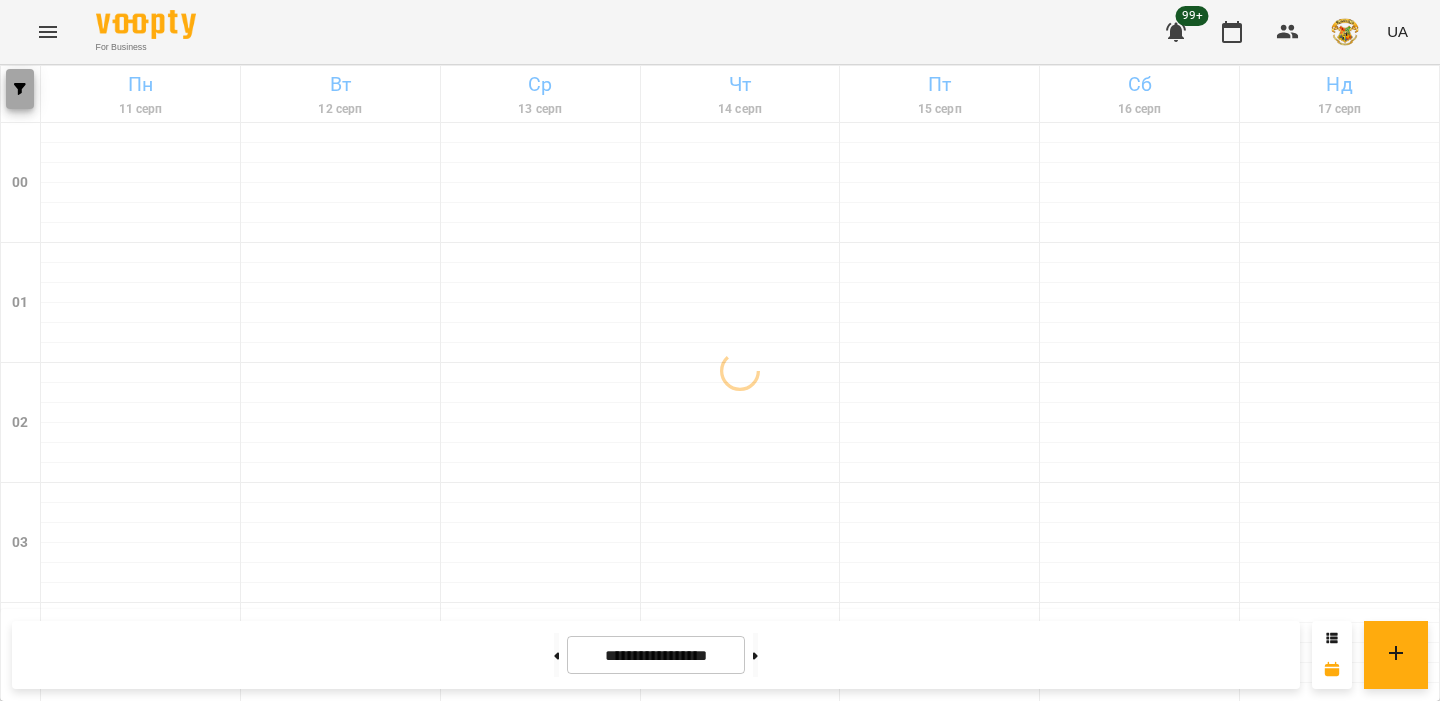 click 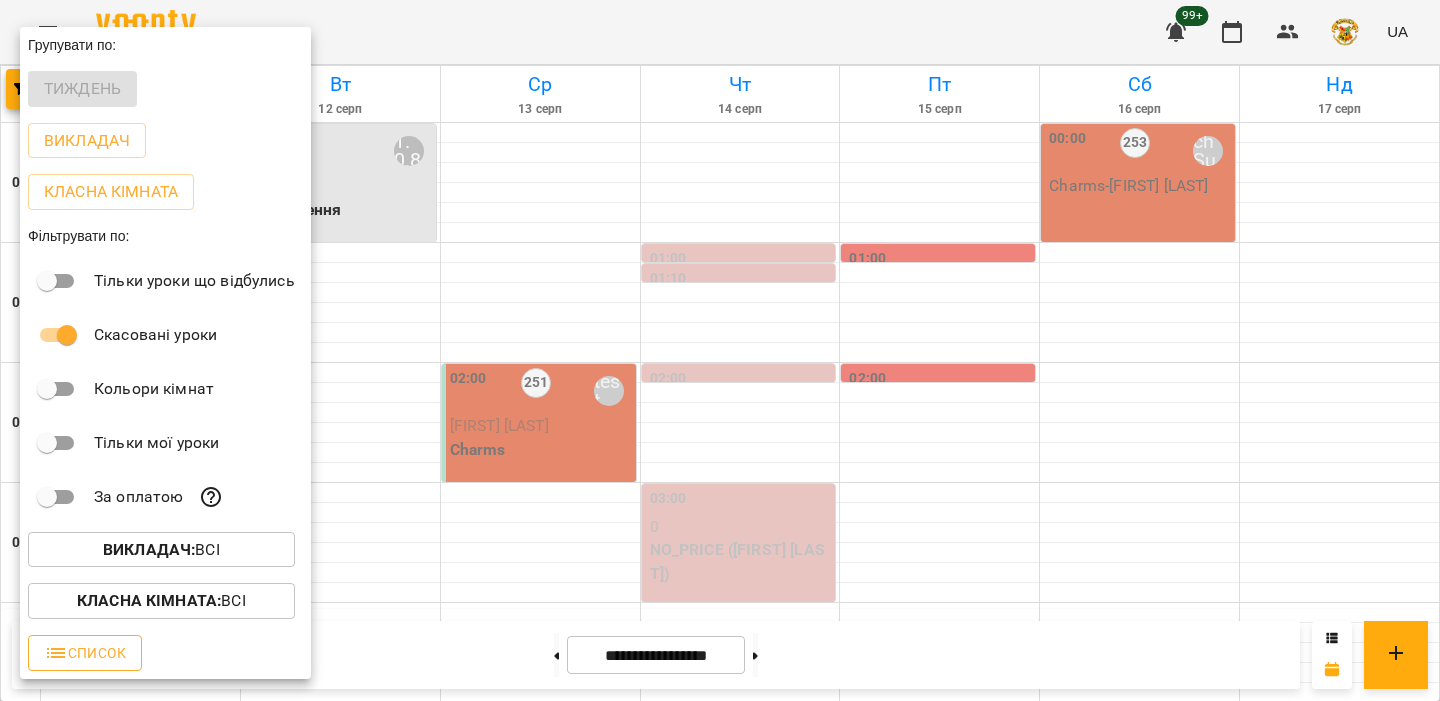 click on "Список" at bounding box center [85, 653] 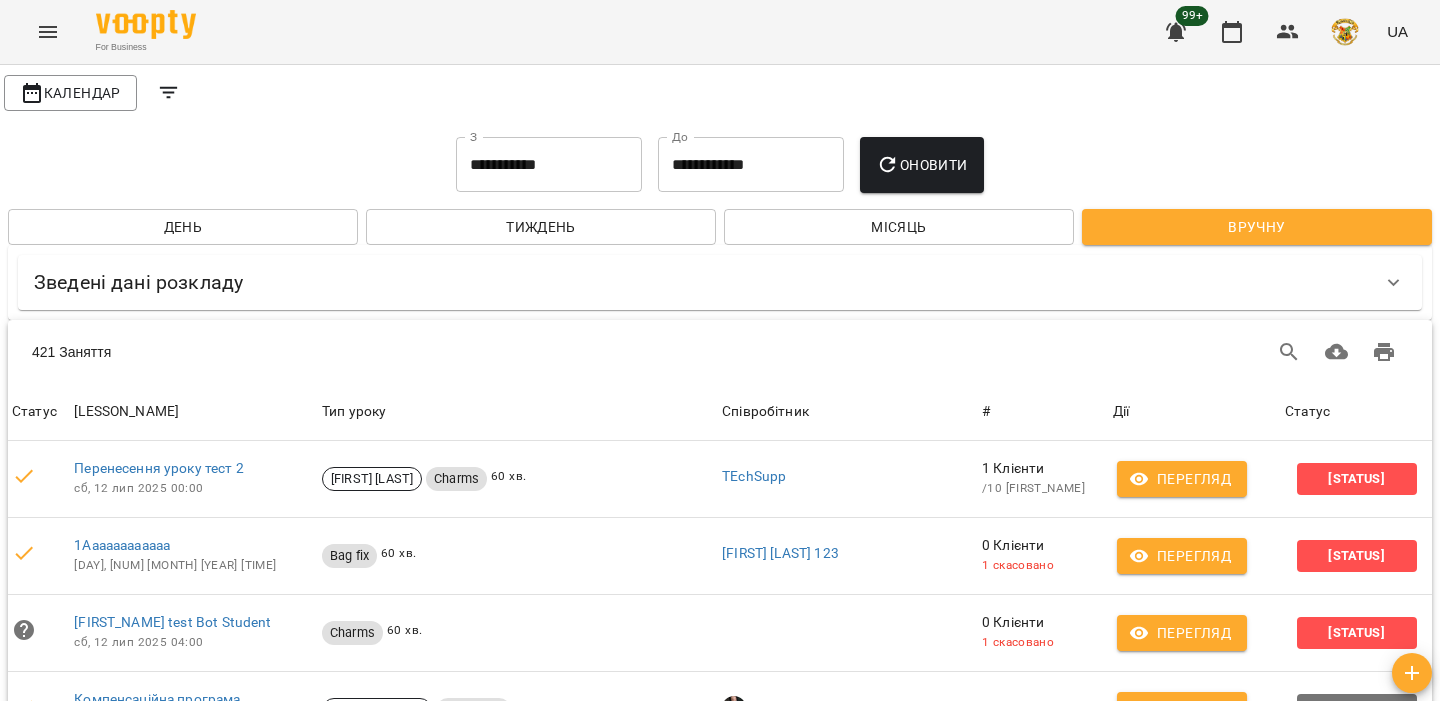 click on "**********" at bounding box center [549, 165] 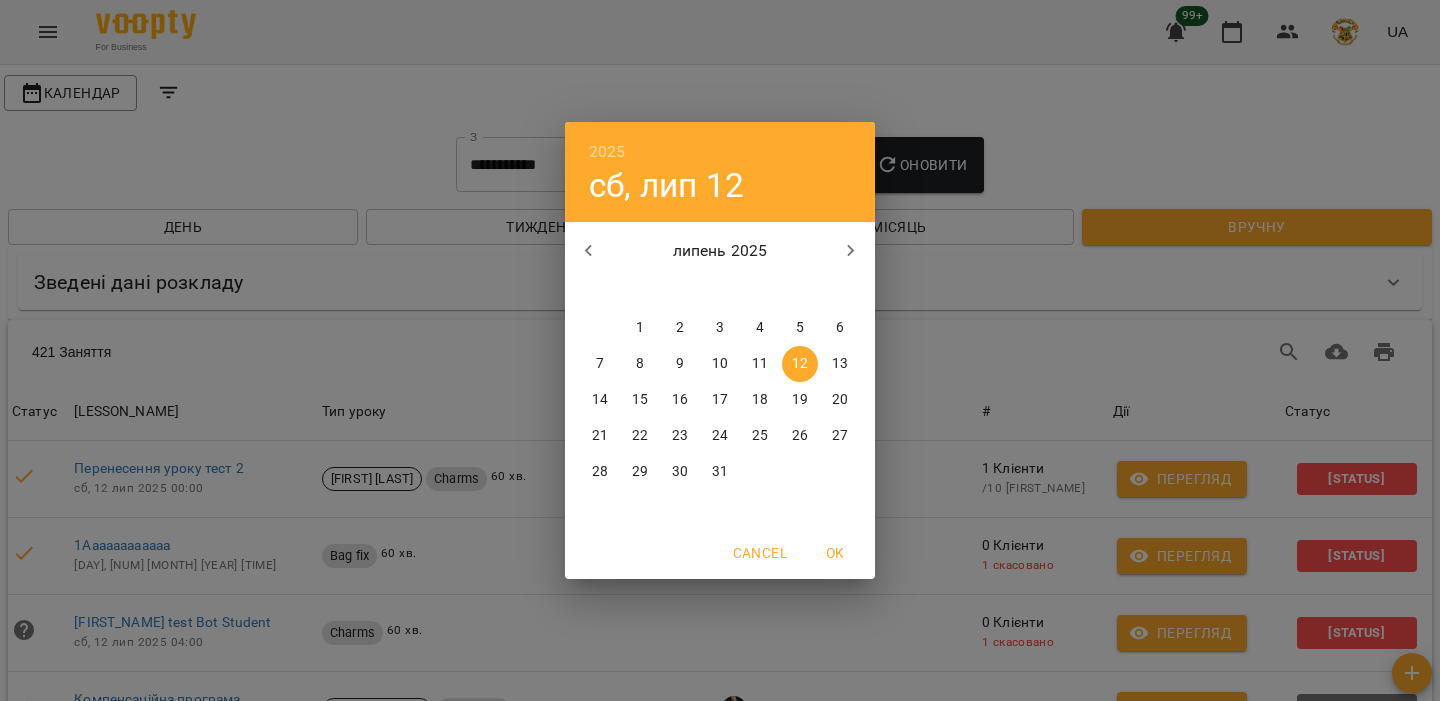 click at bounding box center [851, 251] 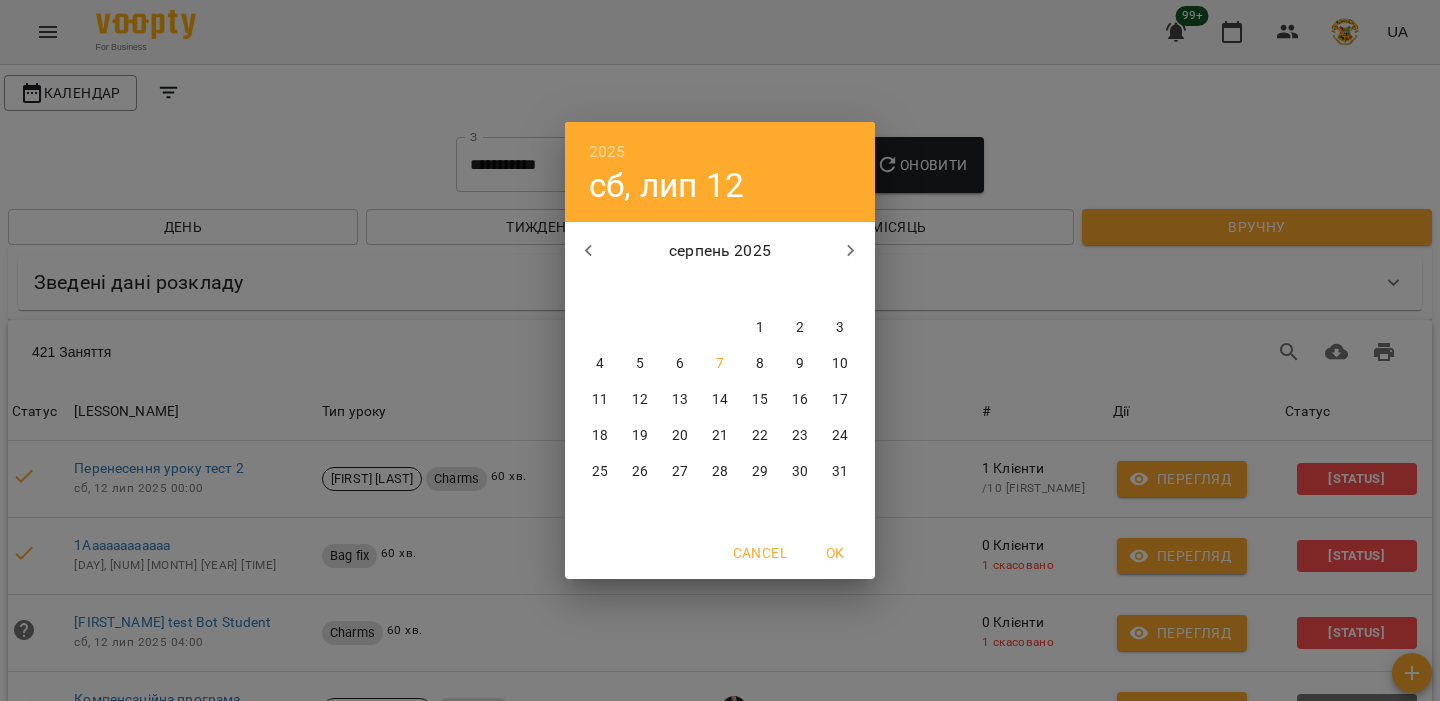 click on "12" at bounding box center [640, 400] 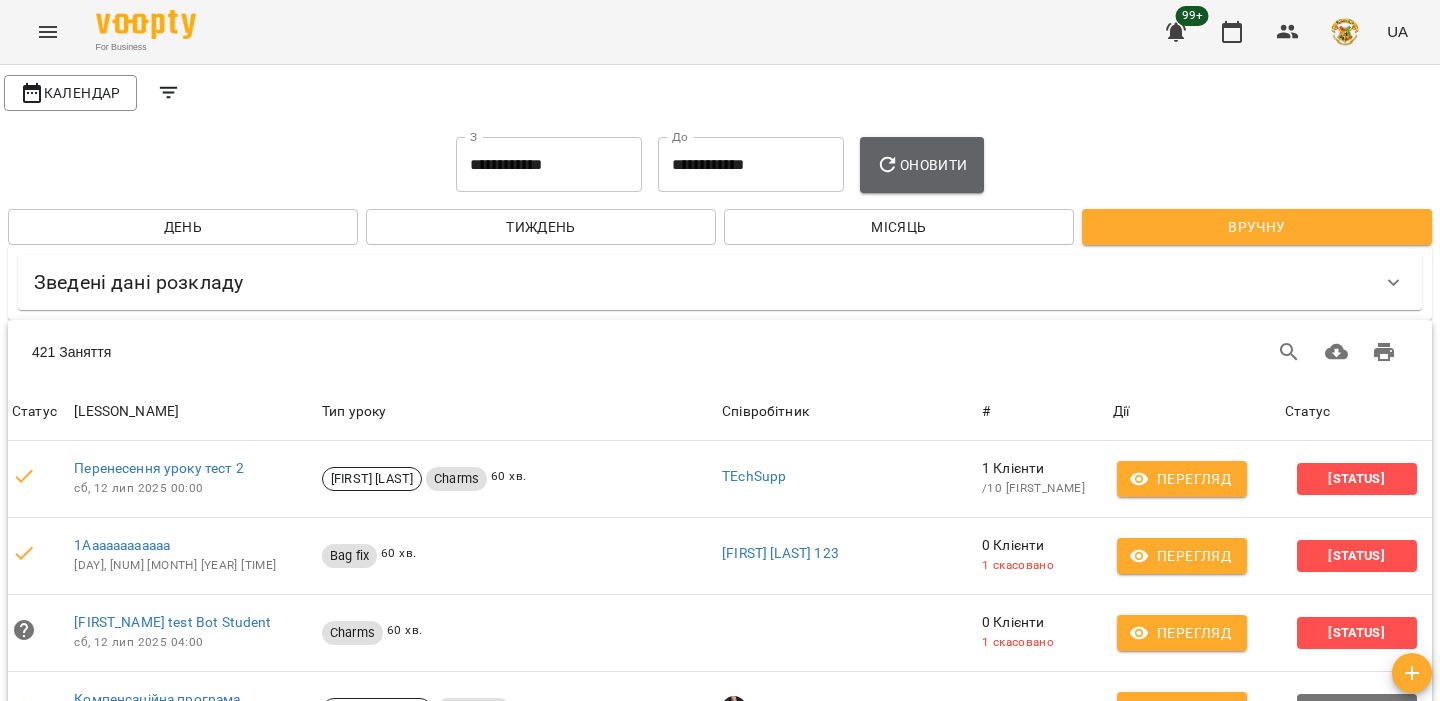 click on "Оновити" at bounding box center (921, 165) 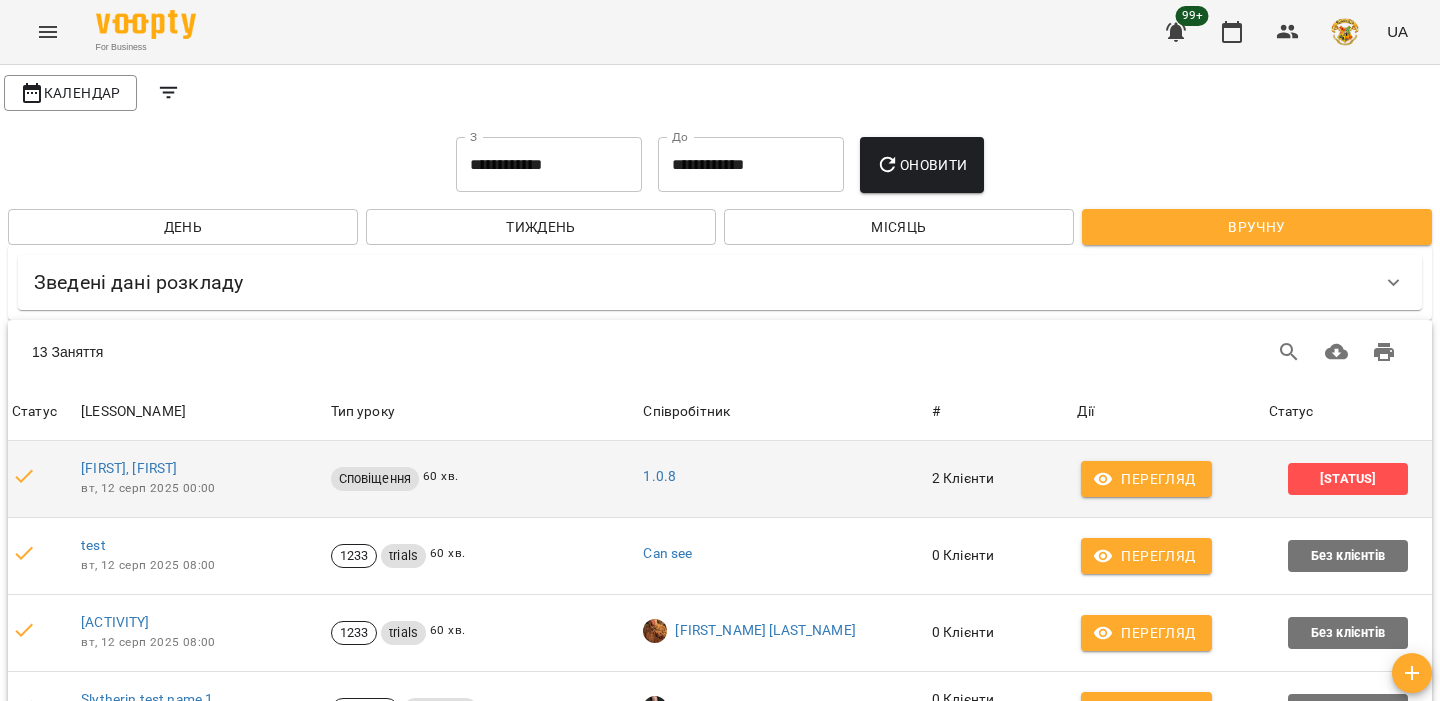 scroll, scrollTop: 59, scrollLeft: 0, axis: vertical 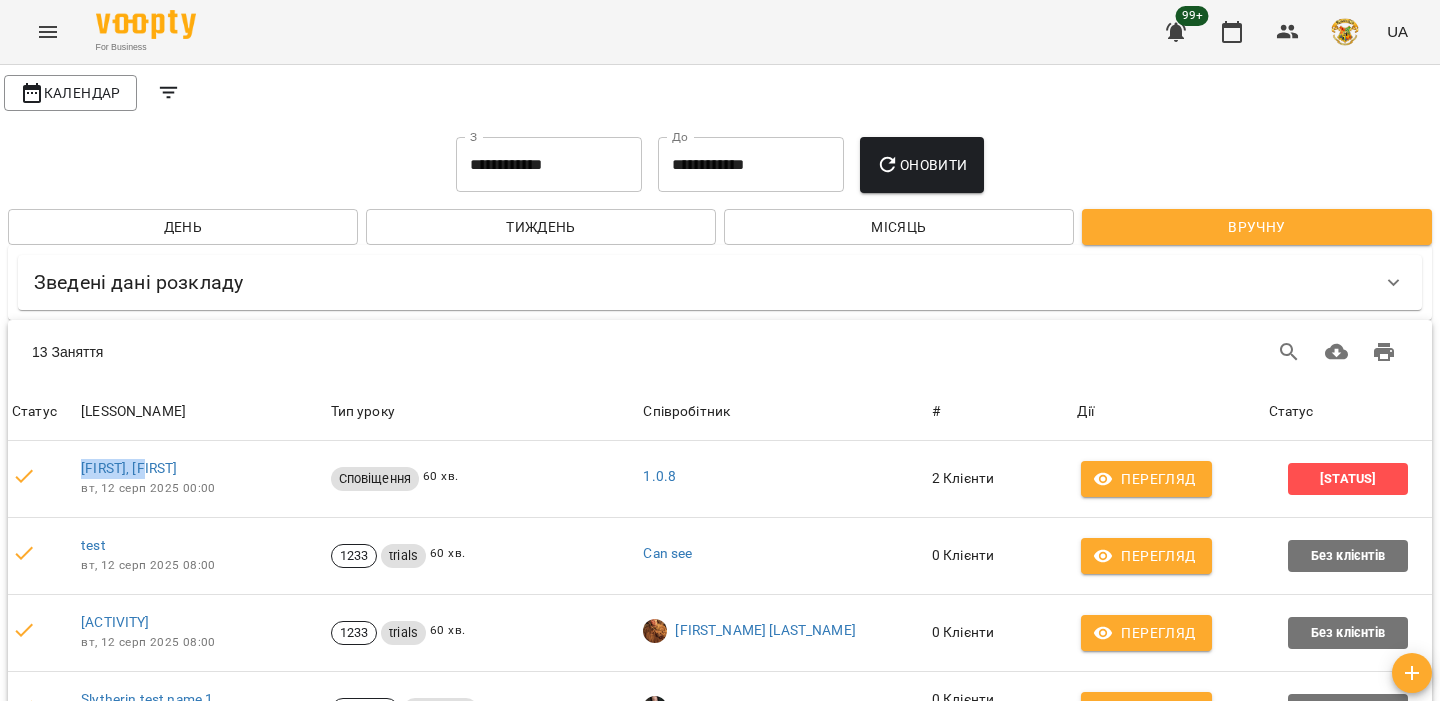 click on "Оновити" at bounding box center (921, 165) 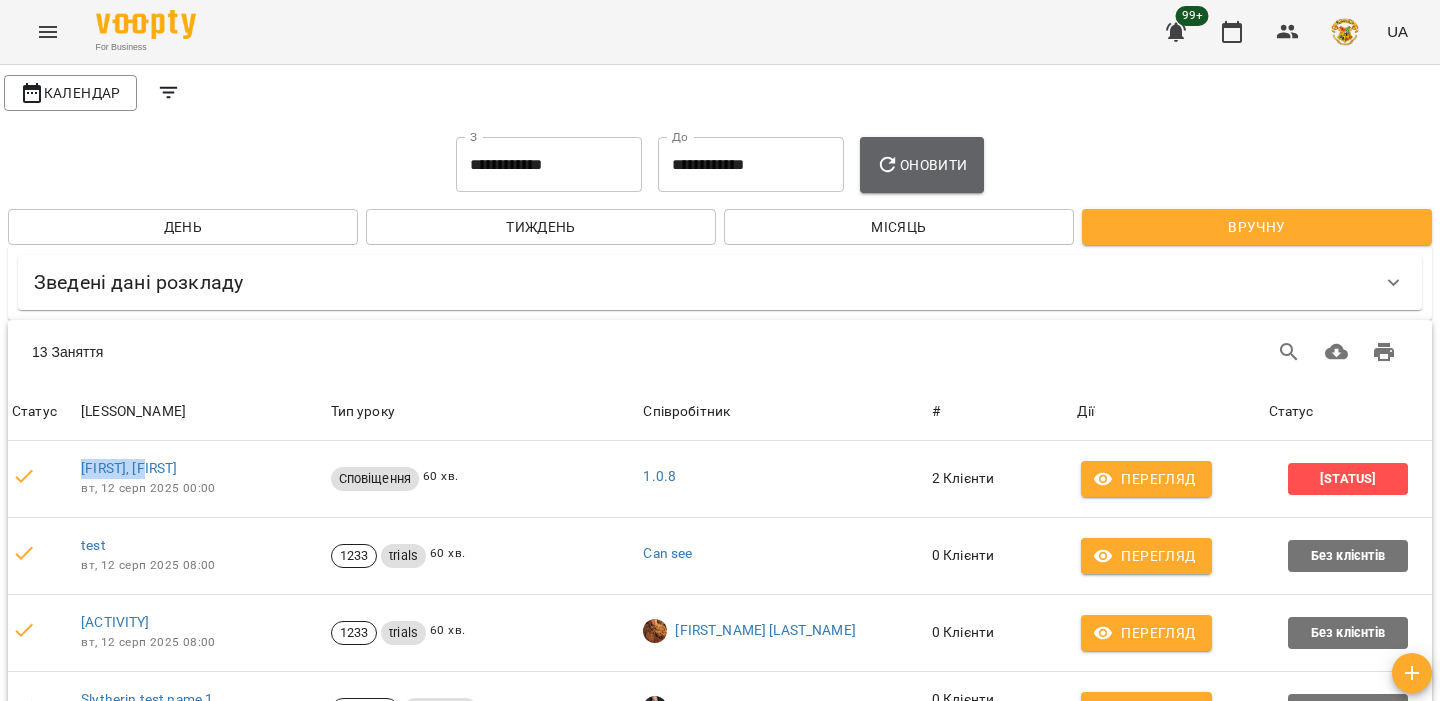 click on "Оновити" at bounding box center (921, 165) 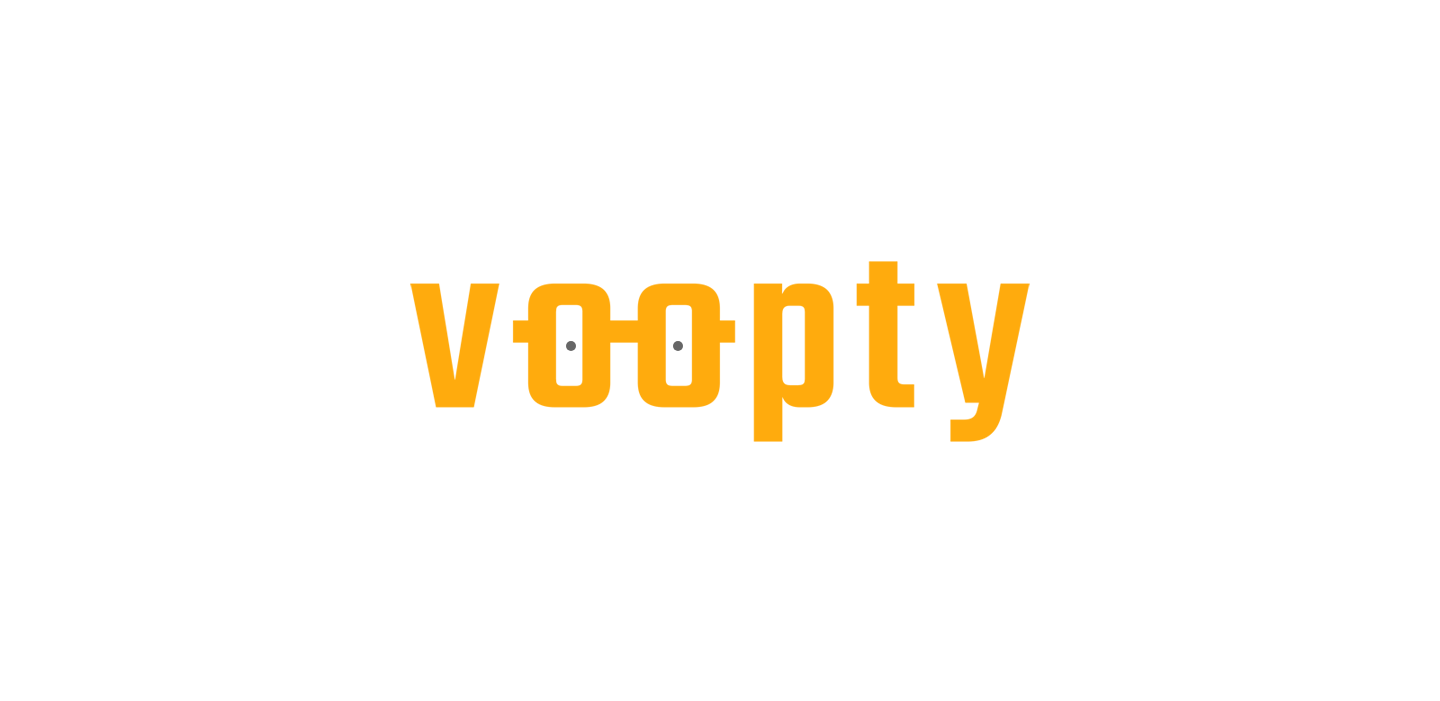 scroll, scrollTop: 0, scrollLeft: 0, axis: both 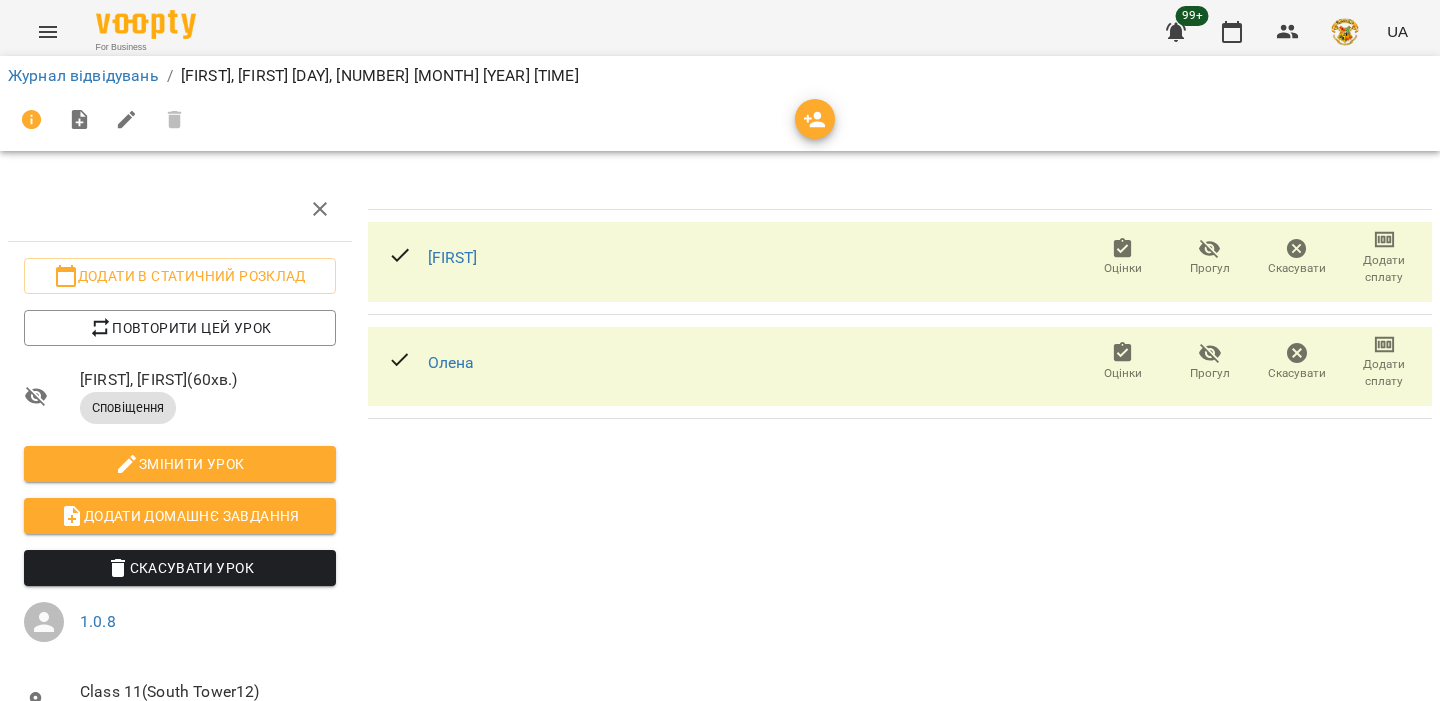 click 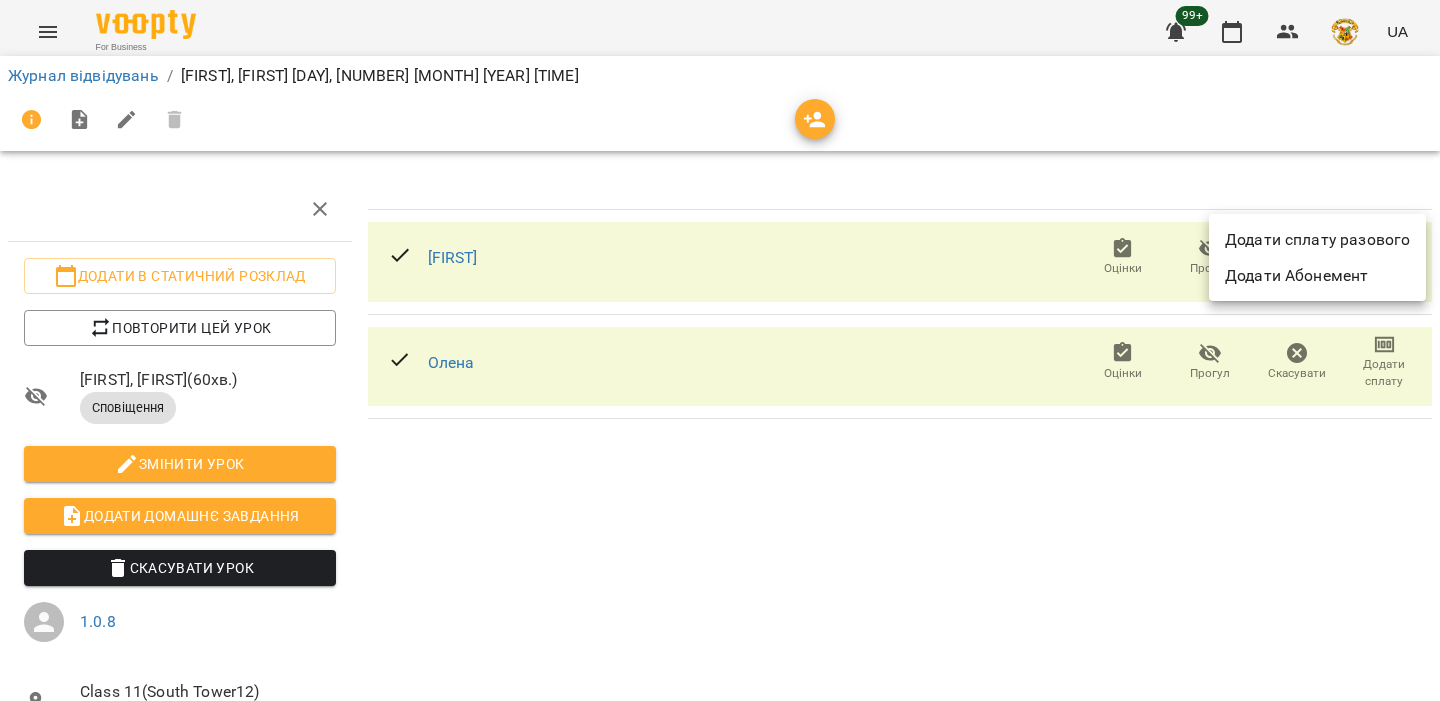 click on "Додати сплату разового" at bounding box center [1317, 240] 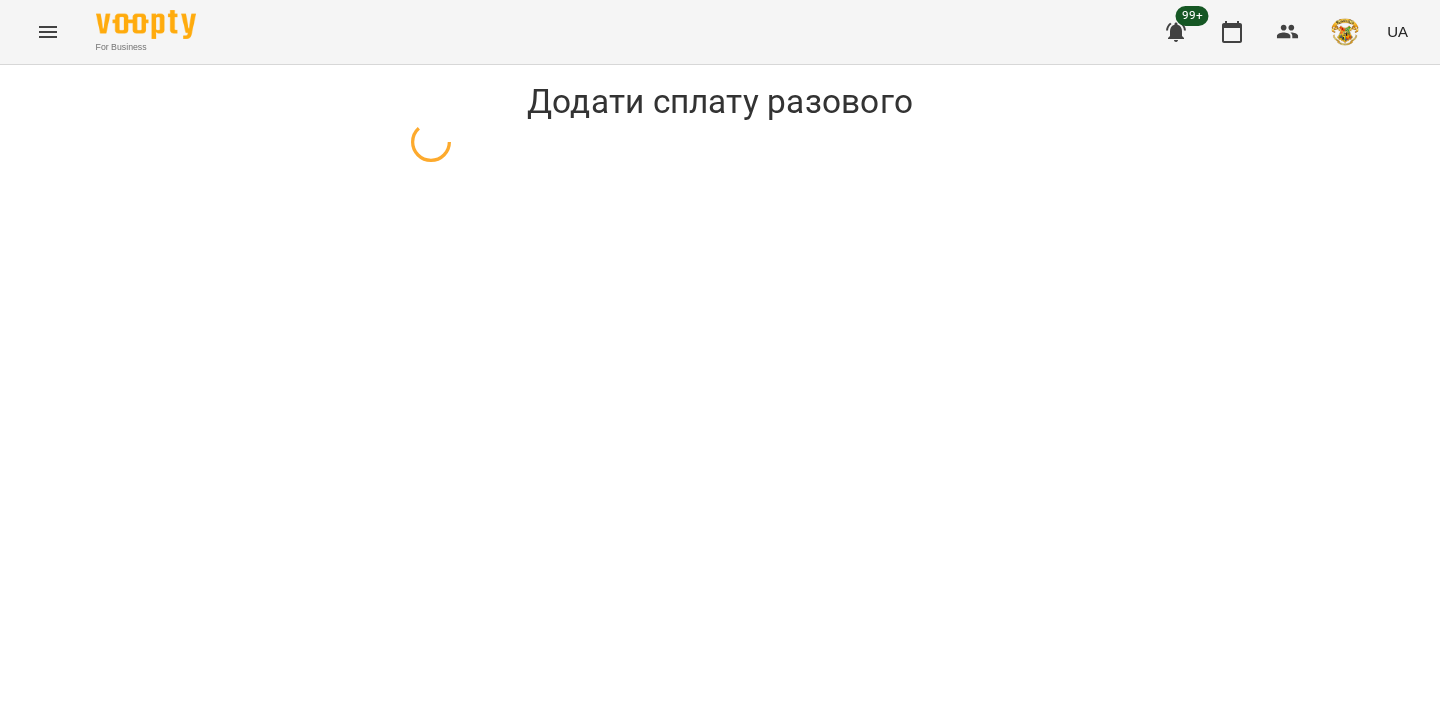 select on "**********" 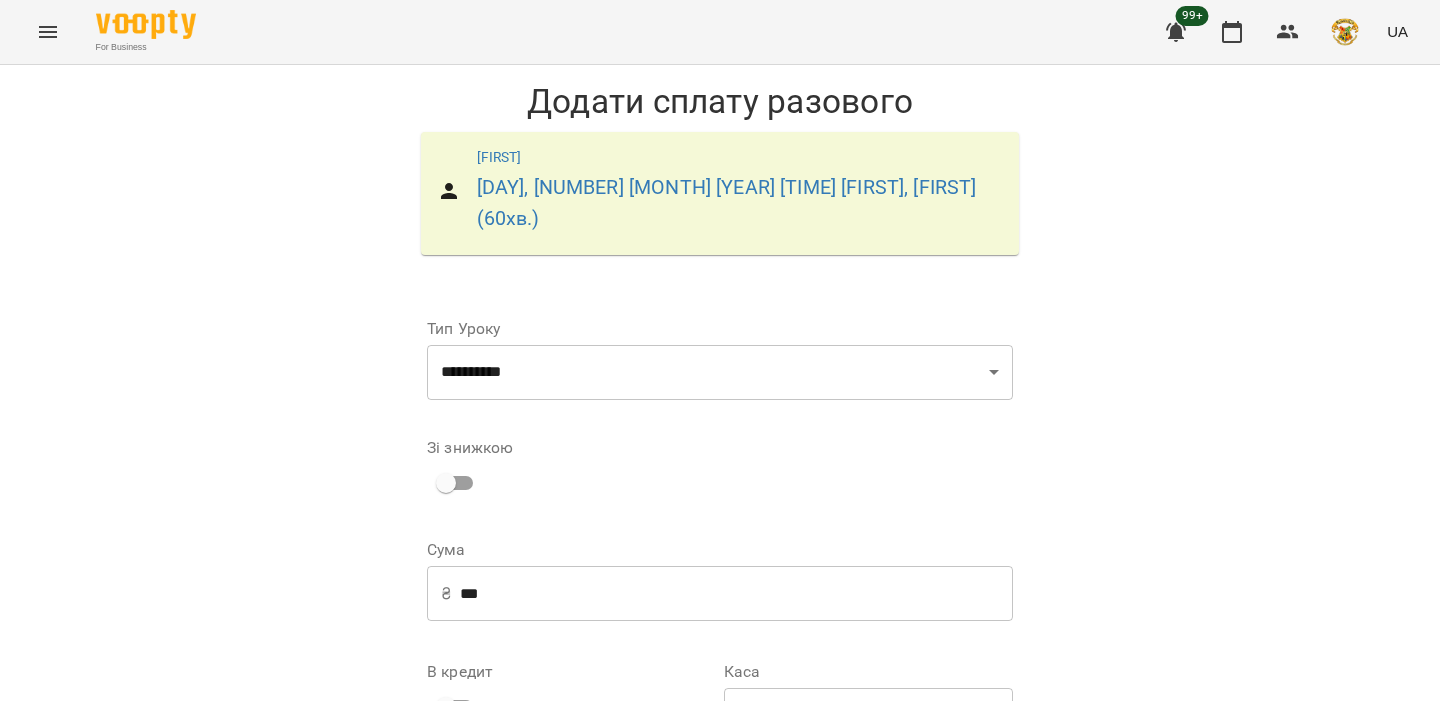 scroll, scrollTop: 257, scrollLeft: 0, axis: vertical 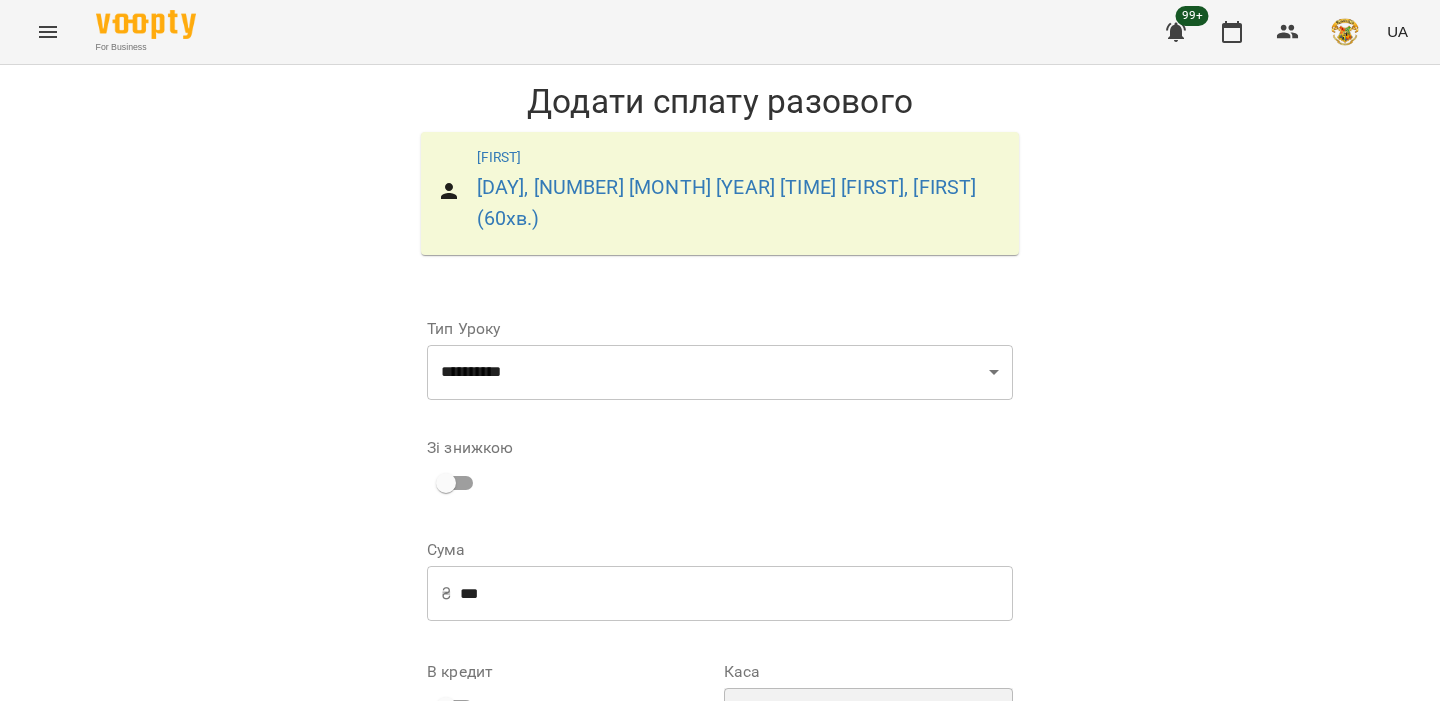 click on "**********" at bounding box center [868, 716] 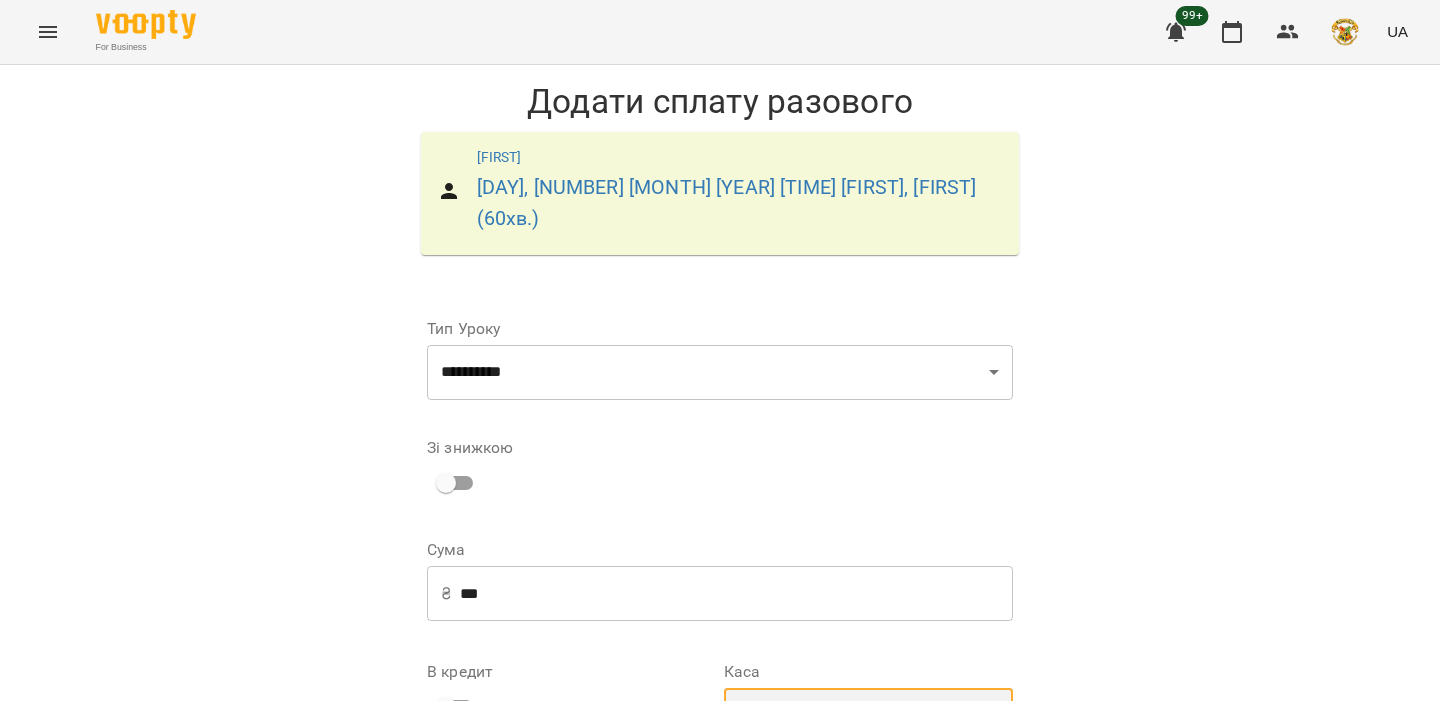 select on "****" 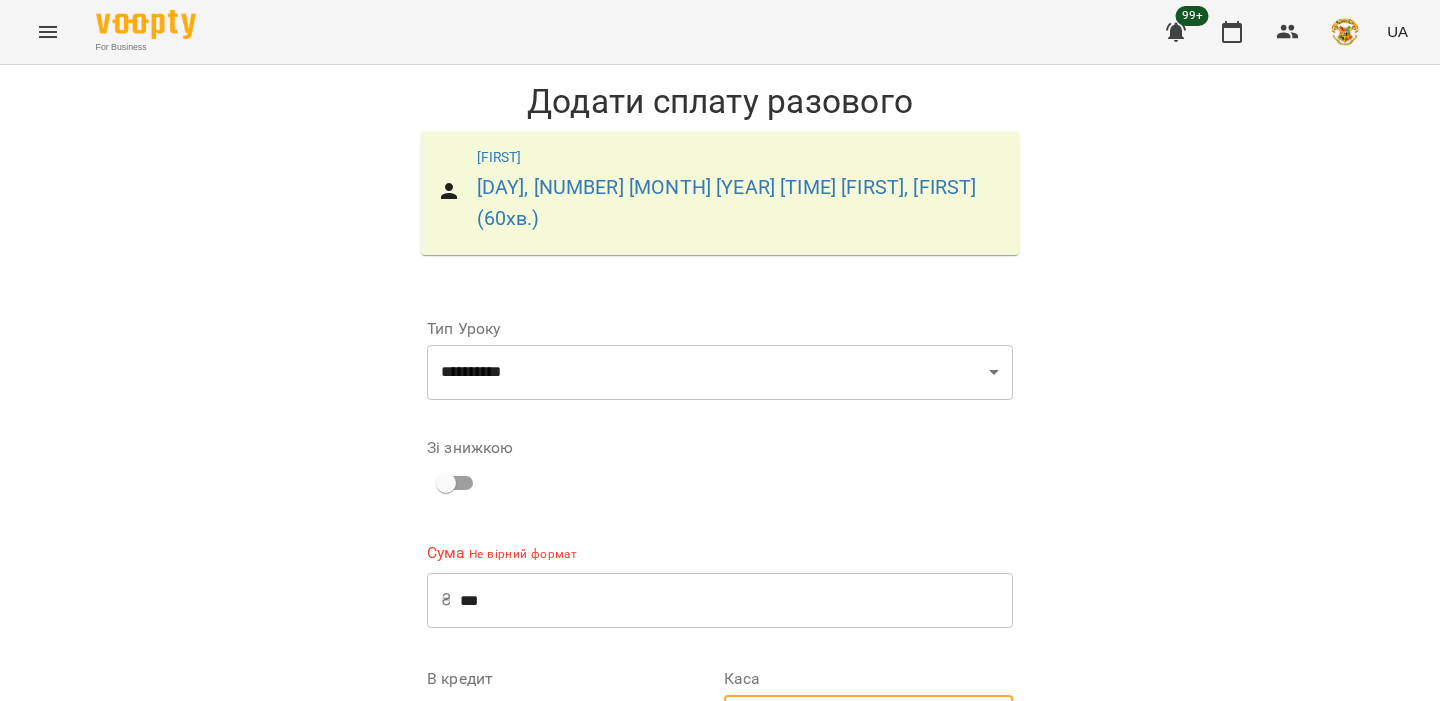 click on "***" at bounding box center (736, 600) 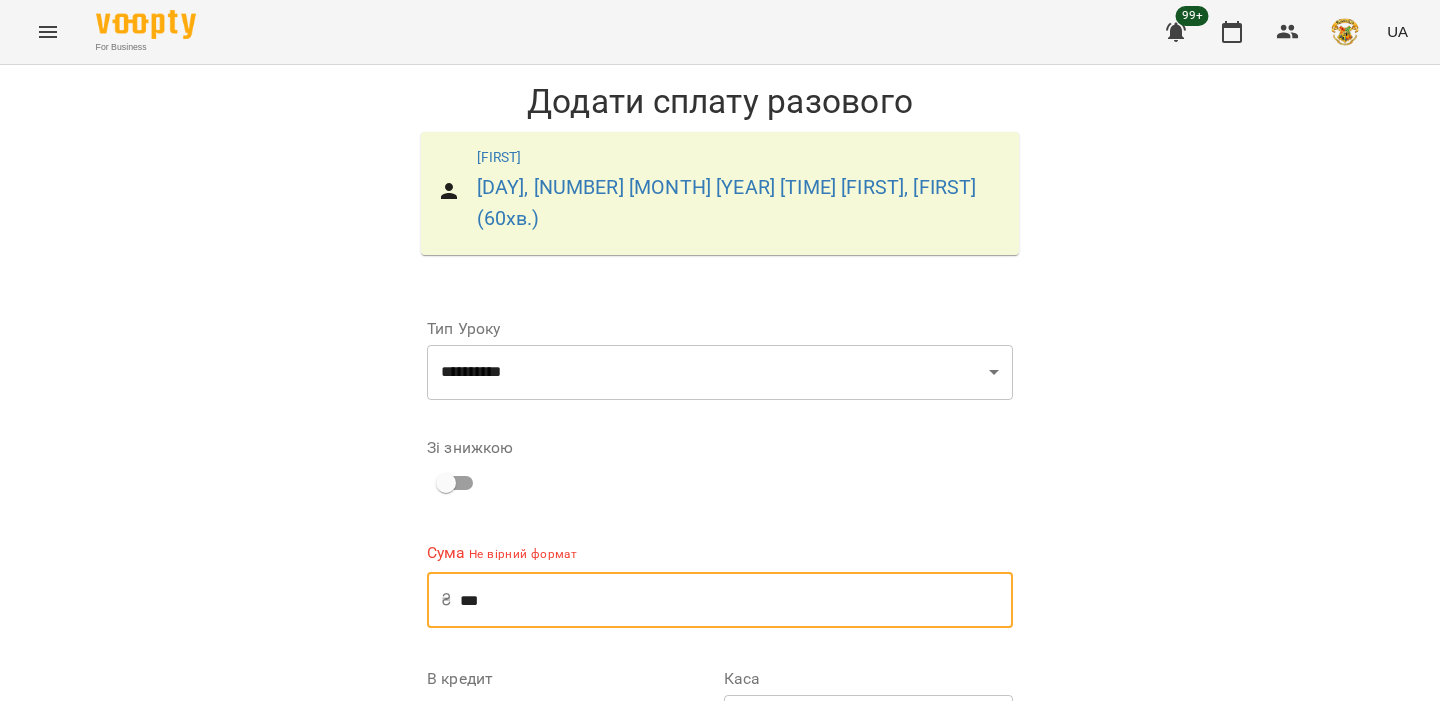 click on "***" at bounding box center (736, 600) 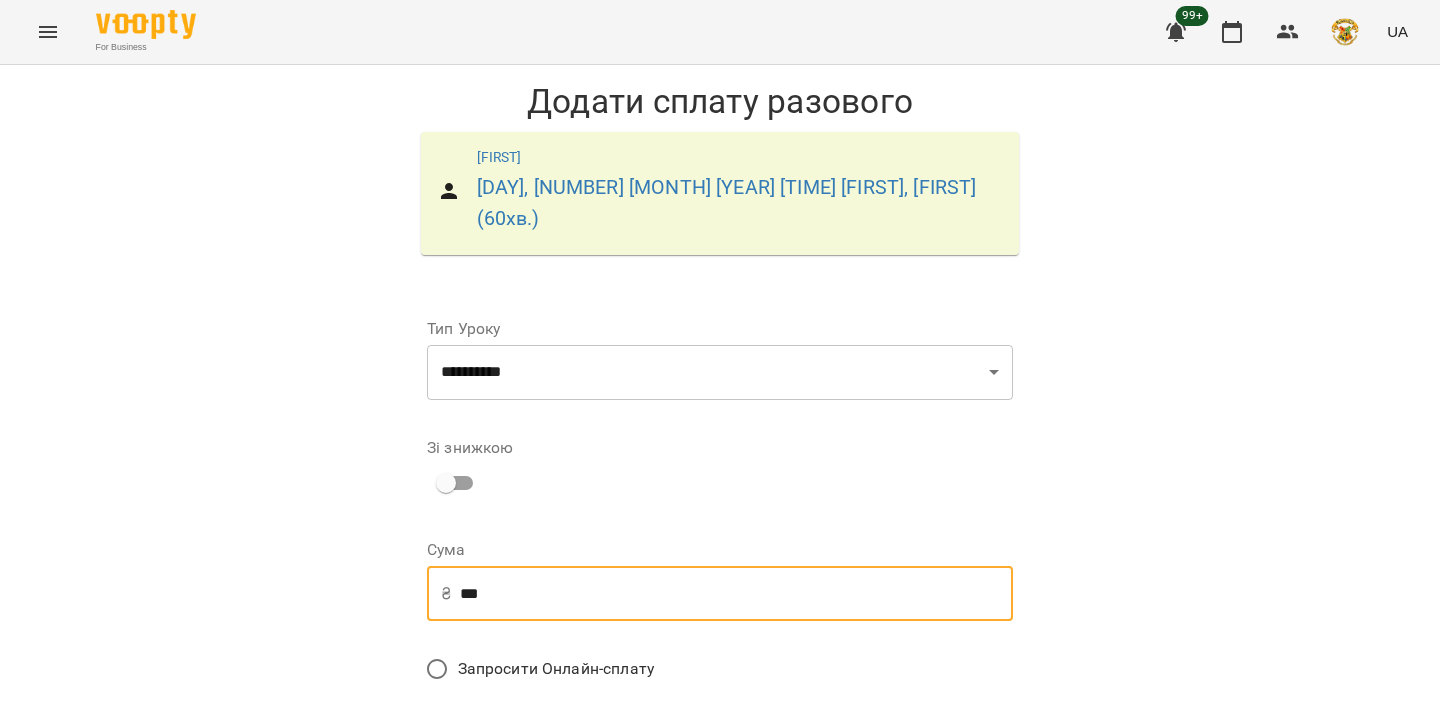 scroll, scrollTop: 359, scrollLeft: 0, axis: vertical 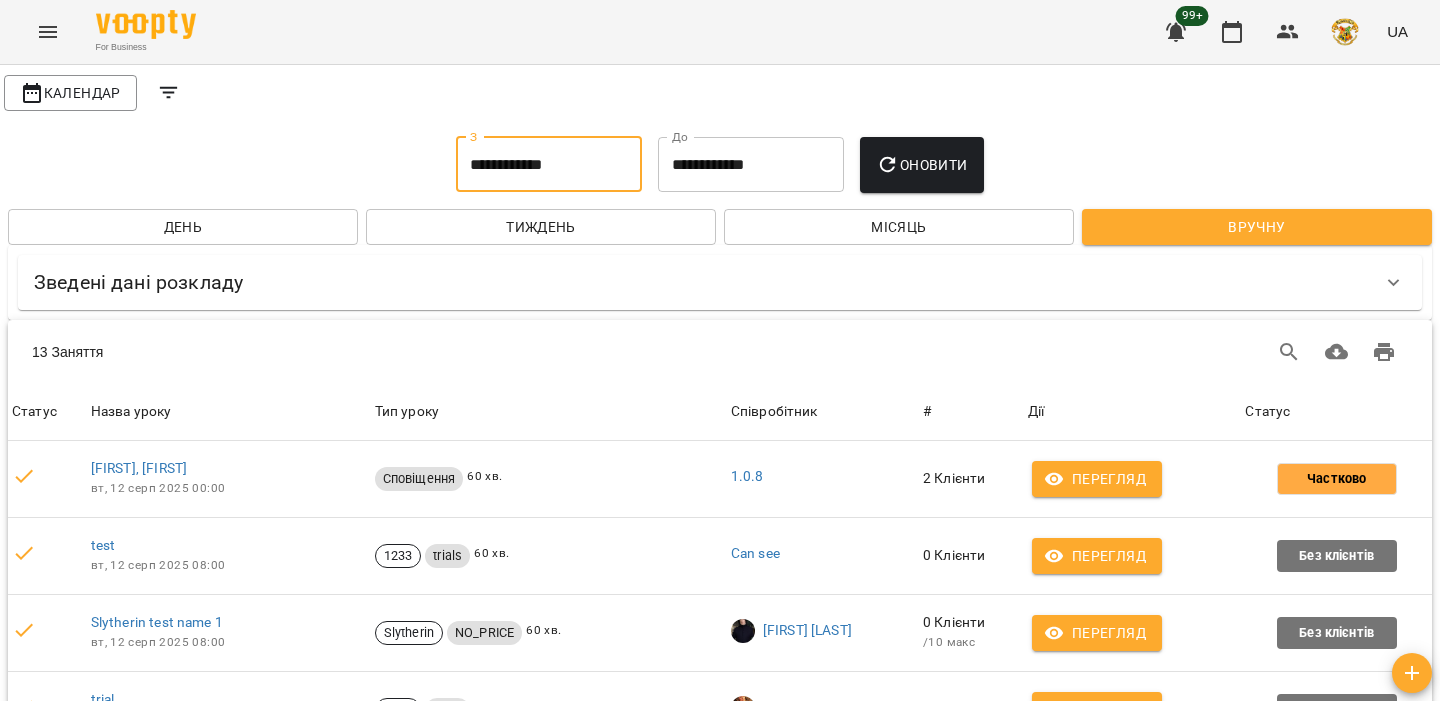 click on "**********" at bounding box center (549, 165) 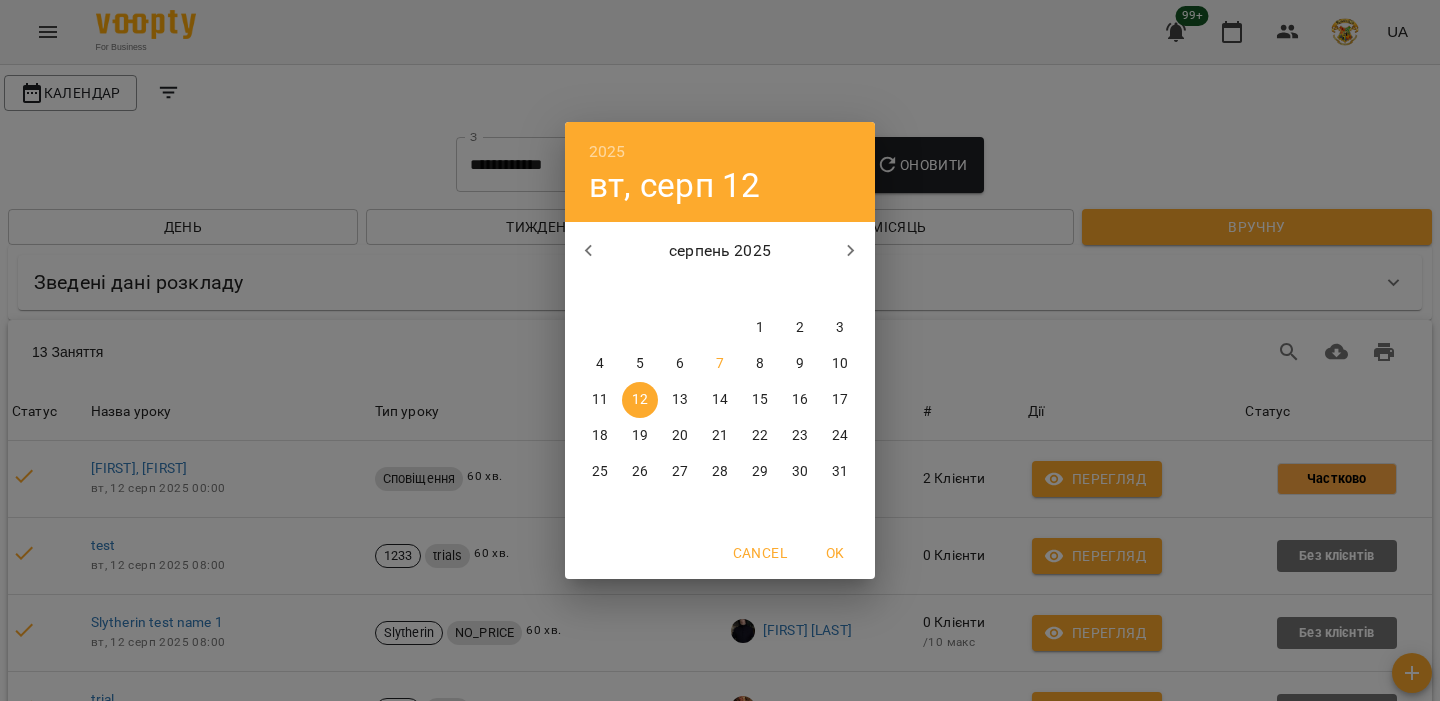 click on "2025 вт, серп 12 серпень 2025 пн вт ср чт пт сб нд 28 29 30 31 1 2 3 4 5 6 7 8 9 10 11 12 13 14 15 16 17 18 19 20 21 22 23 24 25 26 27 28 29 30 31 Cancel OK" at bounding box center (720, 350) 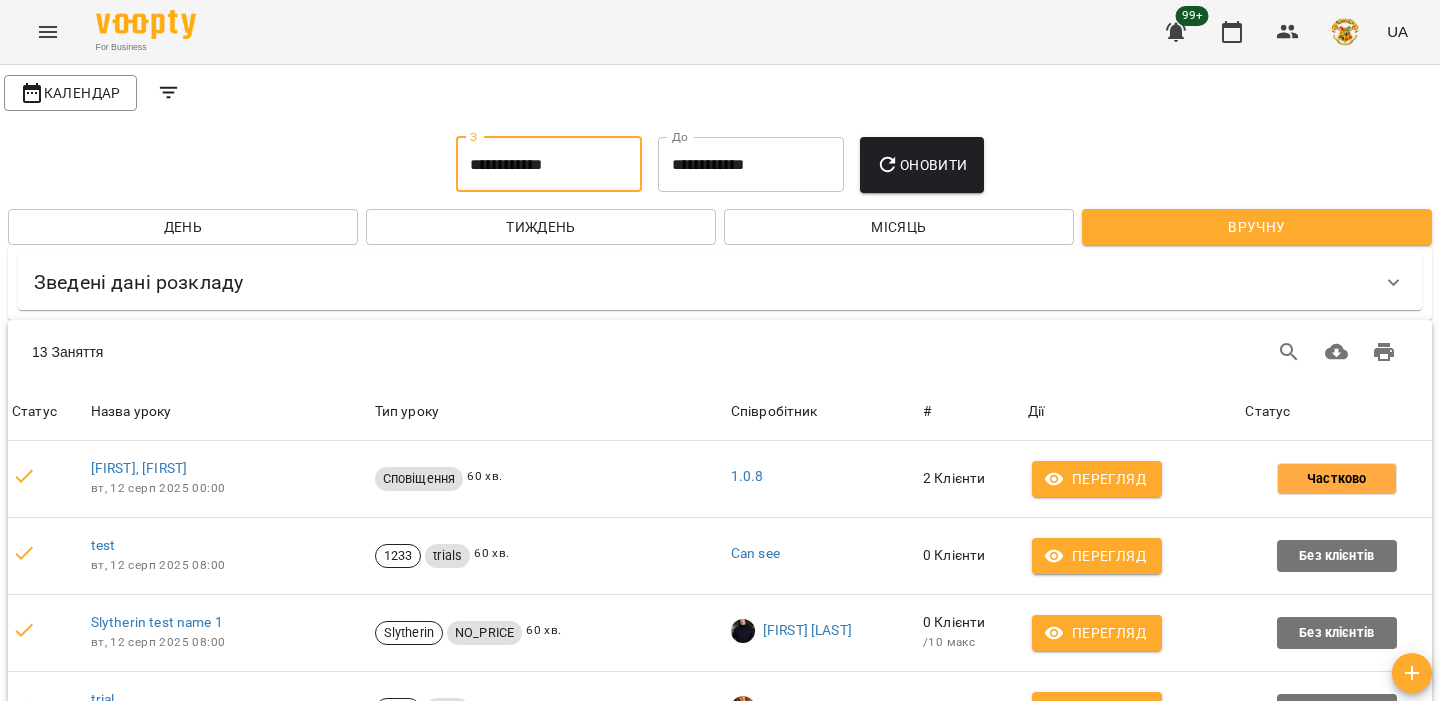 click on "Статус" at bounding box center [1336, 412] 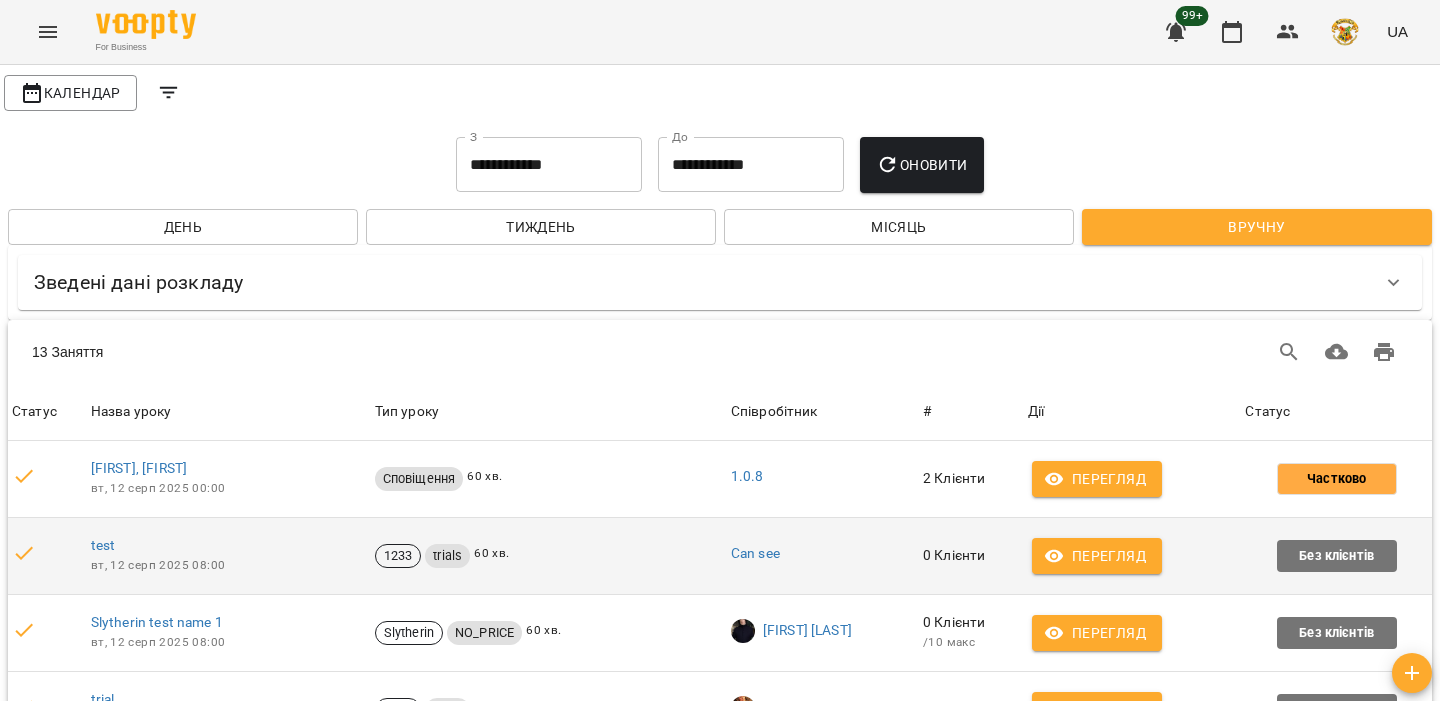 scroll, scrollTop: 223, scrollLeft: 0, axis: vertical 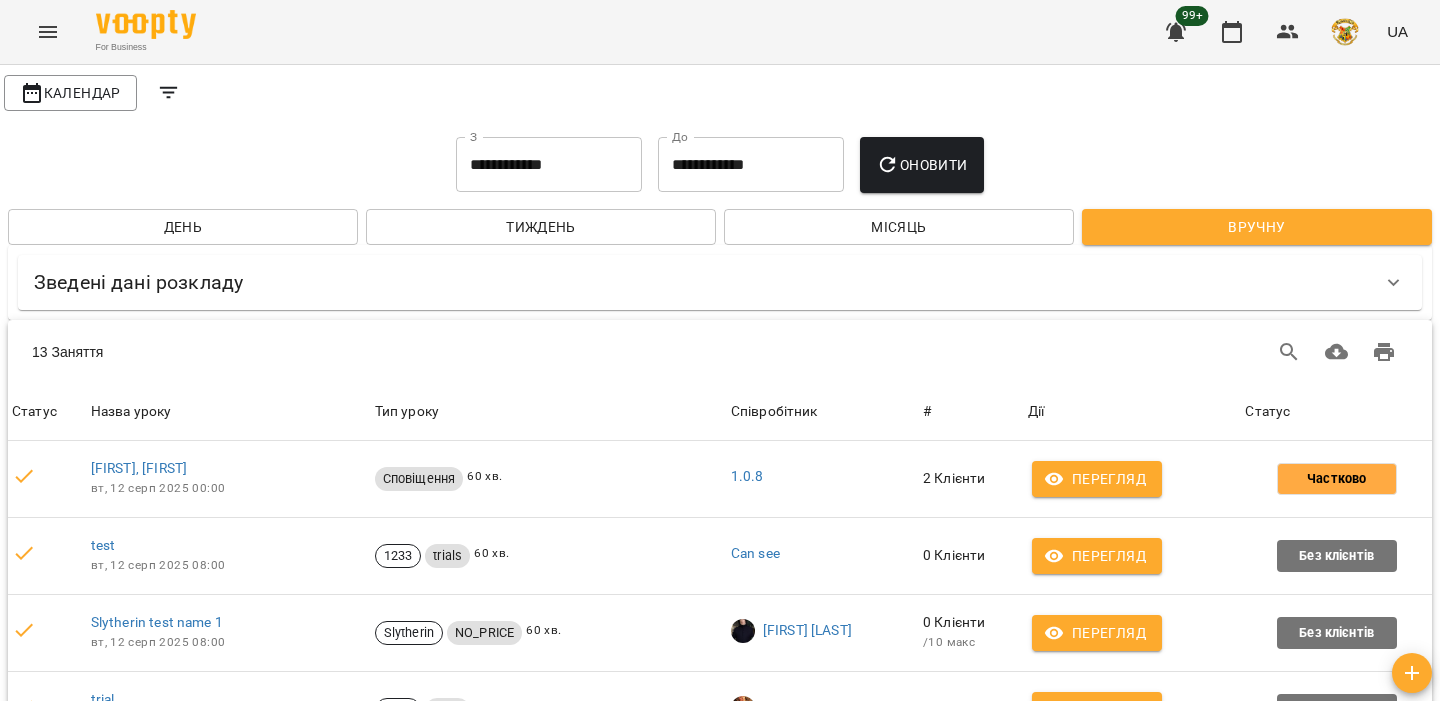 click on "Статус" at bounding box center [1336, 412] 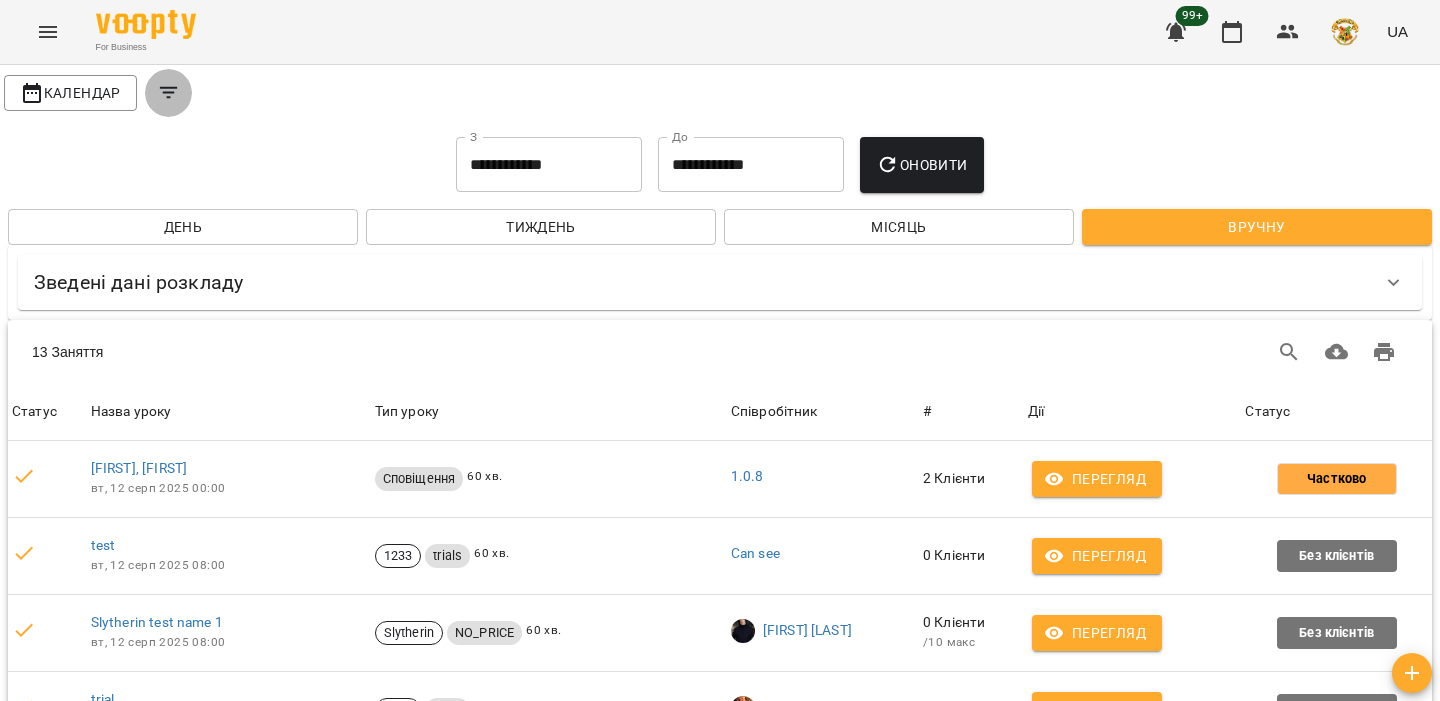 click 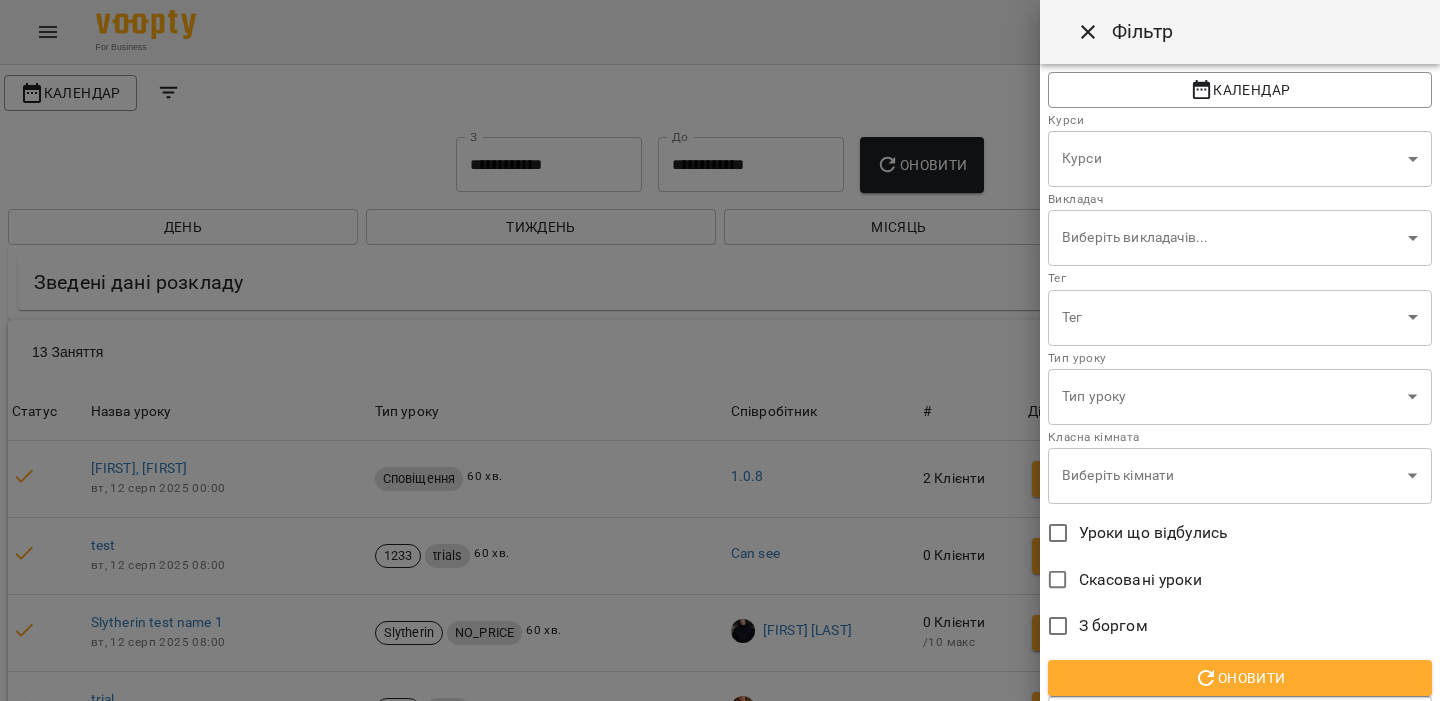 click on "З боргом" at bounding box center (1113, 626) 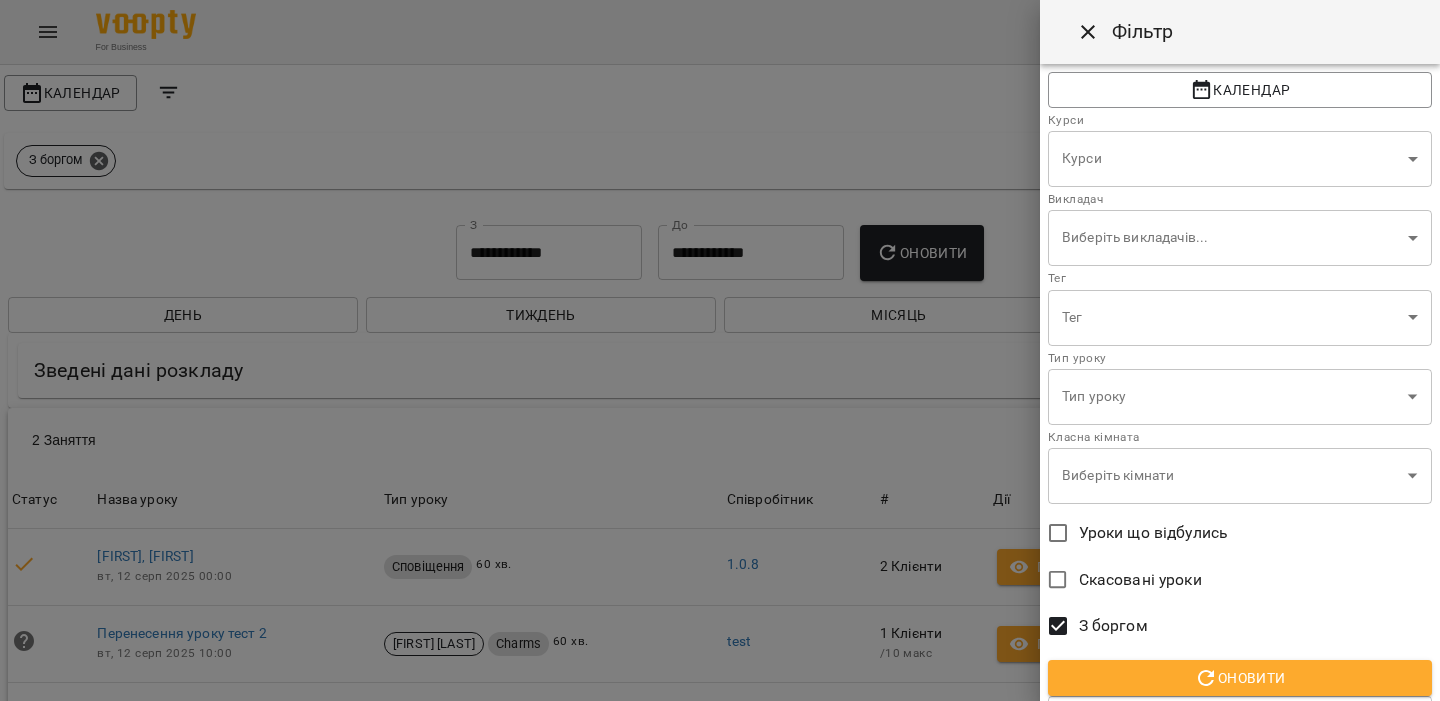 click on "Оновити" at bounding box center [1240, 678] 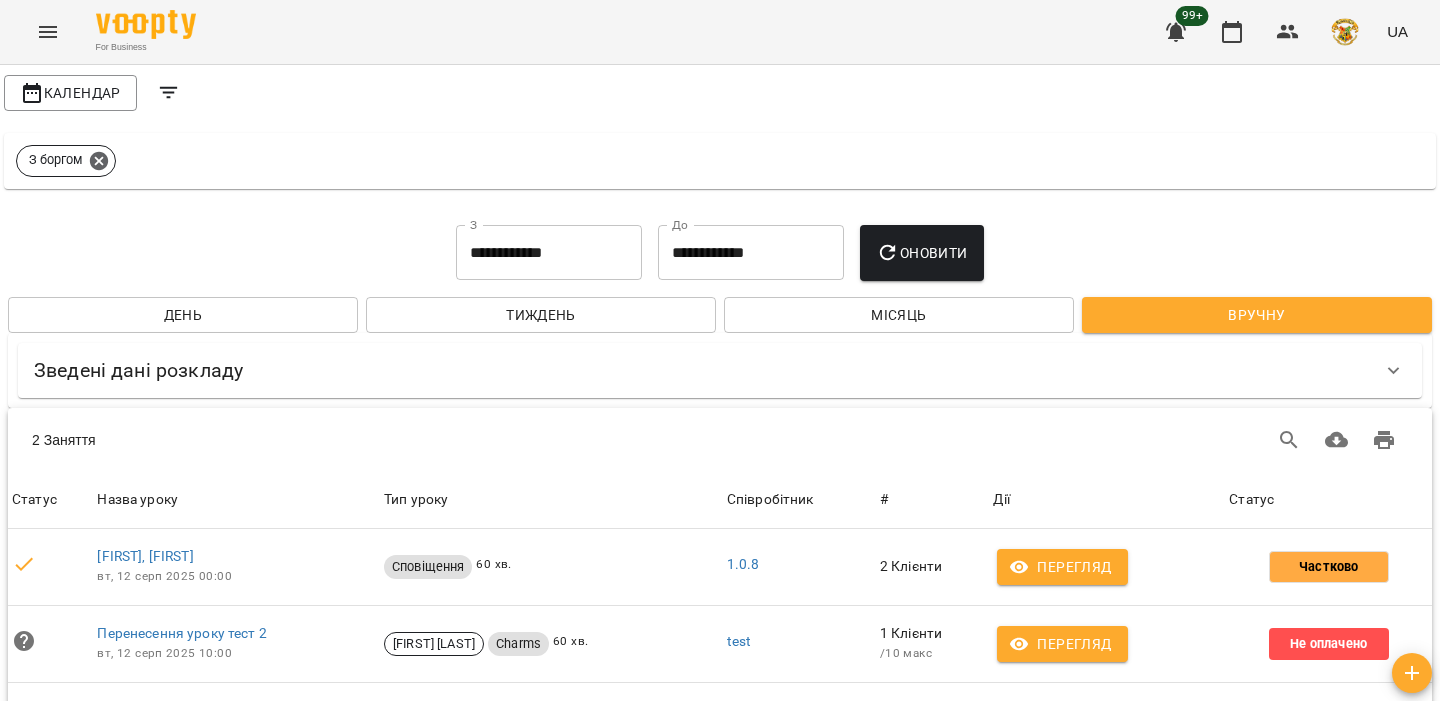 scroll, scrollTop: 0, scrollLeft: 0, axis: both 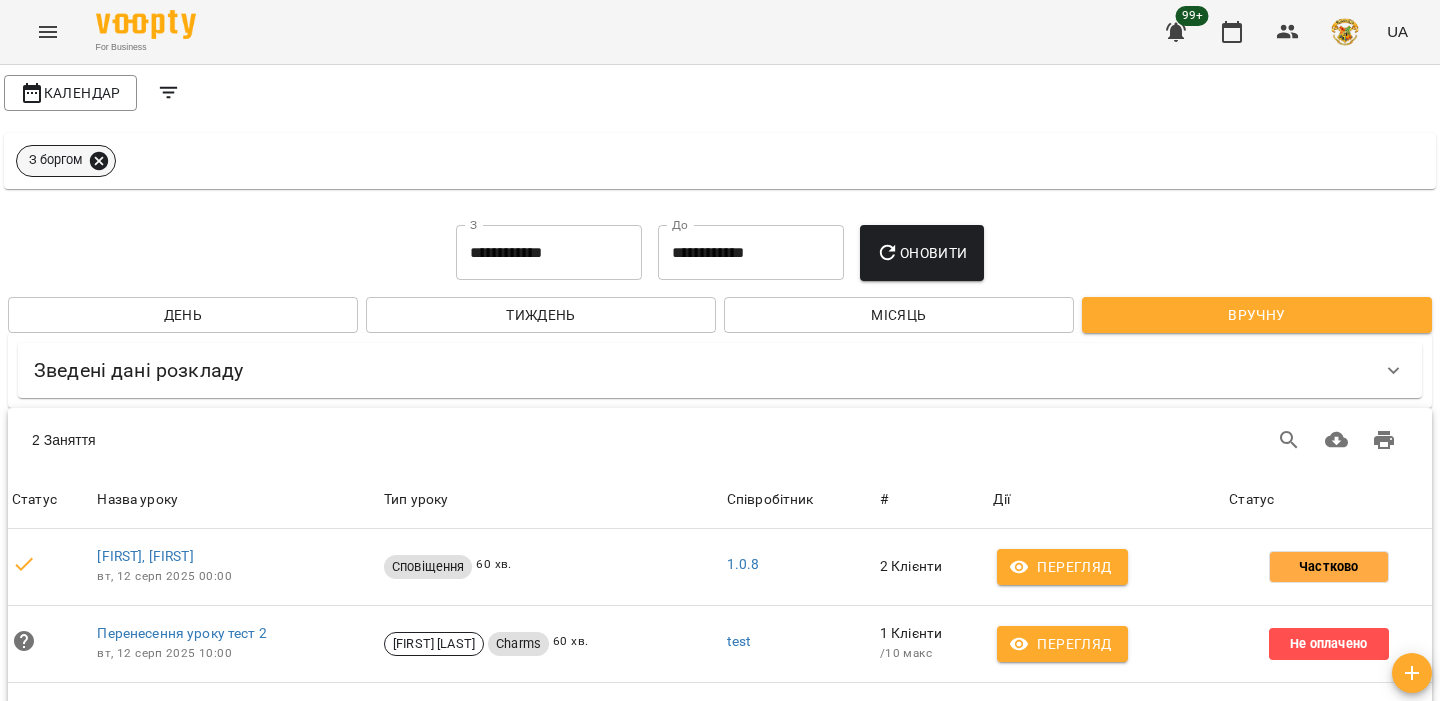 click 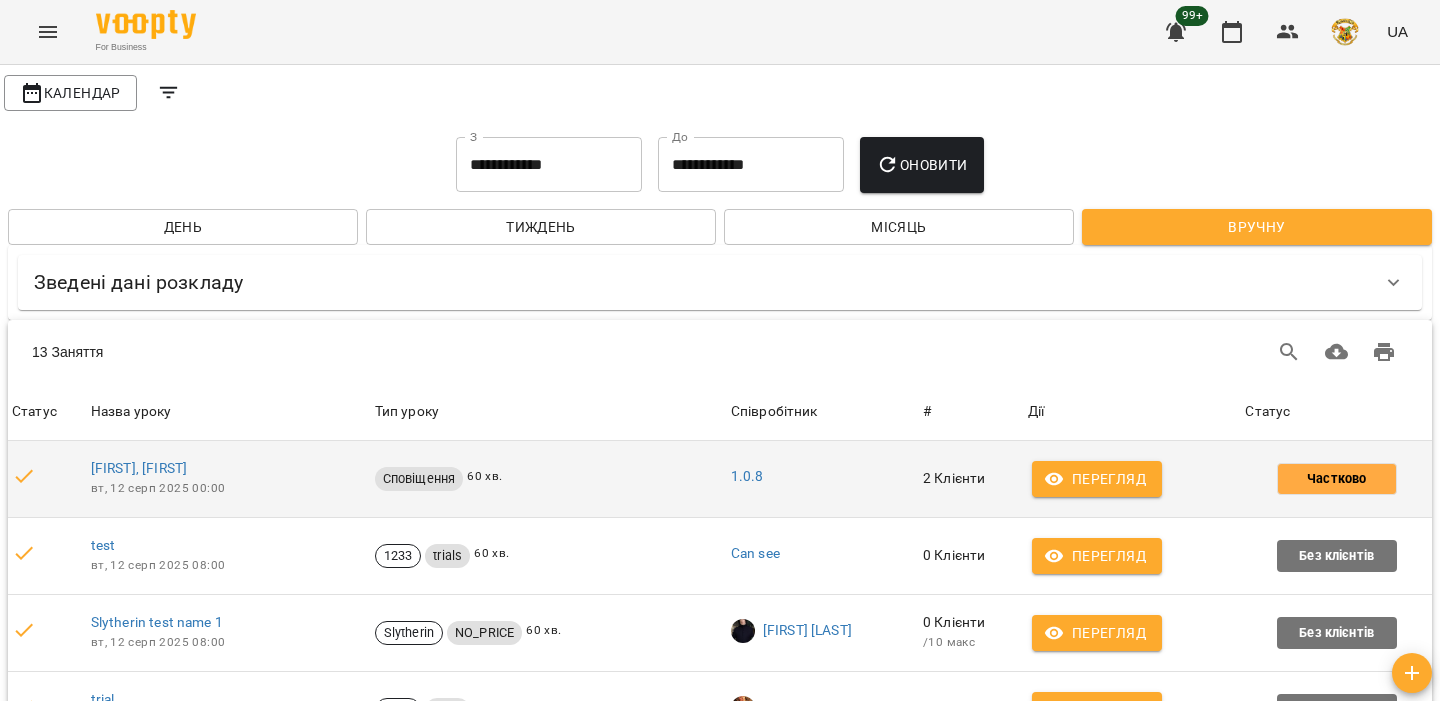 scroll, scrollTop: 0, scrollLeft: 0, axis: both 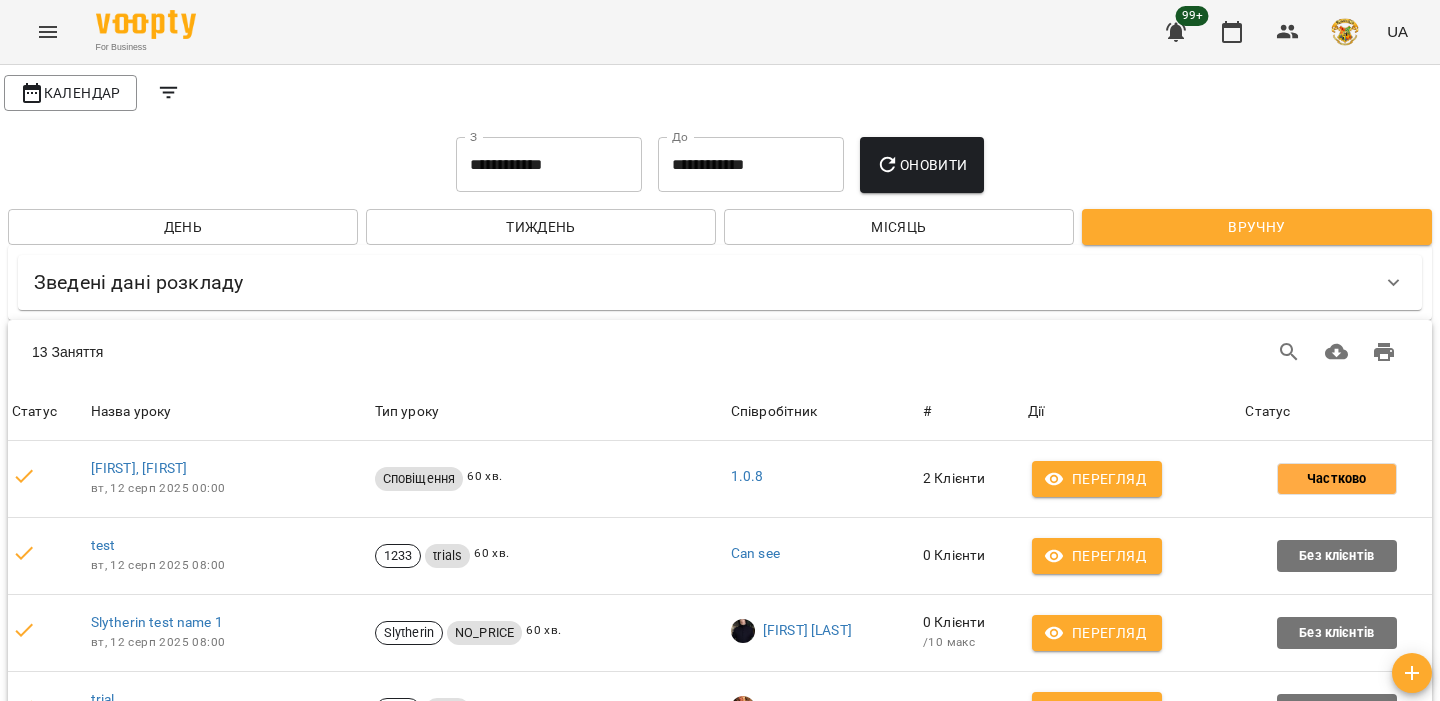click 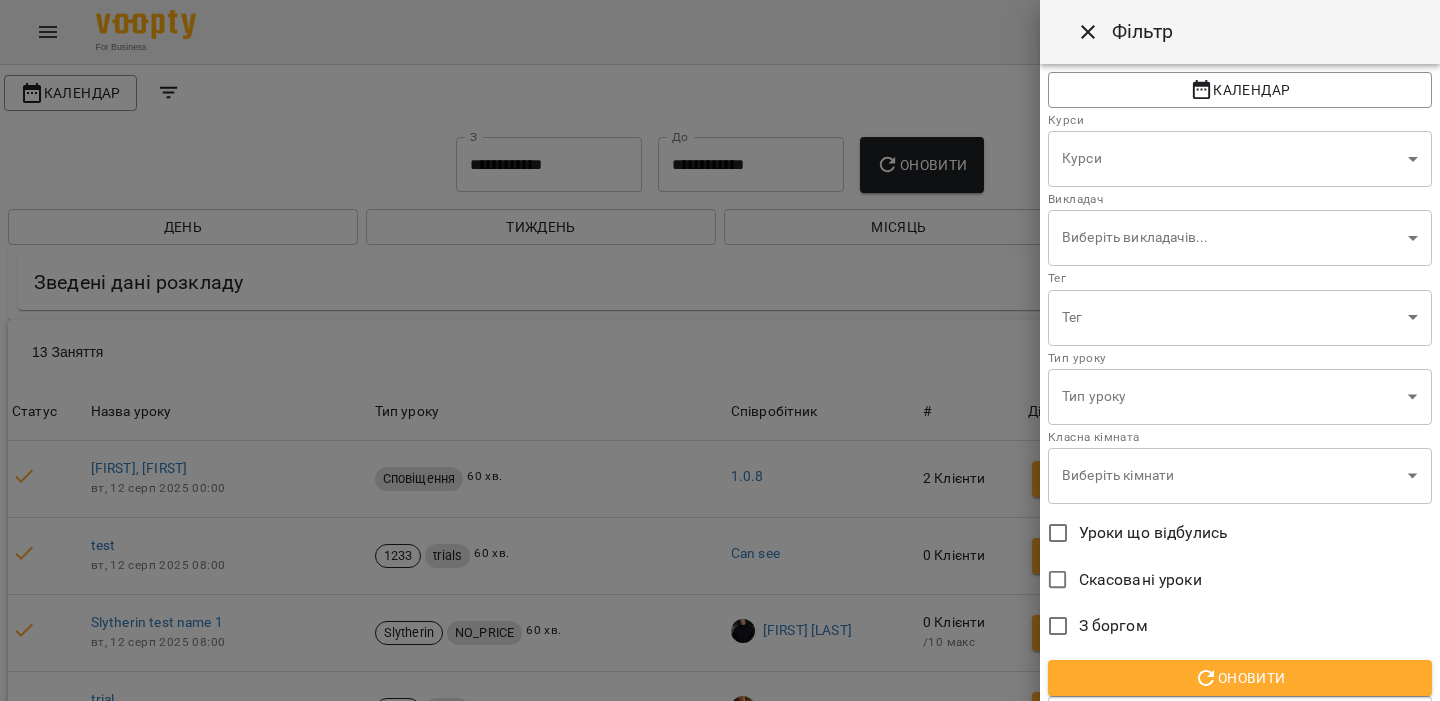 click on "**********" at bounding box center (720, 751) 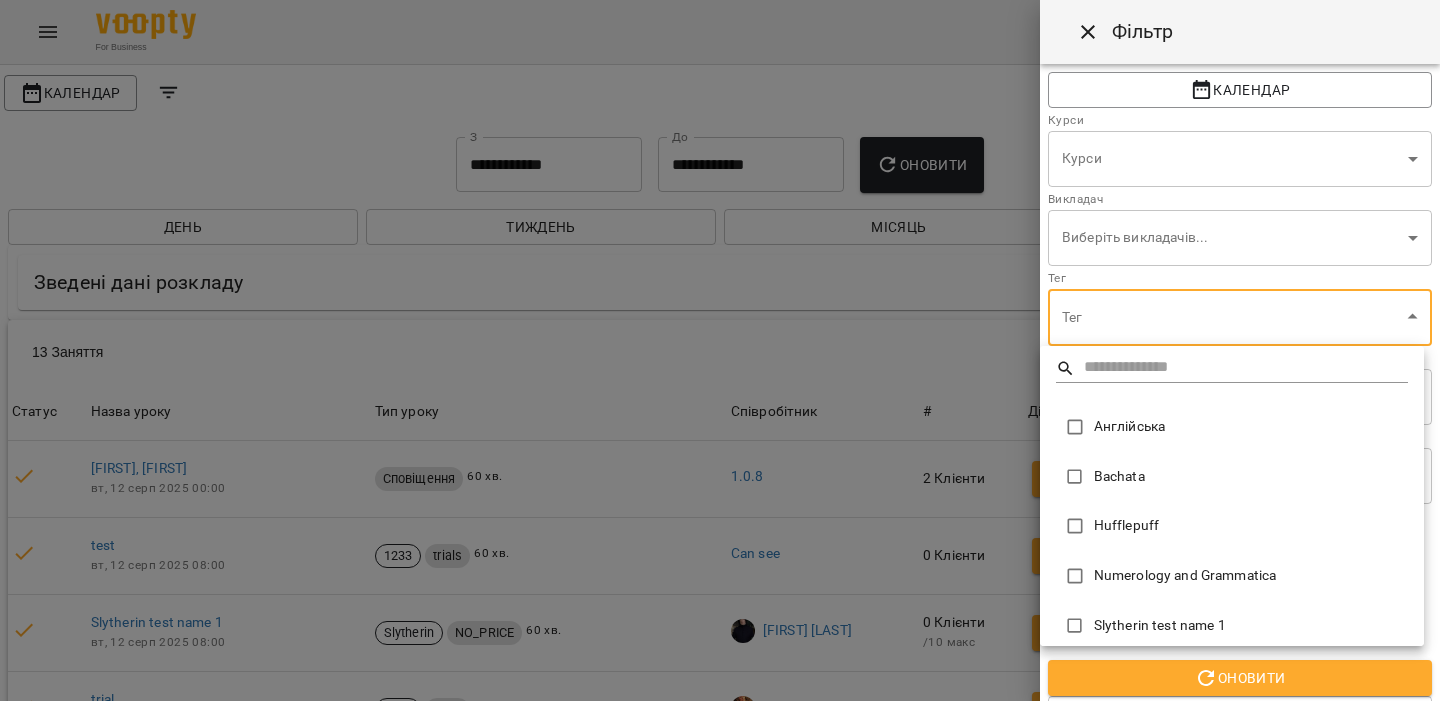 click at bounding box center [720, 350] 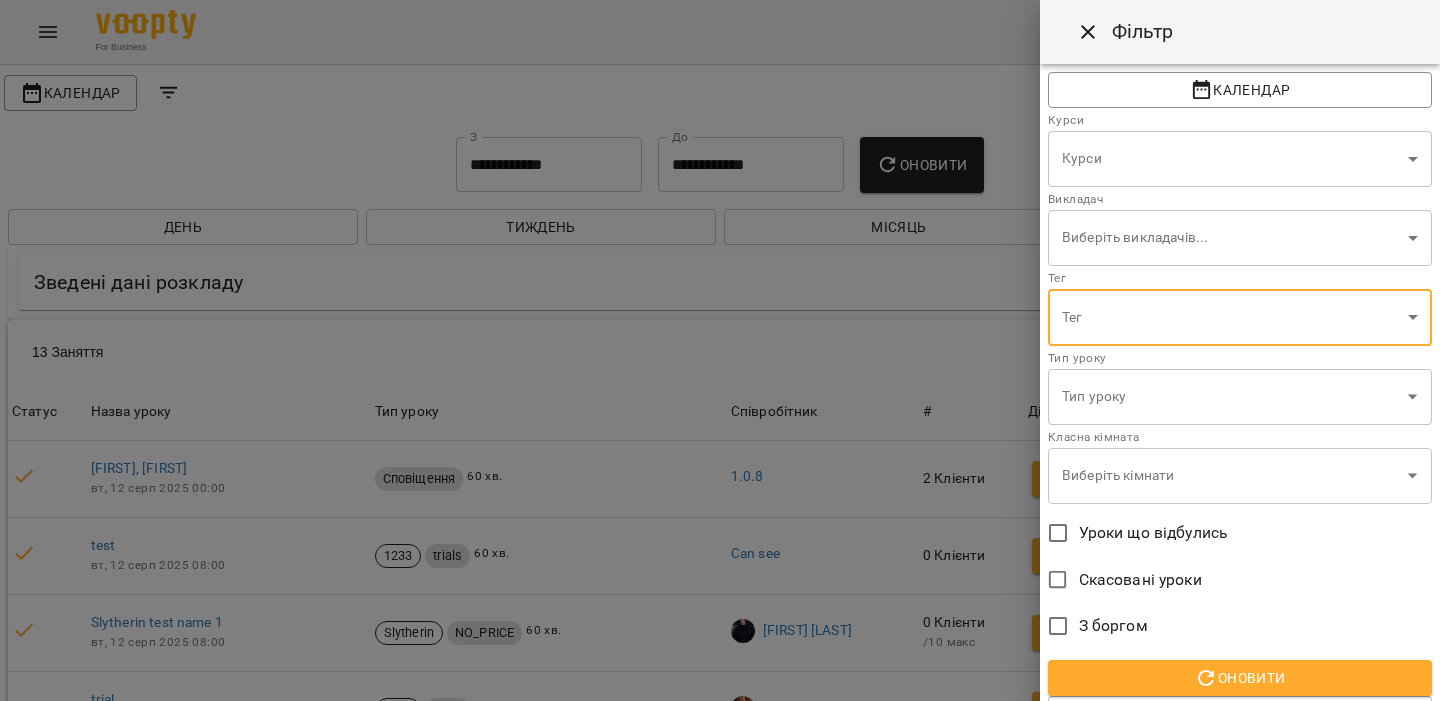 click on "**********" at bounding box center (720, 751) 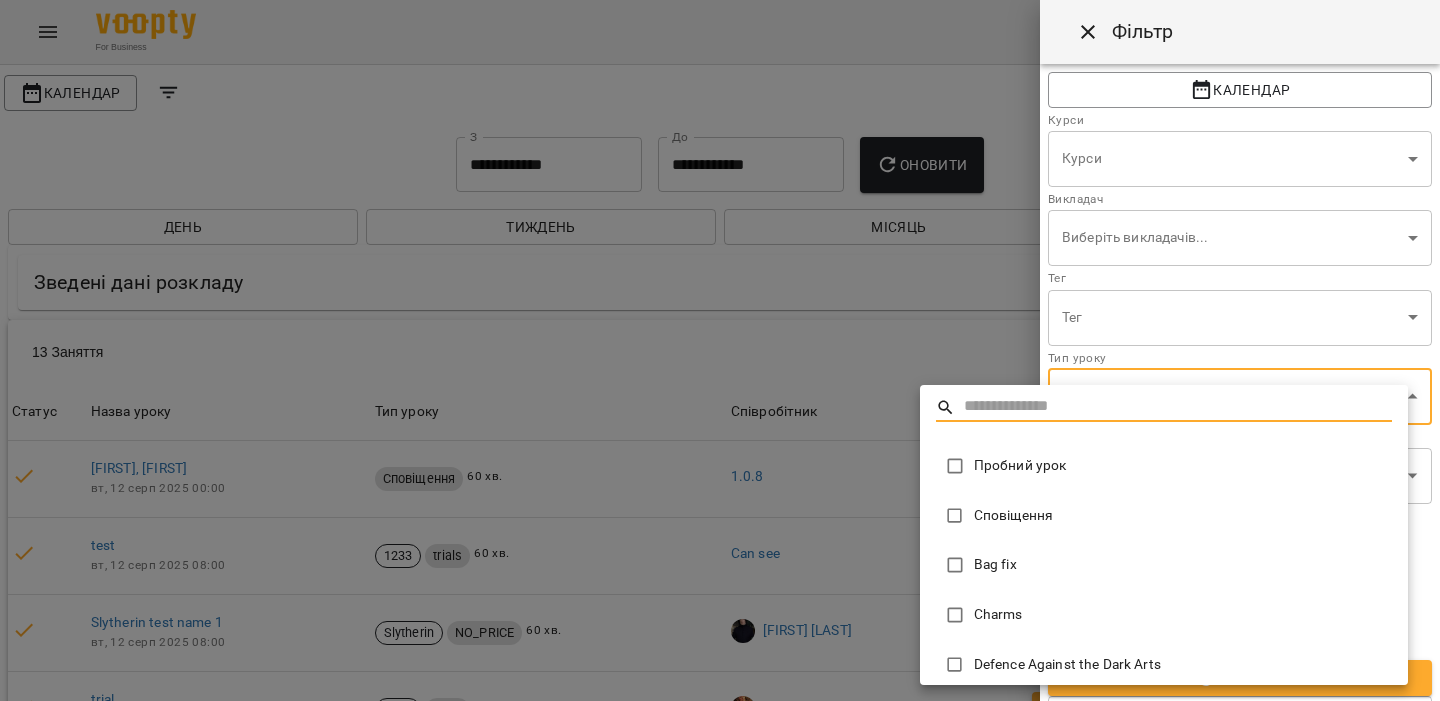 click at bounding box center (720, 350) 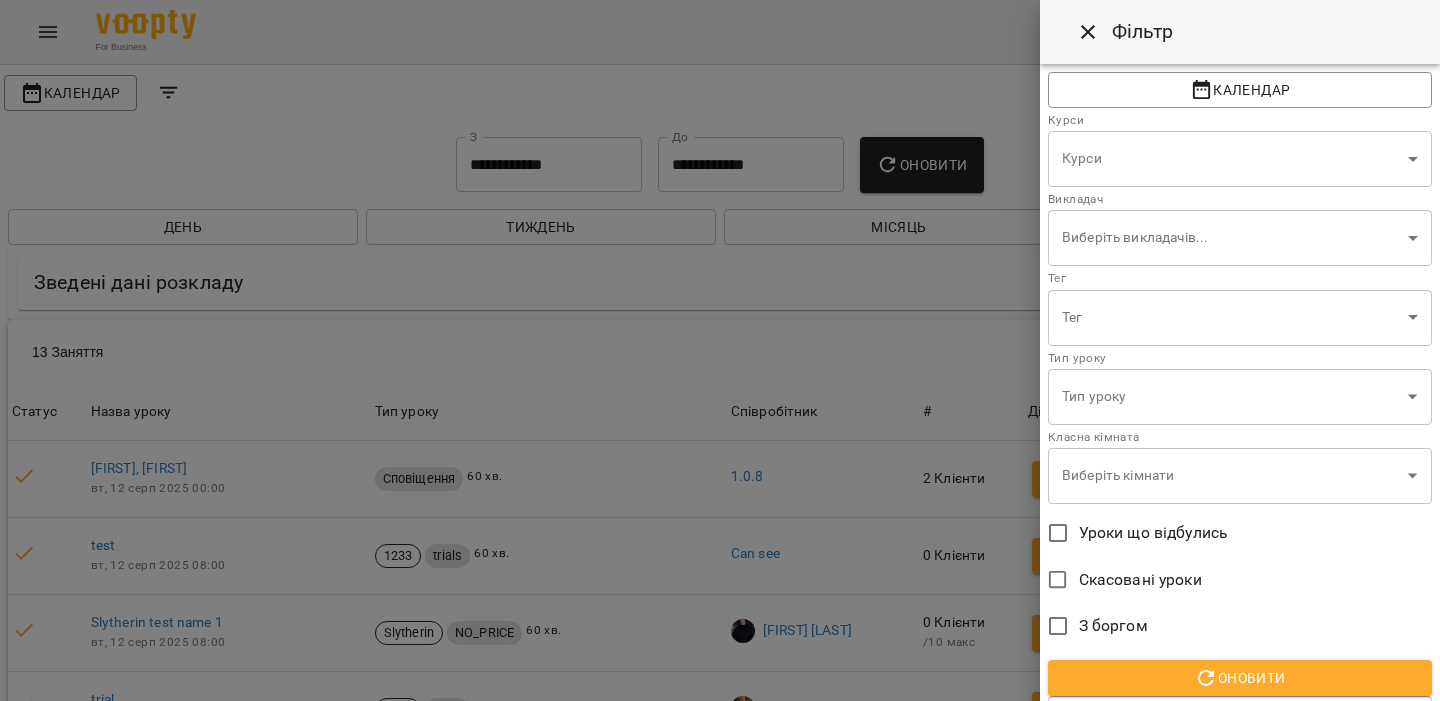 click at bounding box center [720, 350] 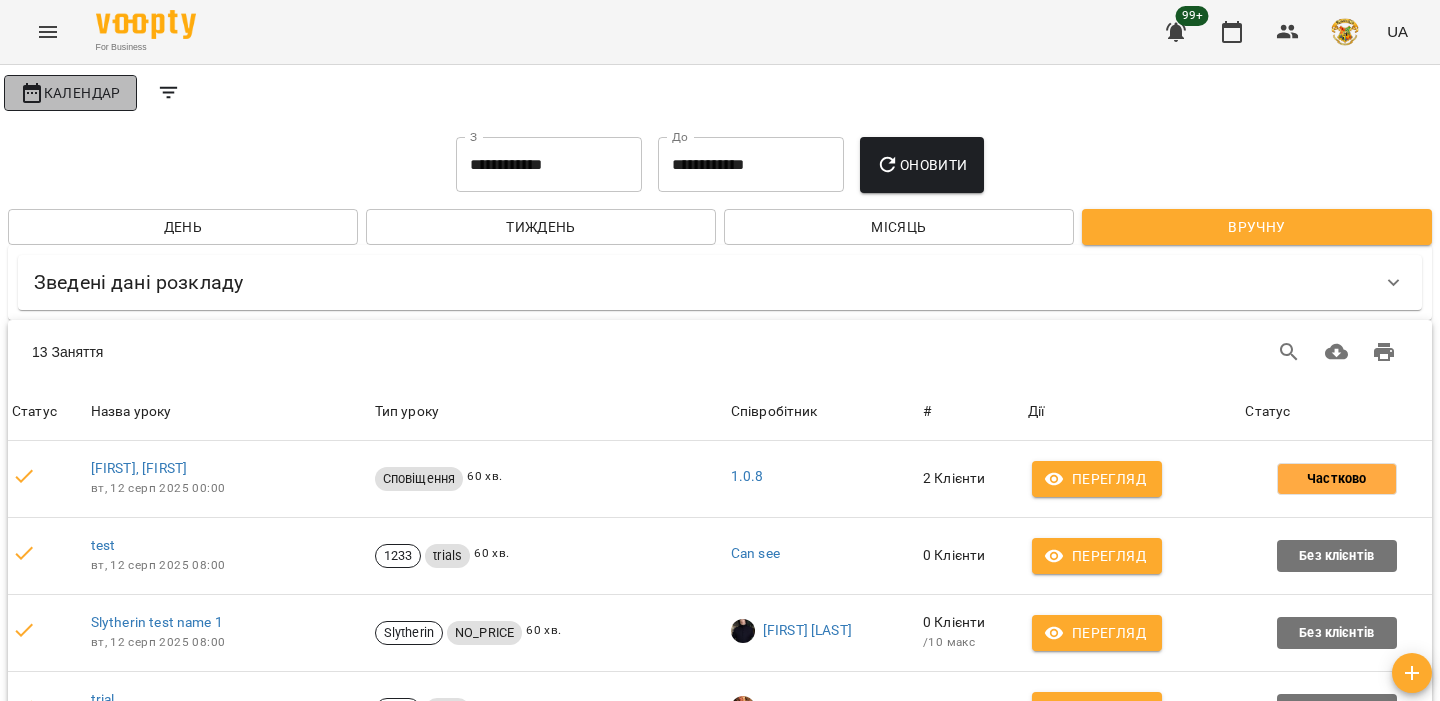 click on "Календар" at bounding box center [70, 93] 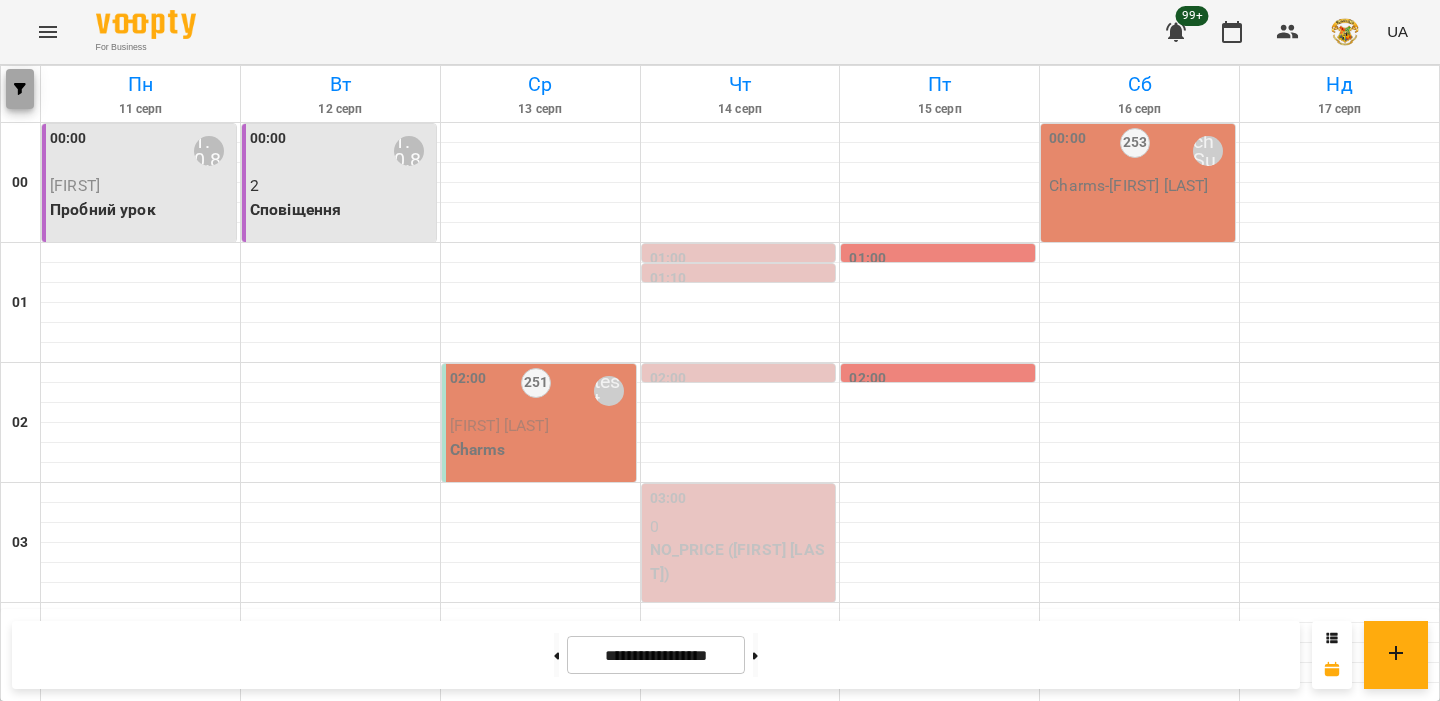 click 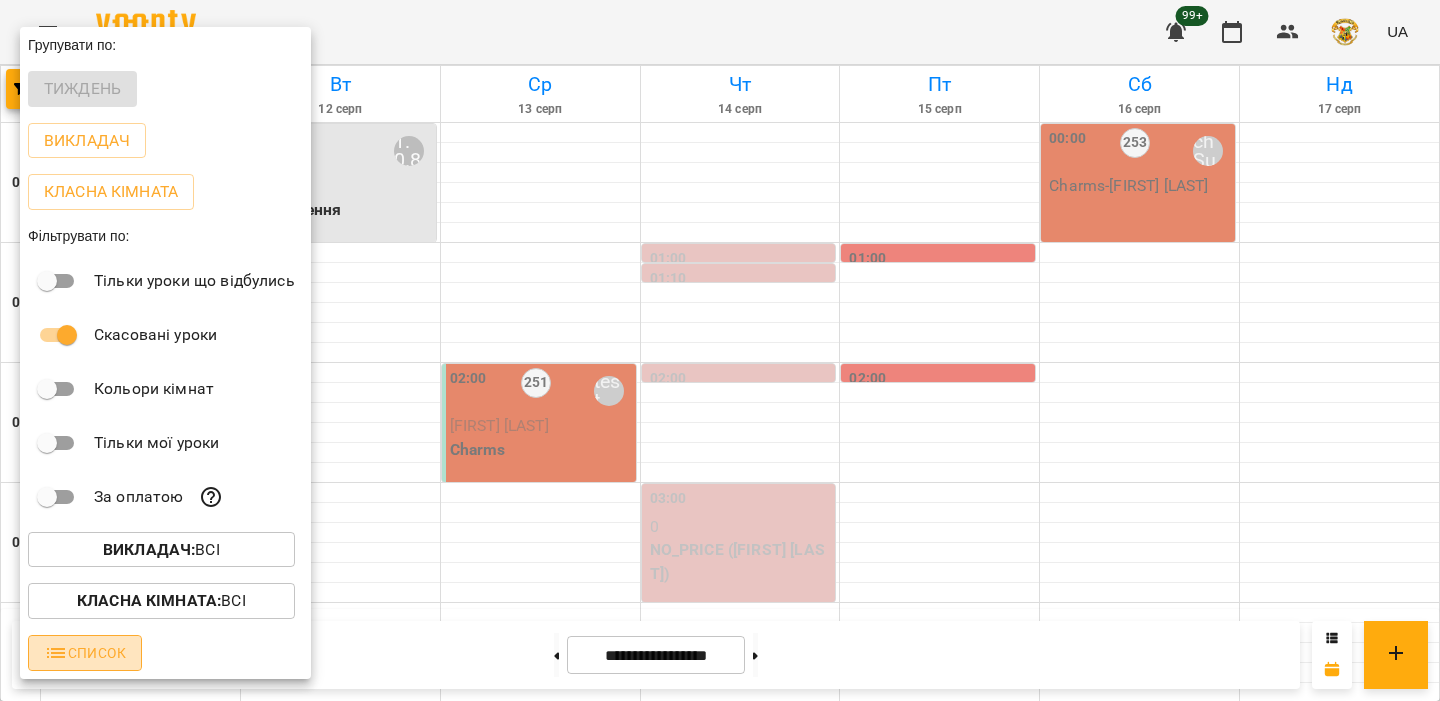 click on "Список" at bounding box center [85, 653] 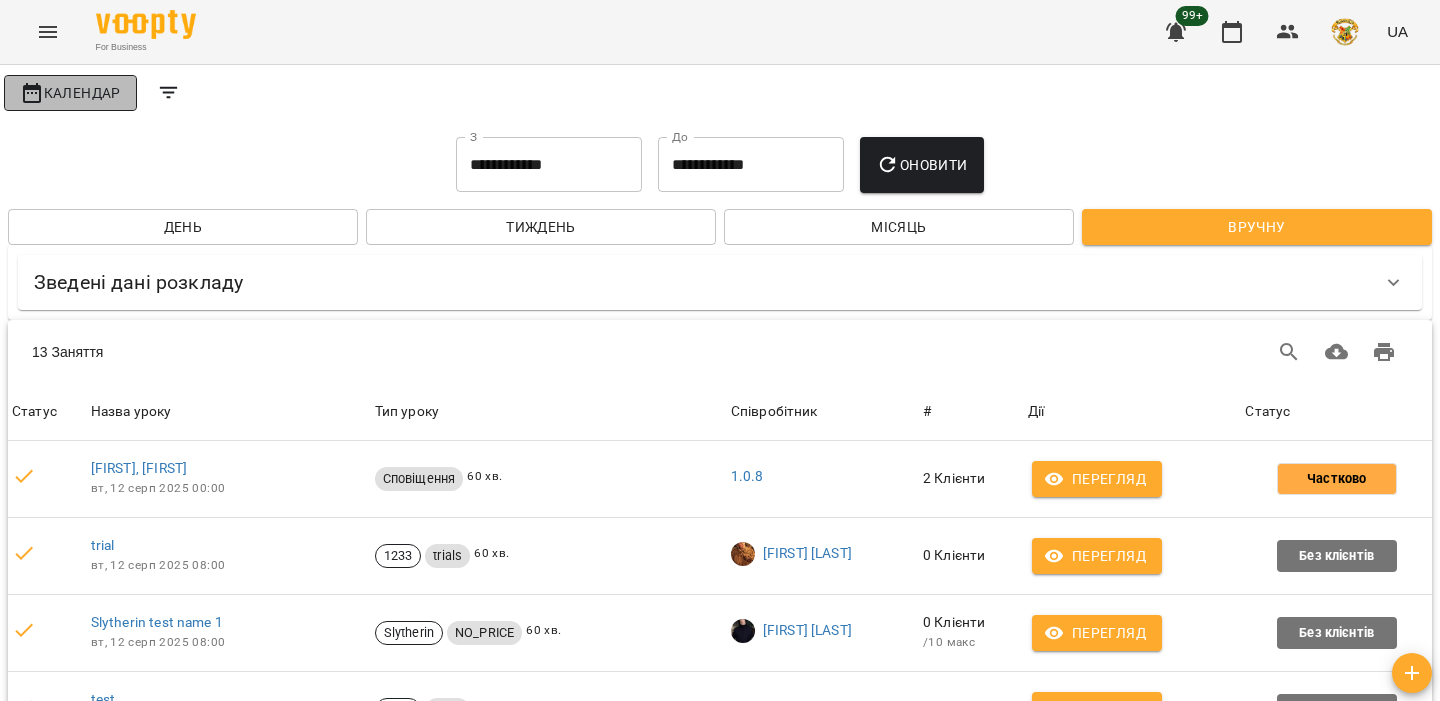 click on "Календар" at bounding box center [70, 93] 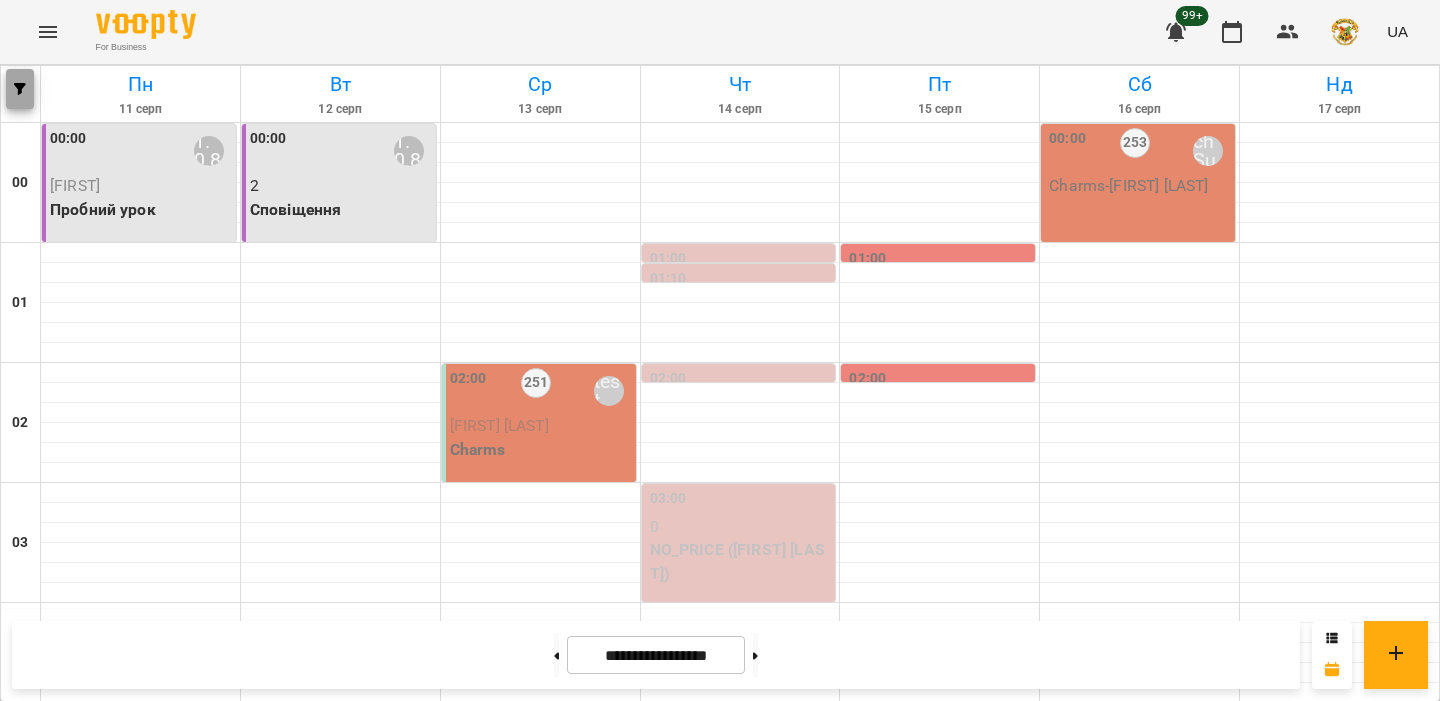 click at bounding box center (20, 89) 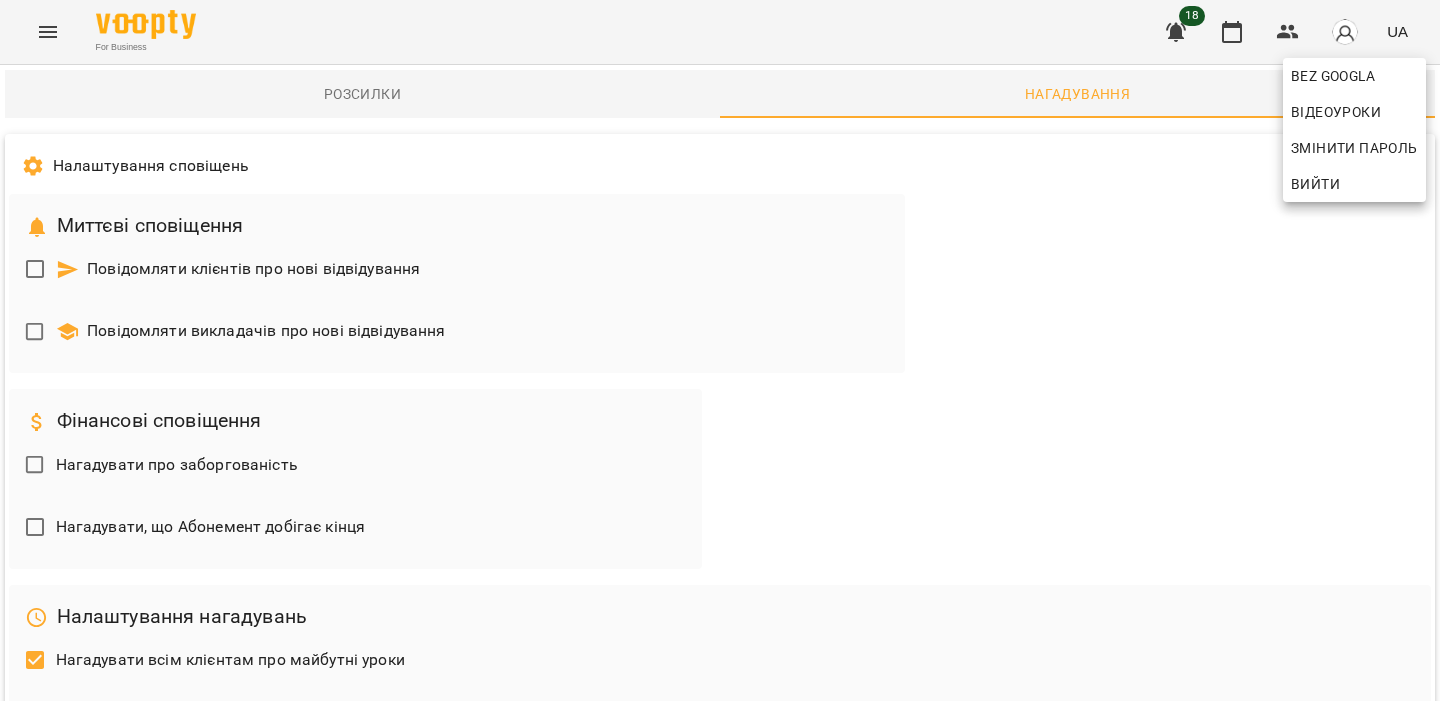 scroll, scrollTop: 0, scrollLeft: 0, axis: both 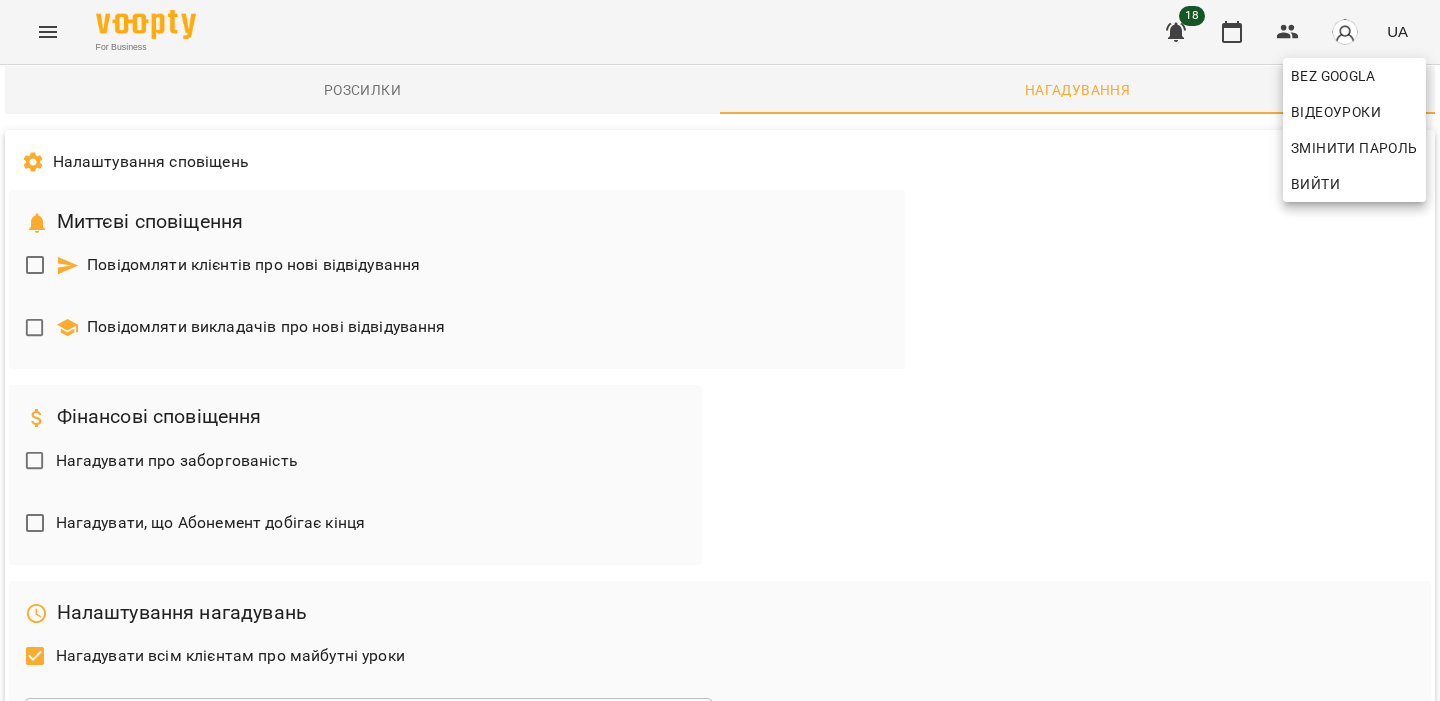 click on "Вийти" at bounding box center [1354, 184] 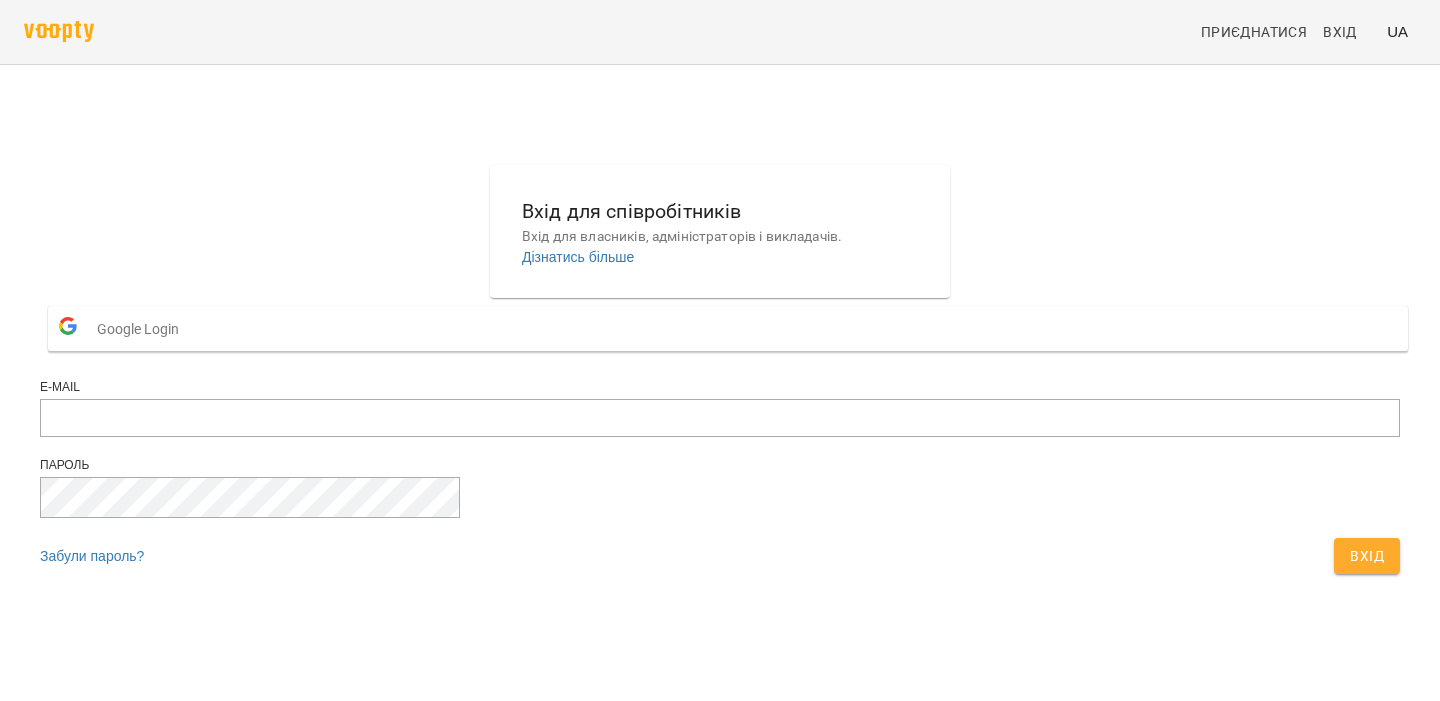 scroll, scrollTop: 0, scrollLeft: 0, axis: both 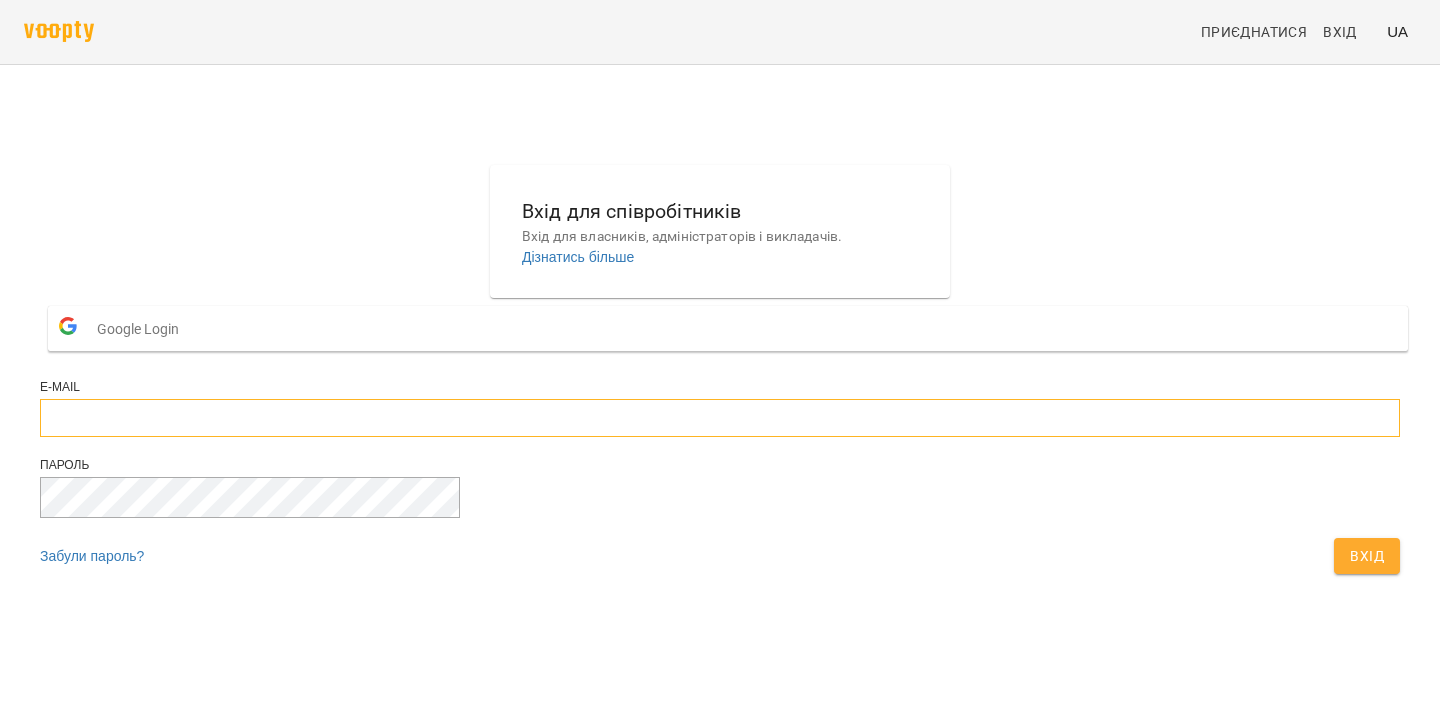 type on "**********" 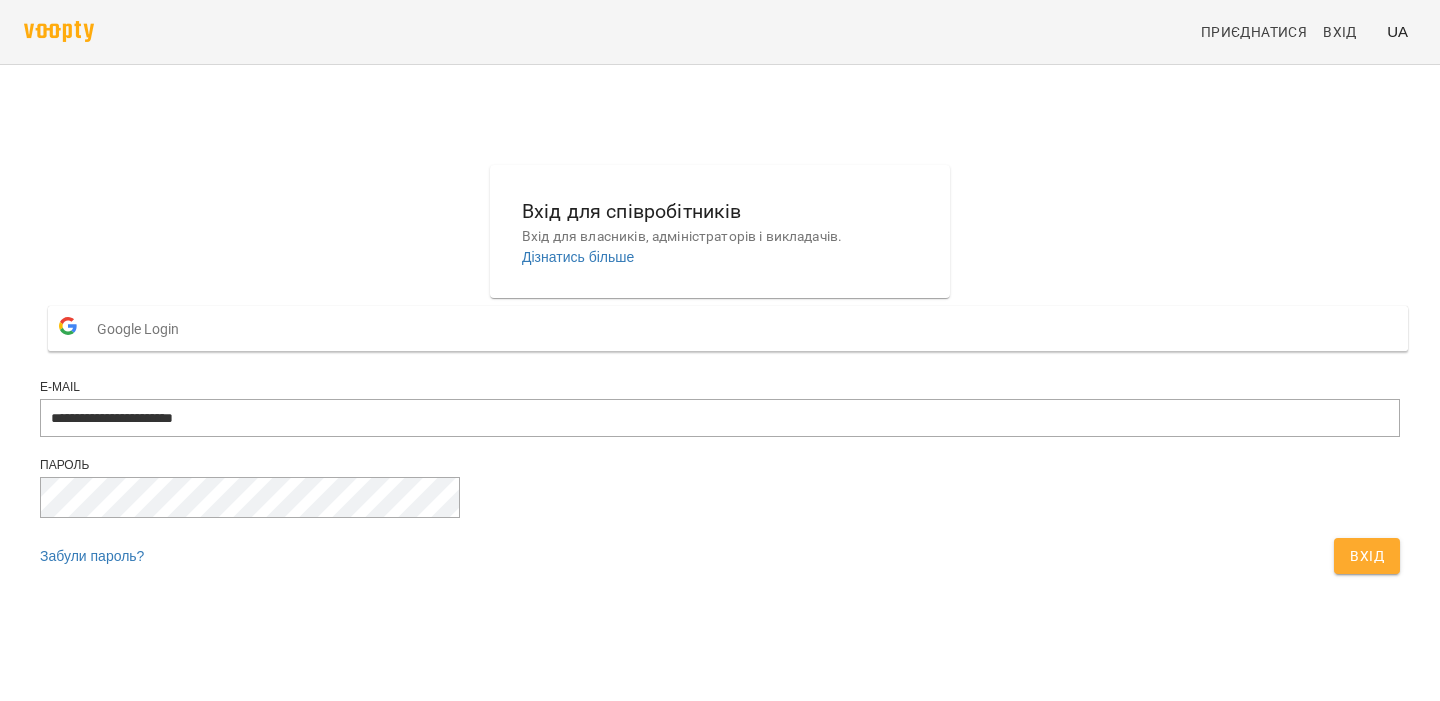 click on "Вхід" at bounding box center (1367, 556) 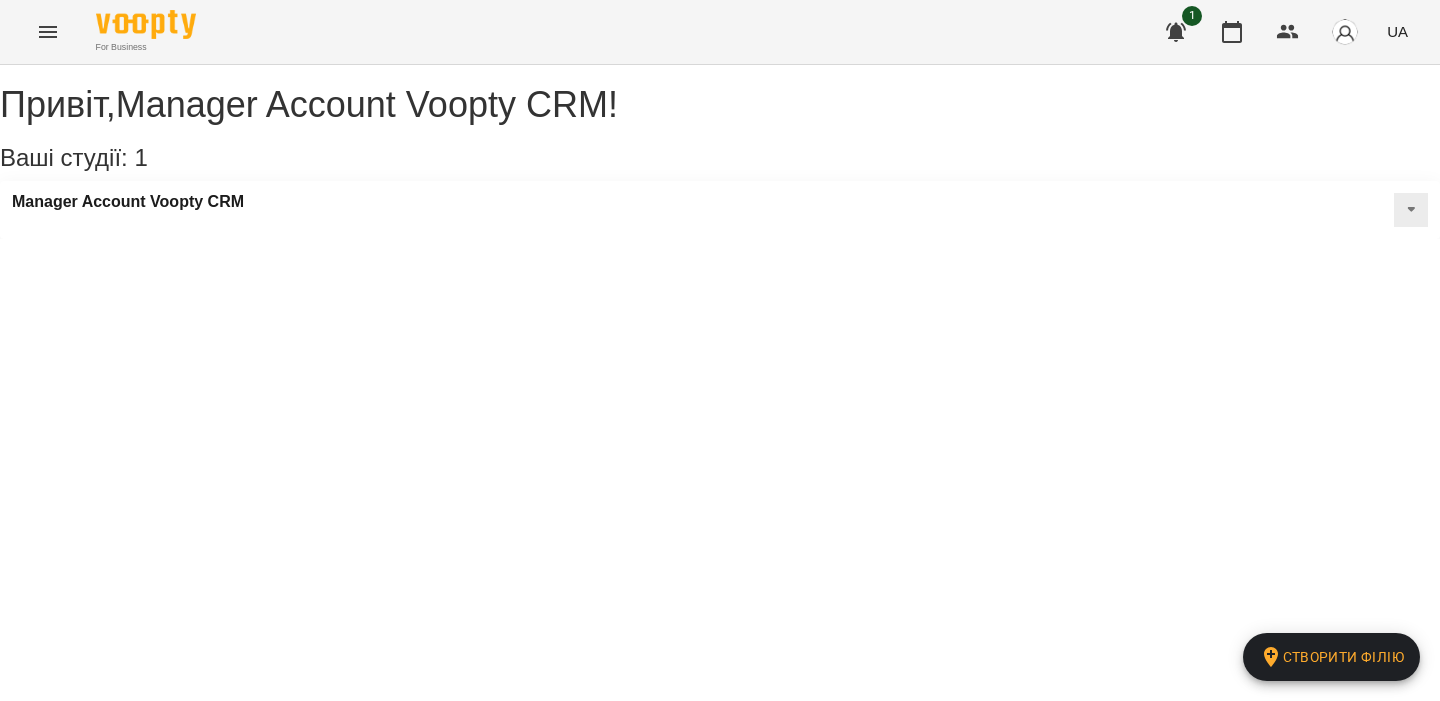 scroll, scrollTop: 0, scrollLeft: 0, axis: both 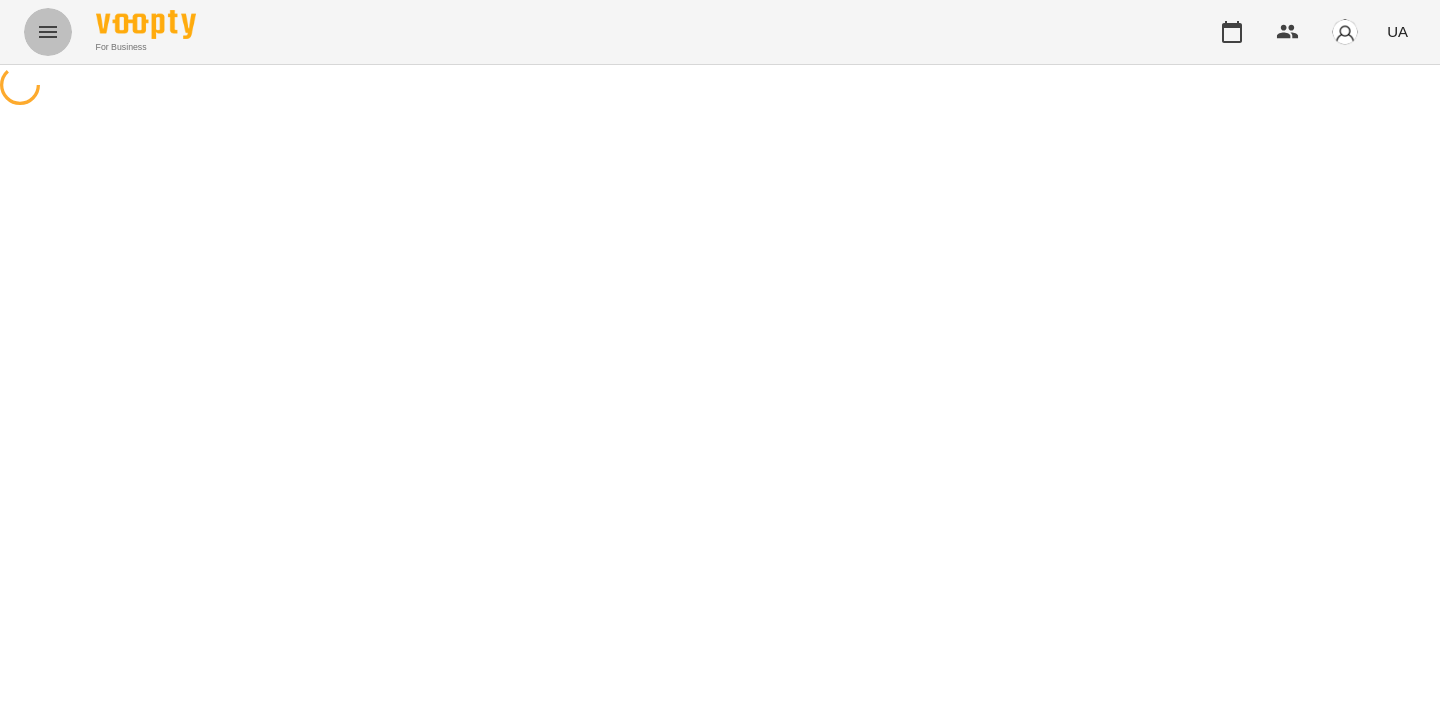 click 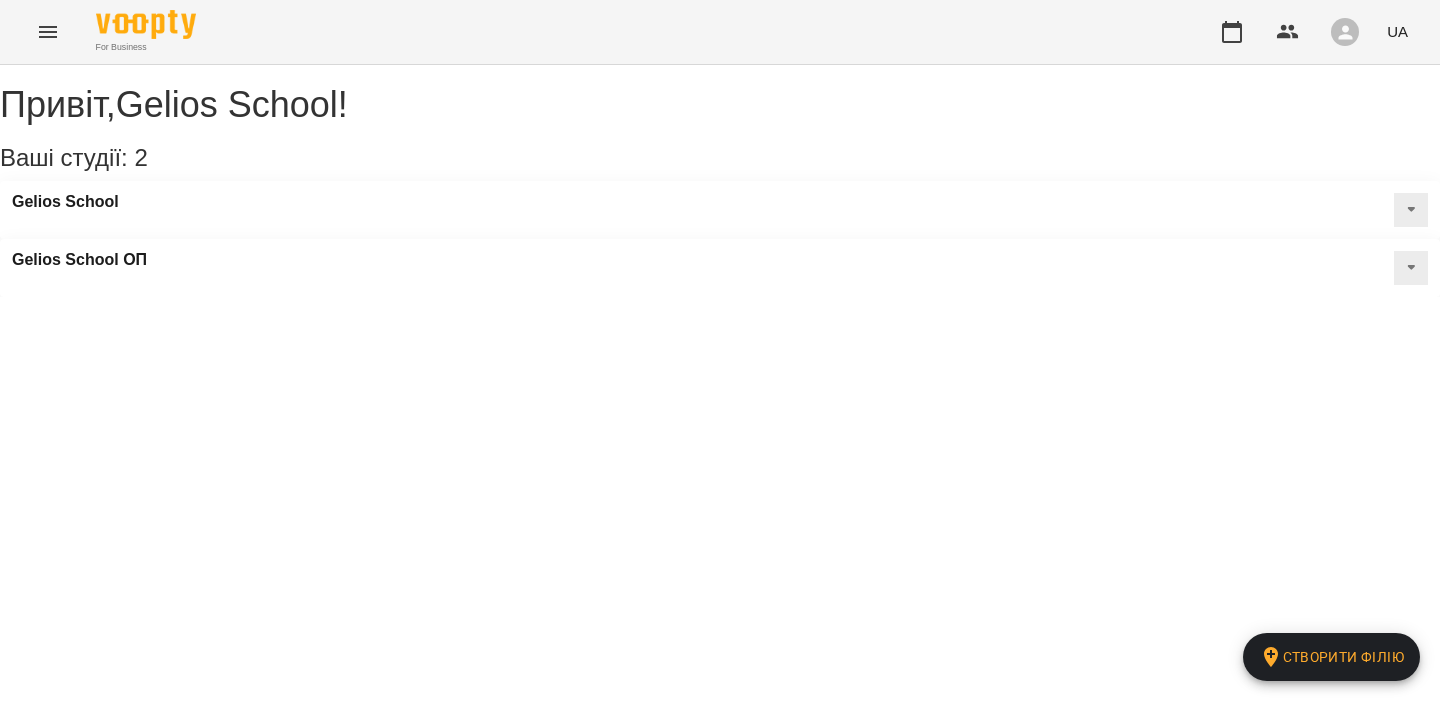 scroll, scrollTop: 0, scrollLeft: 0, axis: both 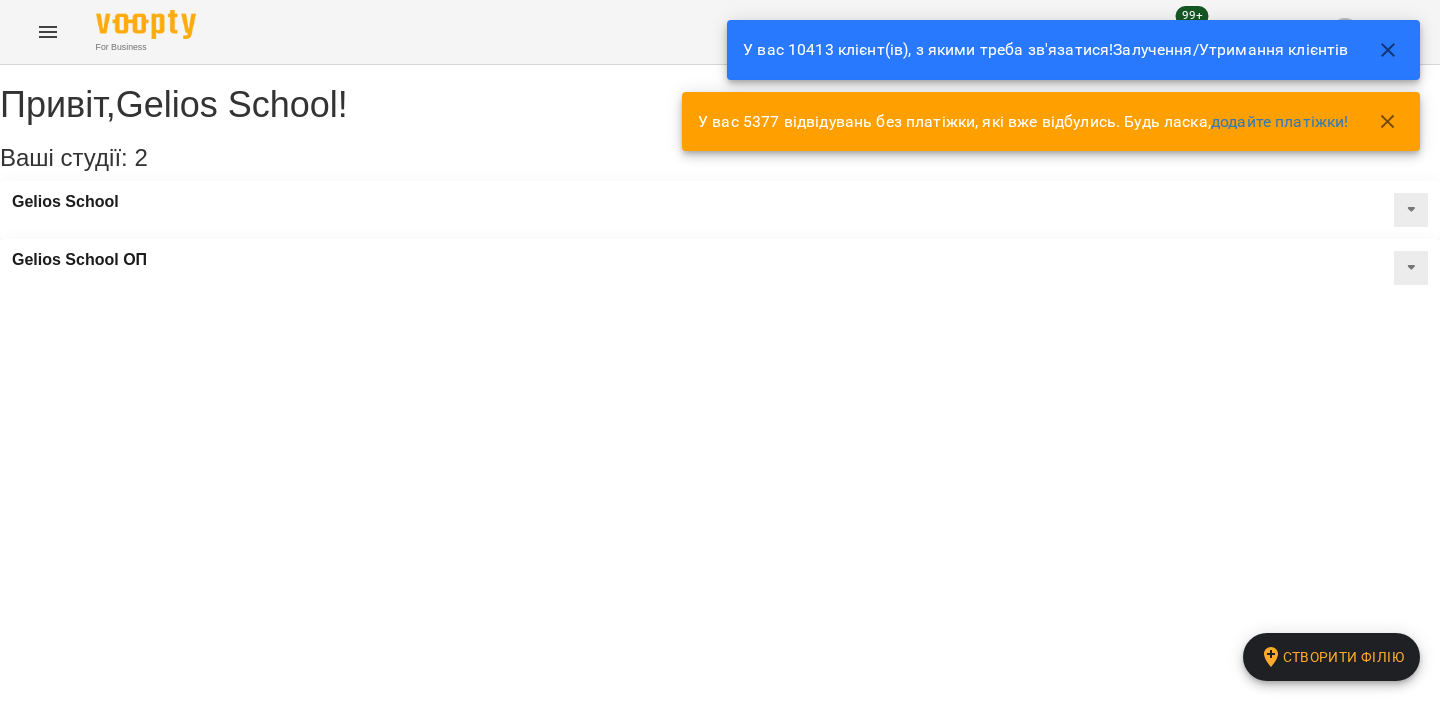 click 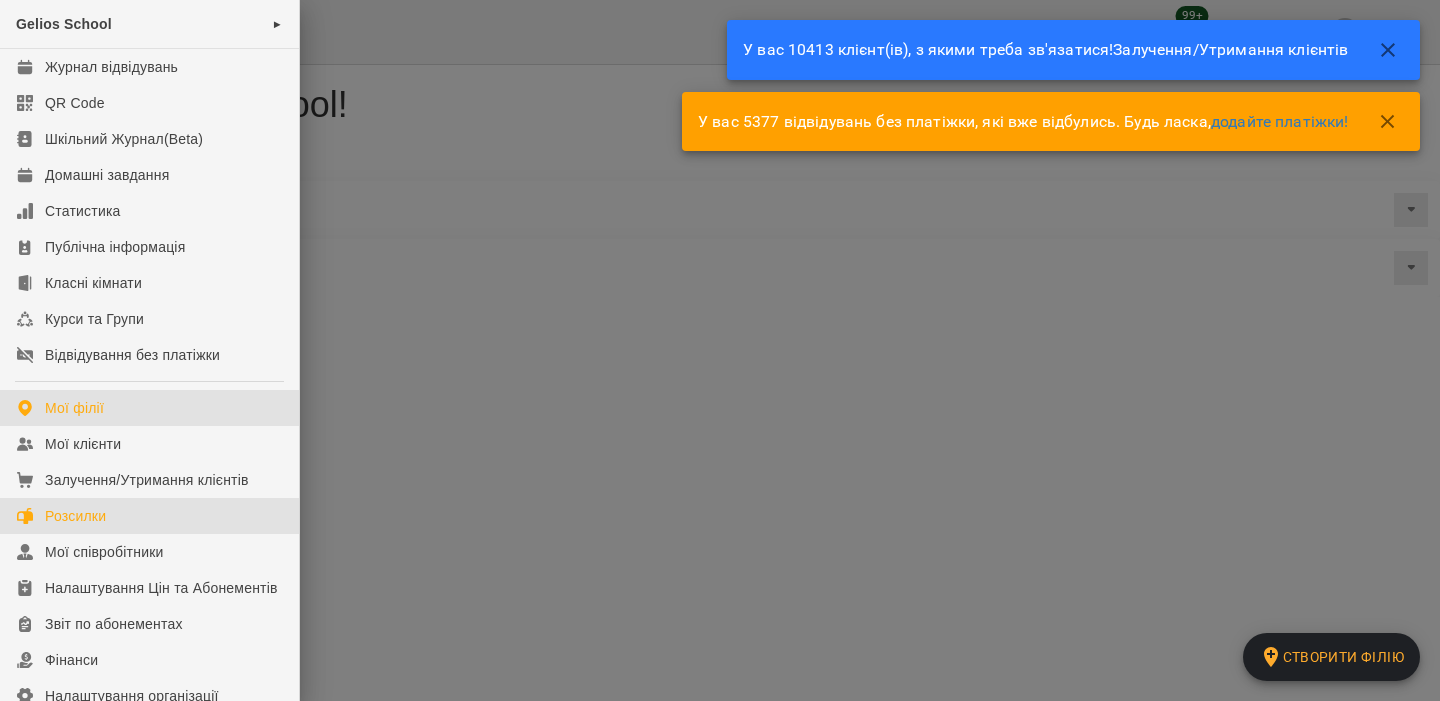click on "Розсилки" at bounding box center [75, 516] 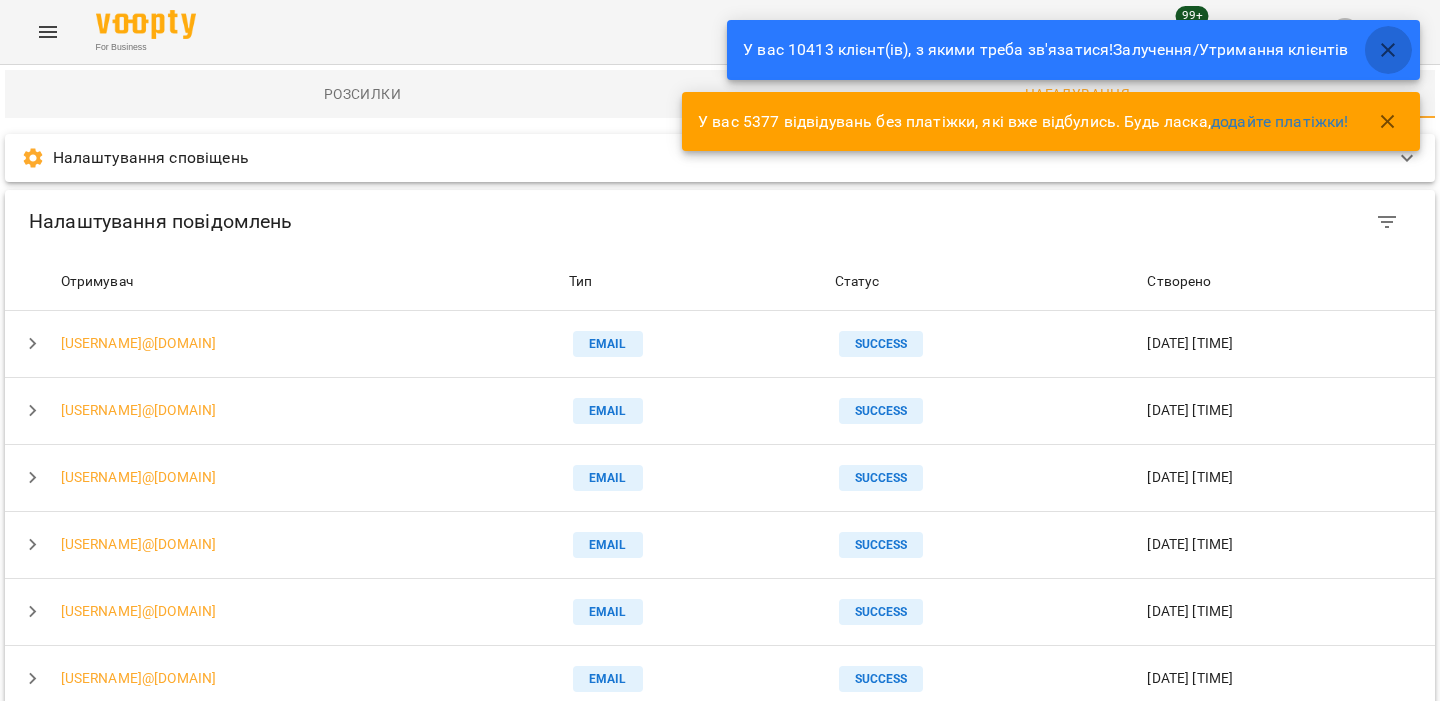 click at bounding box center (1388, 50) 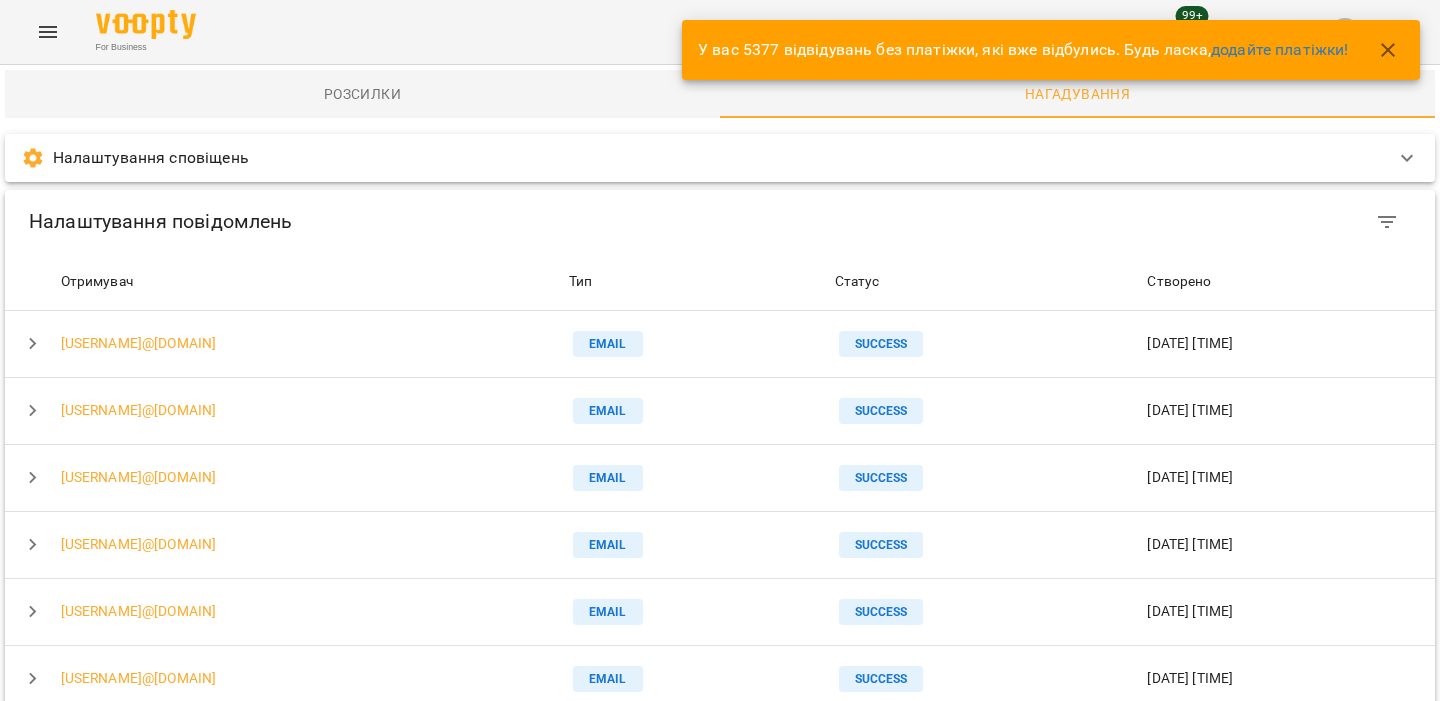 click 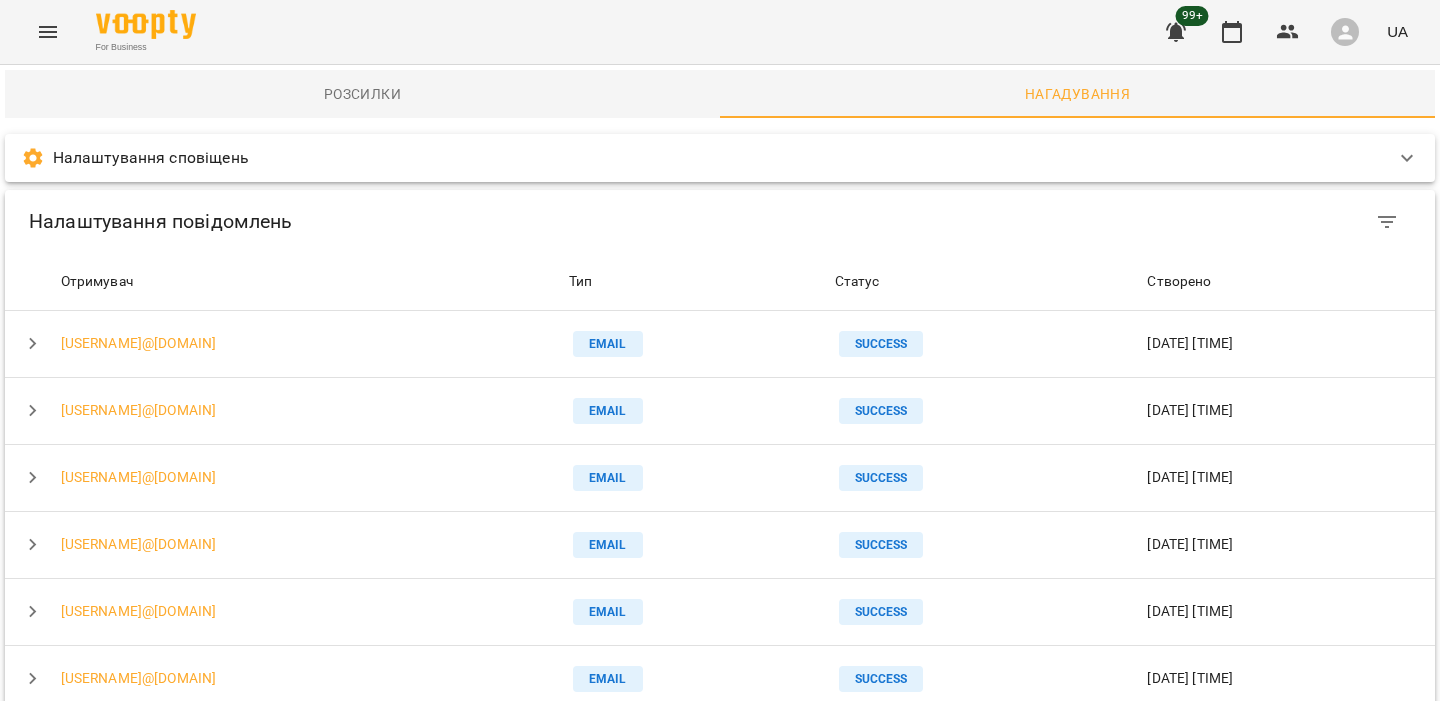 click on "Налаштування сповіщень" at bounding box center (702, 158) 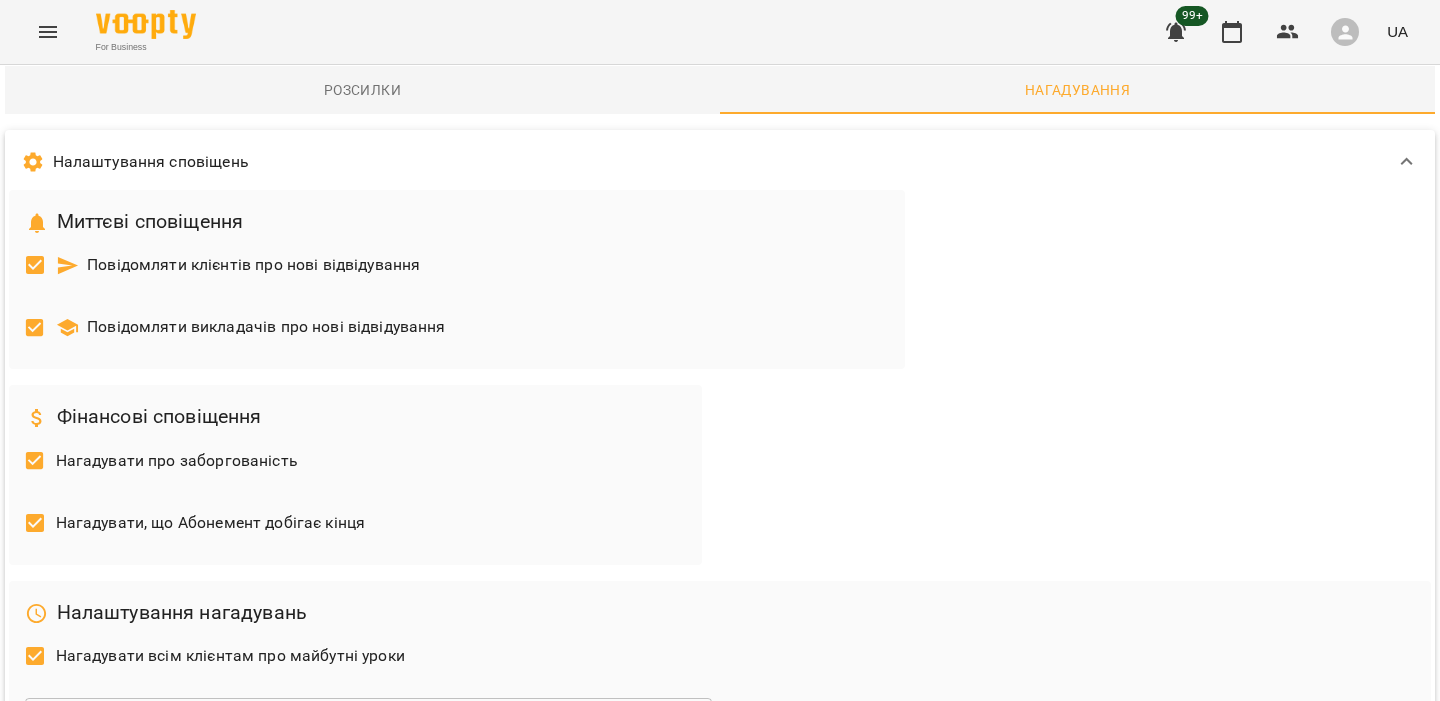 scroll, scrollTop: 0, scrollLeft: 0, axis: both 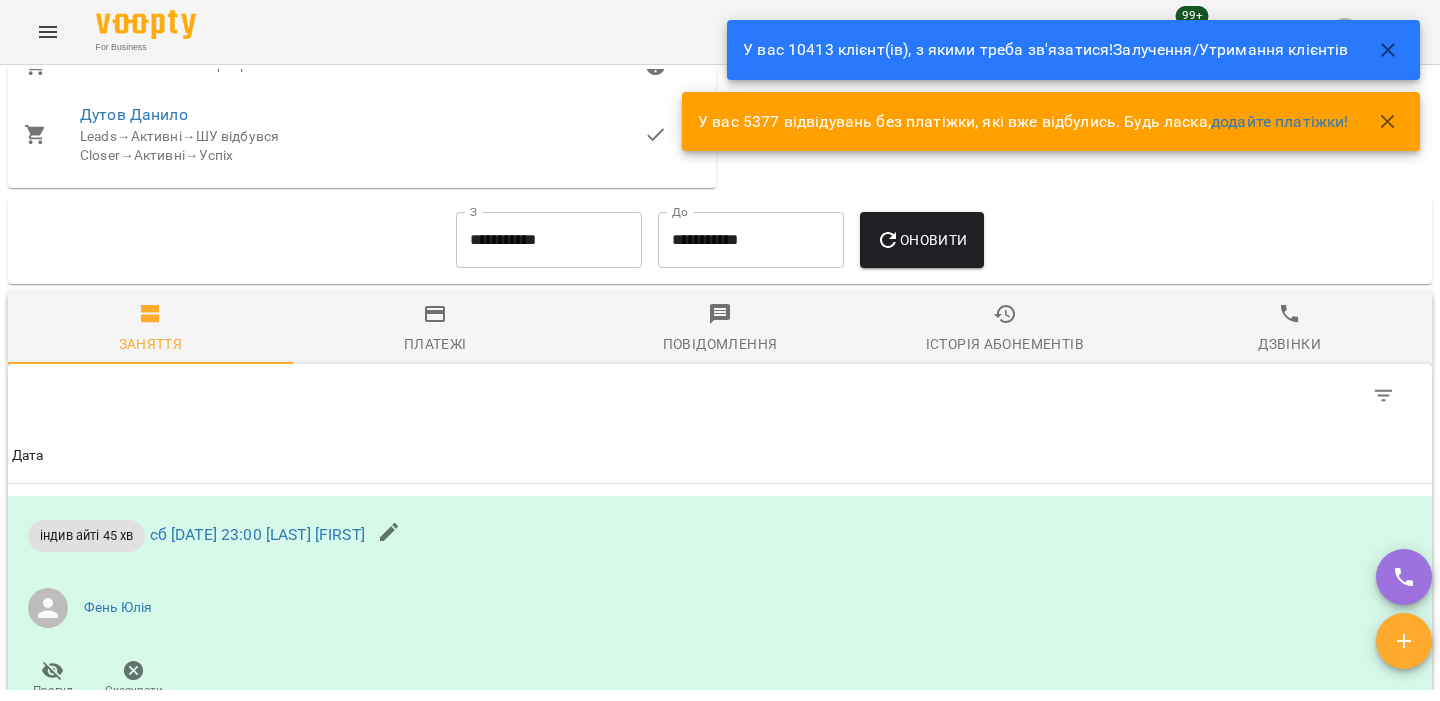 click on "Повідомлення" at bounding box center [720, 329] 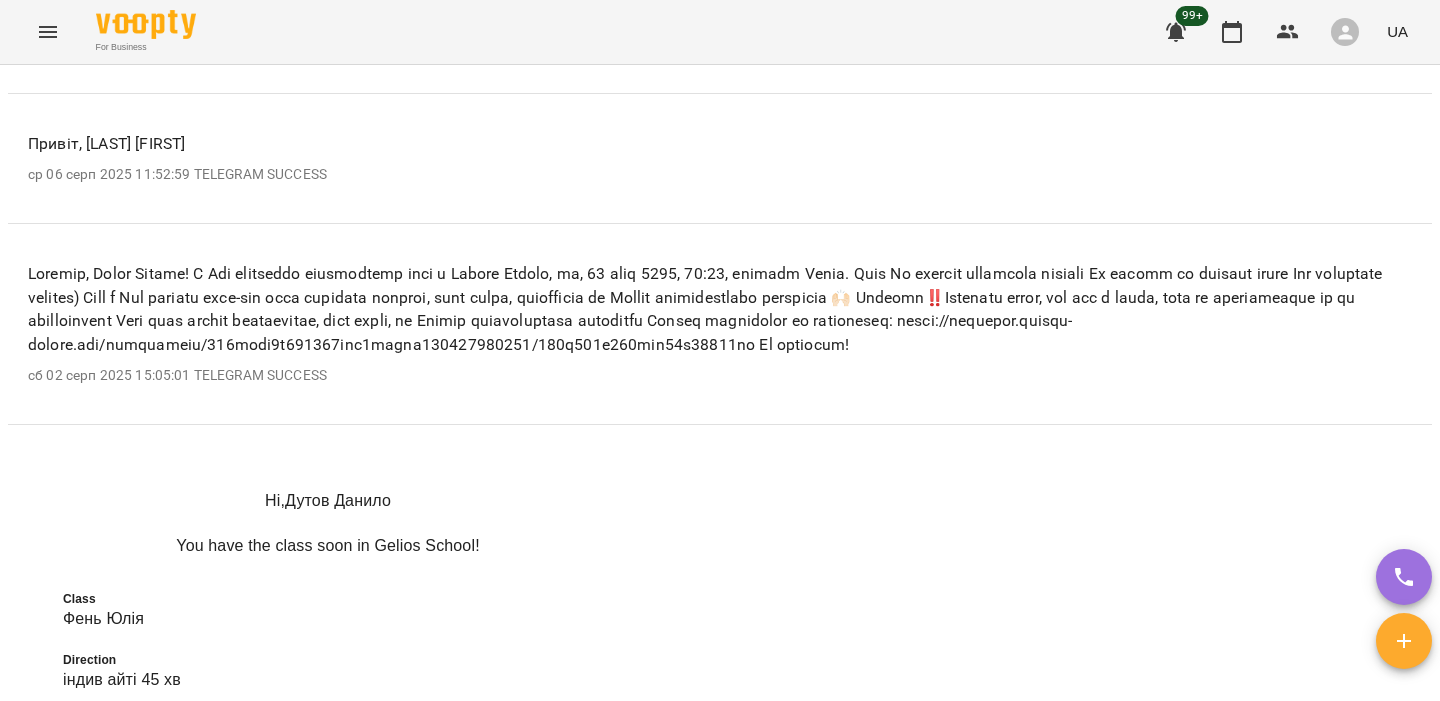 scroll, scrollTop: 3641, scrollLeft: 0, axis: vertical 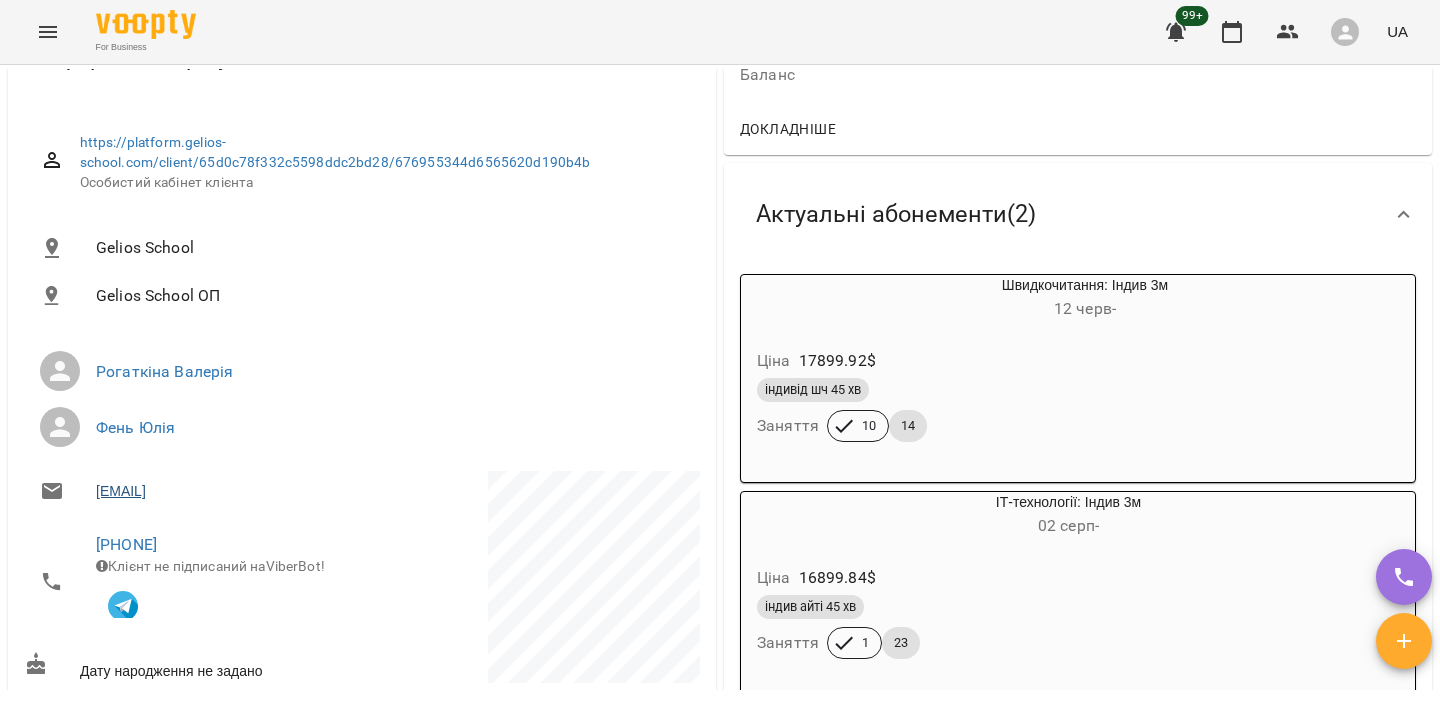 drag, startPoint x: 253, startPoint y: 498, endPoint x: 97, endPoint y: 499, distance: 156.0032 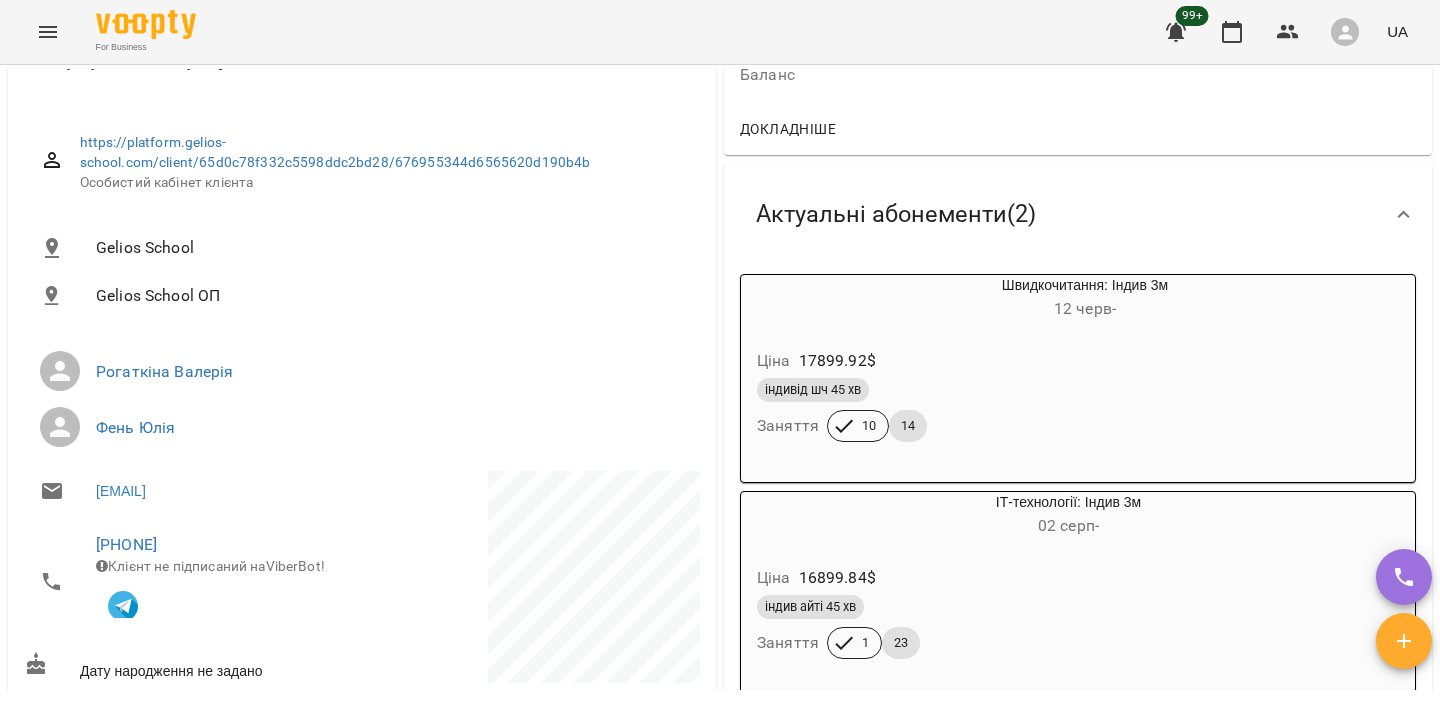 copy on "ulibka3000@ukr.net" 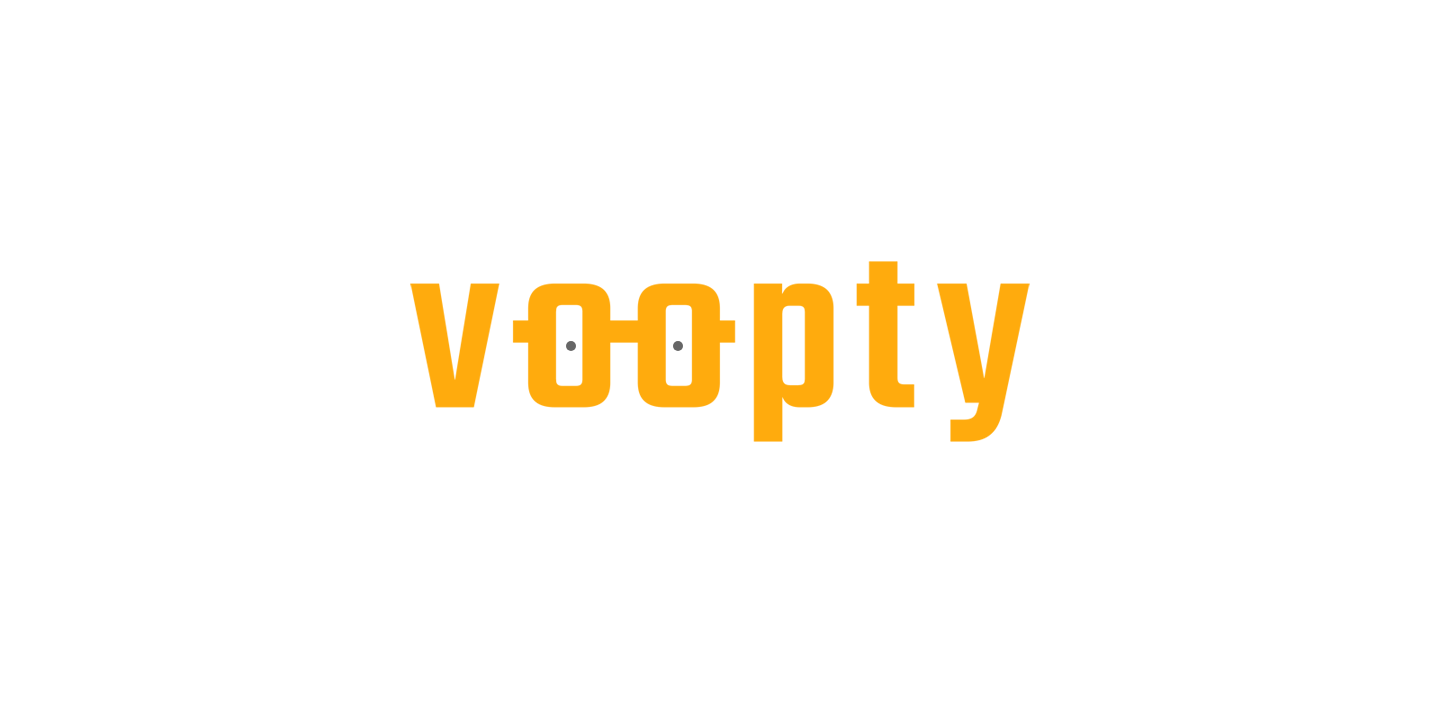 scroll, scrollTop: 0, scrollLeft: 0, axis: both 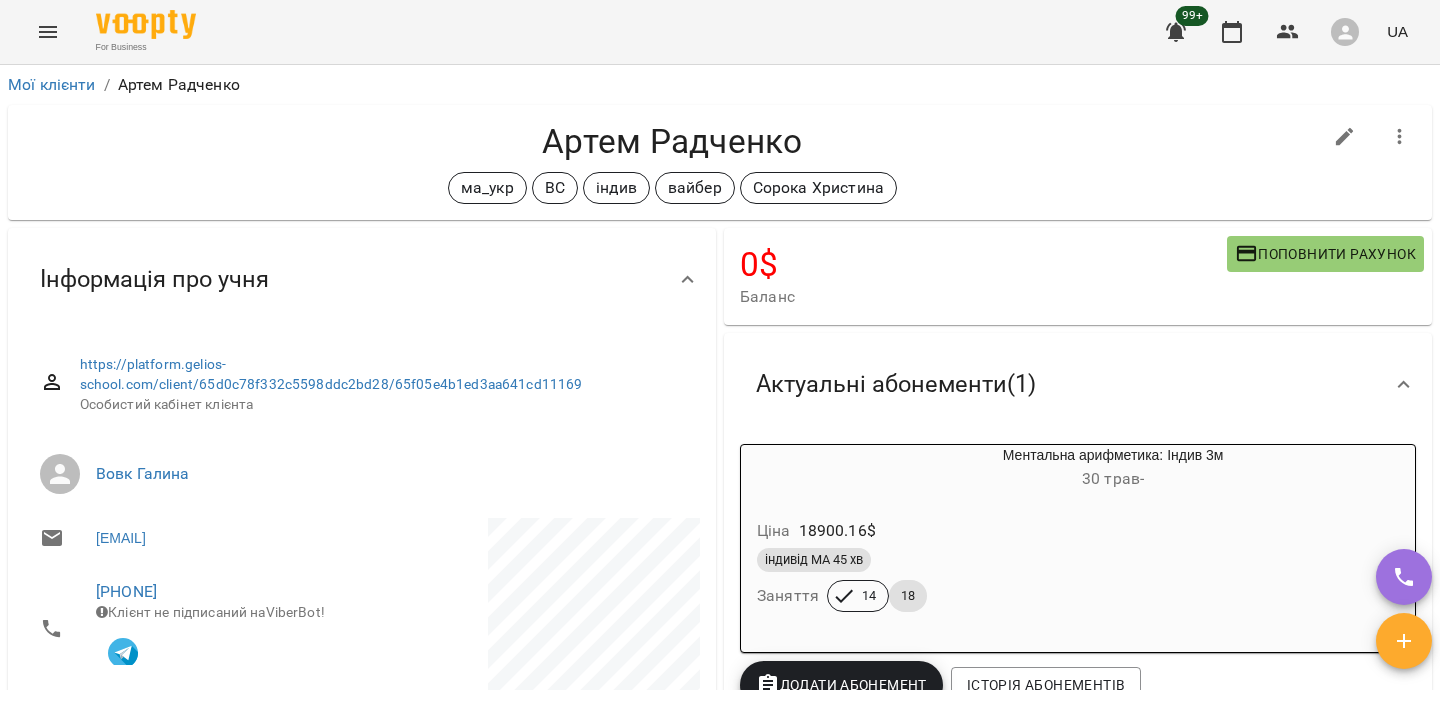 click 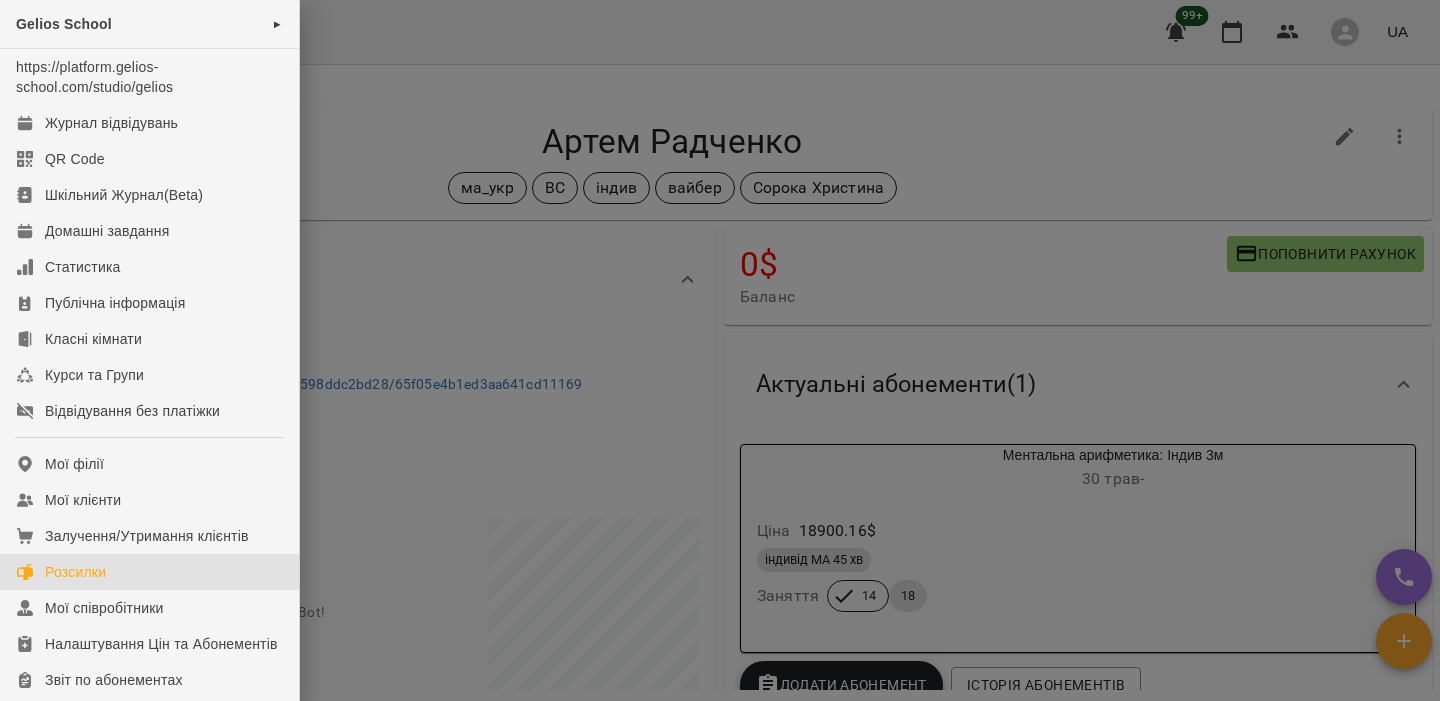 click on "Розсилки" at bounding box center [149, 572] 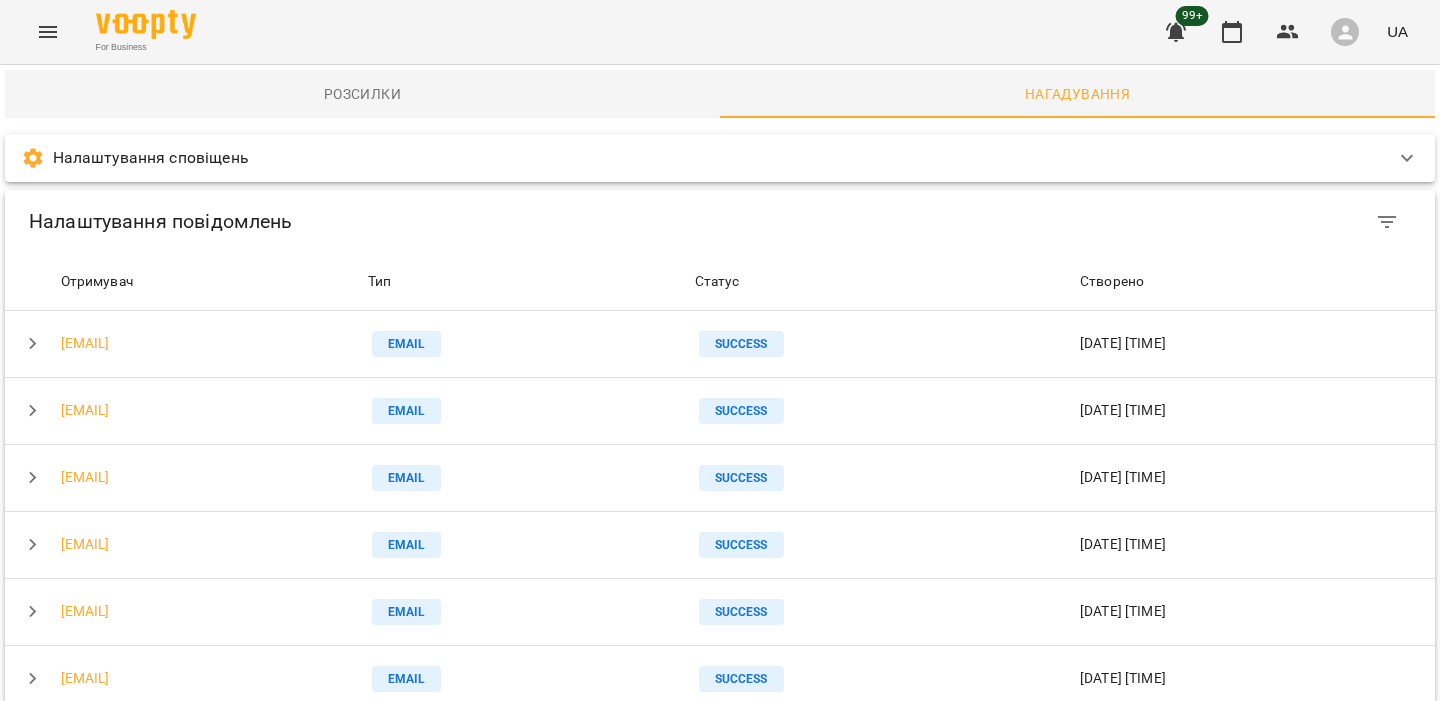 click on "Налаштування сповіщень" at bounding box center [702, 158] 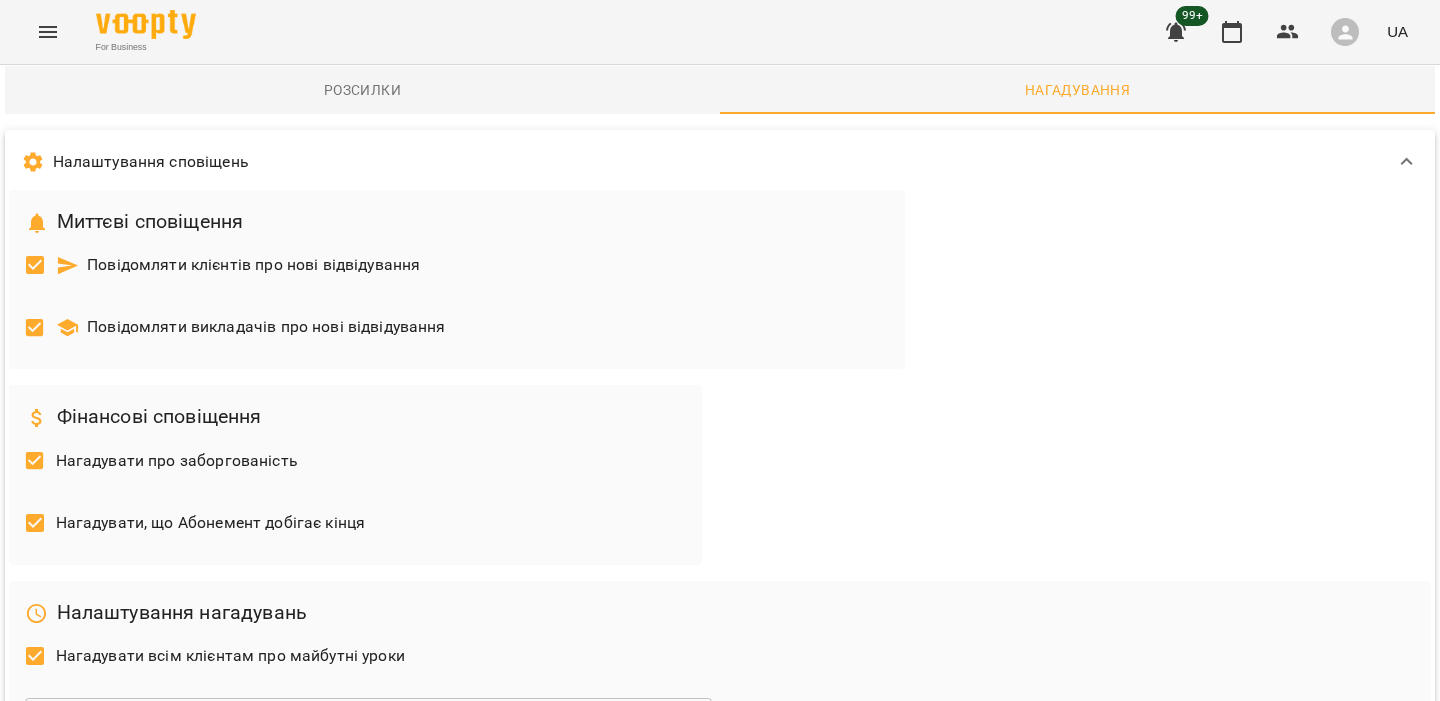 scroll, scrollTop: 0, scrollLeft: 0, axis: both 